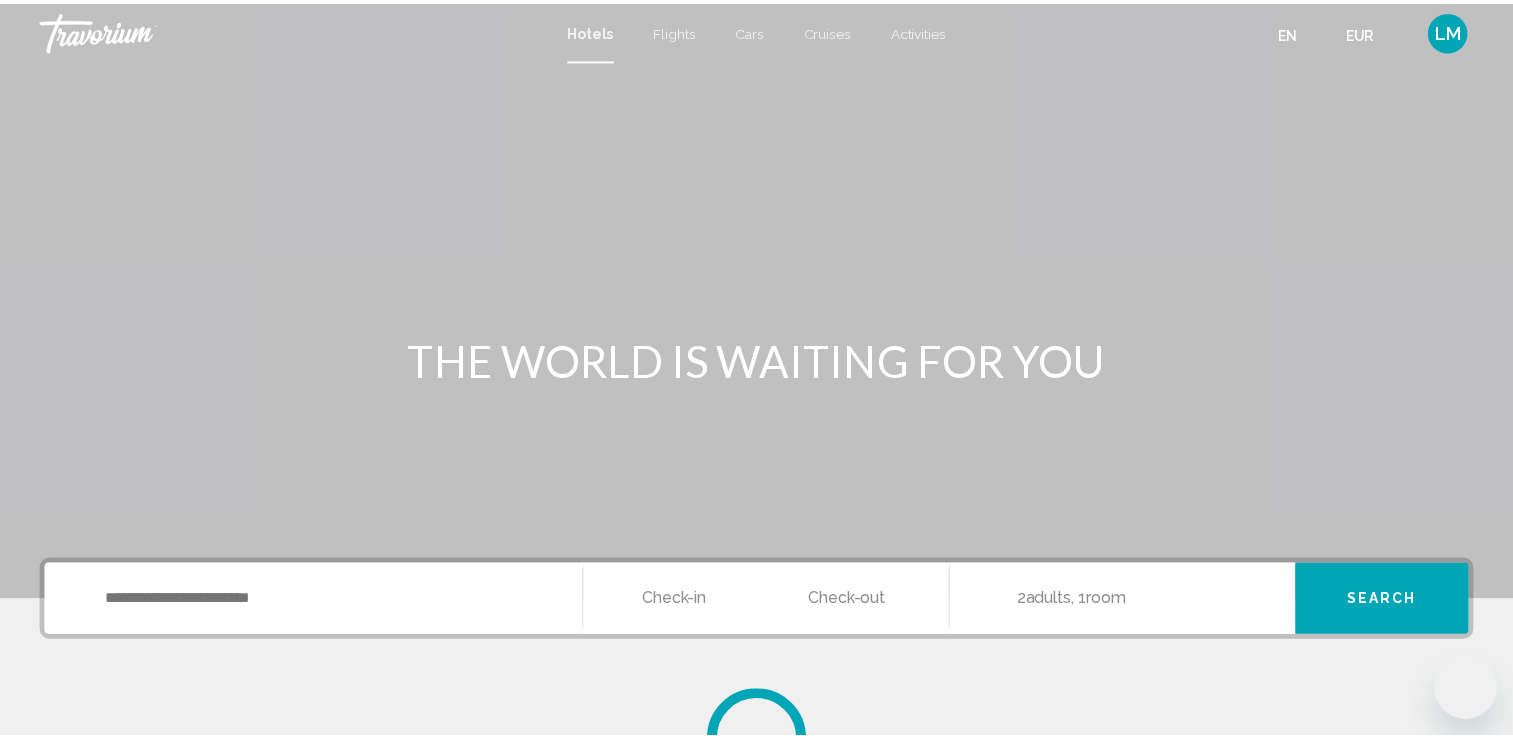 scroll, scrollTop: 0, scrollLeft: 0, axis: both 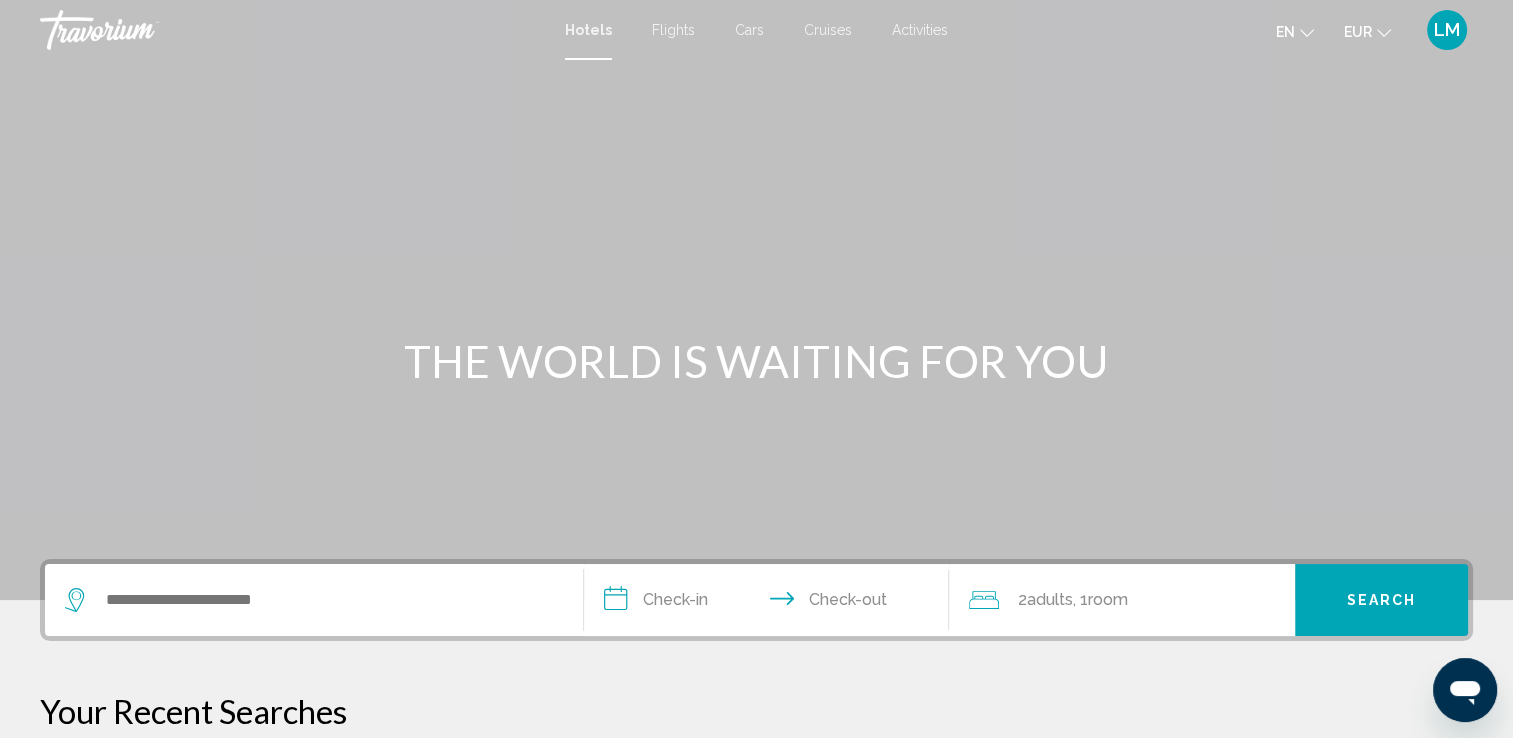 click on "Hotels Flights Cars Cruises Activities Hotels Flights Cars Cruises Activities in
English Español Français Italiano Português русский EUR
USD ($) MXN (Mex$) CAD (Can$) GBP (£) EUR (€) AUD (A$) NZD (NZ$) CNY (CN¥) LM Login" at bounding box center [756, 30] 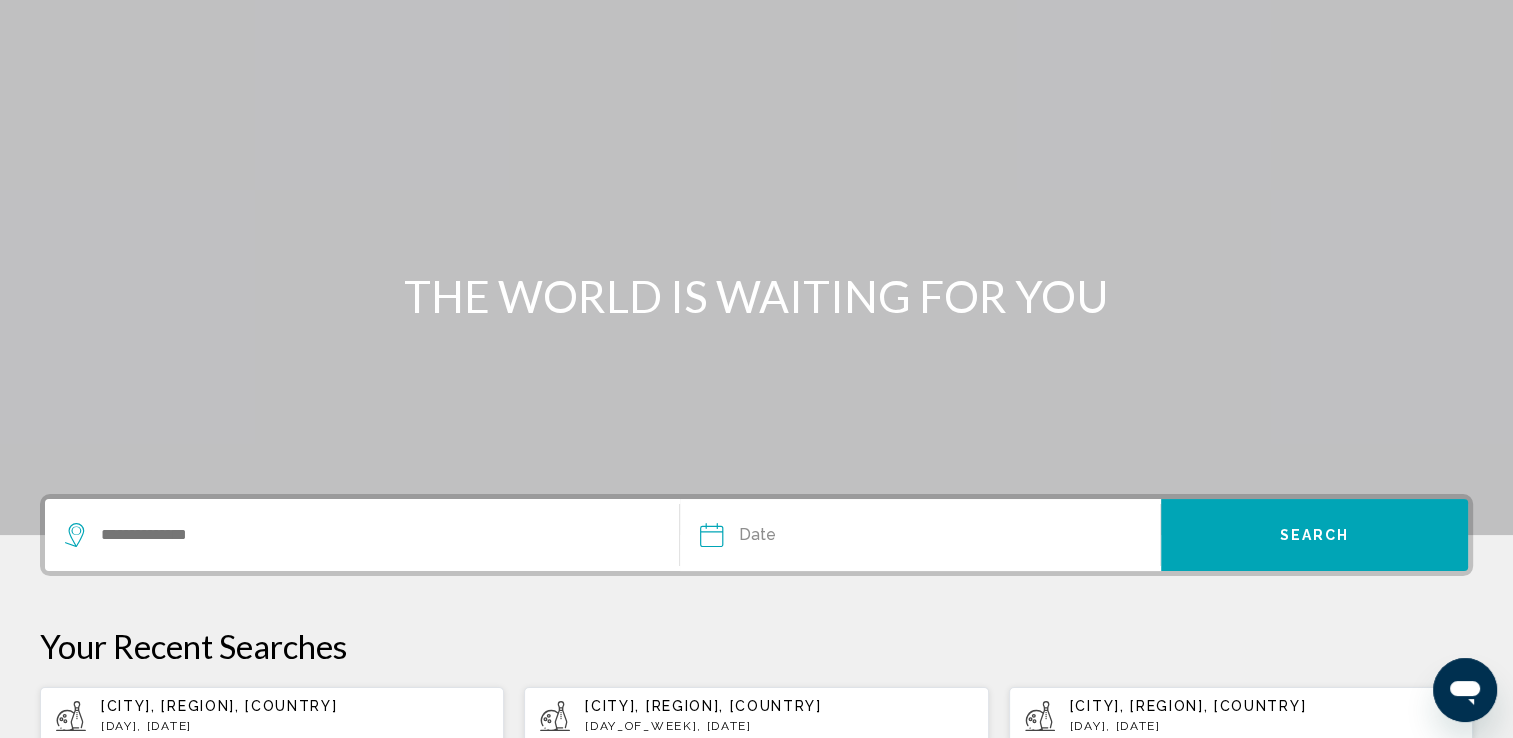scroll, scrollTop: 100, scrollLeft: 0, axis: vertical 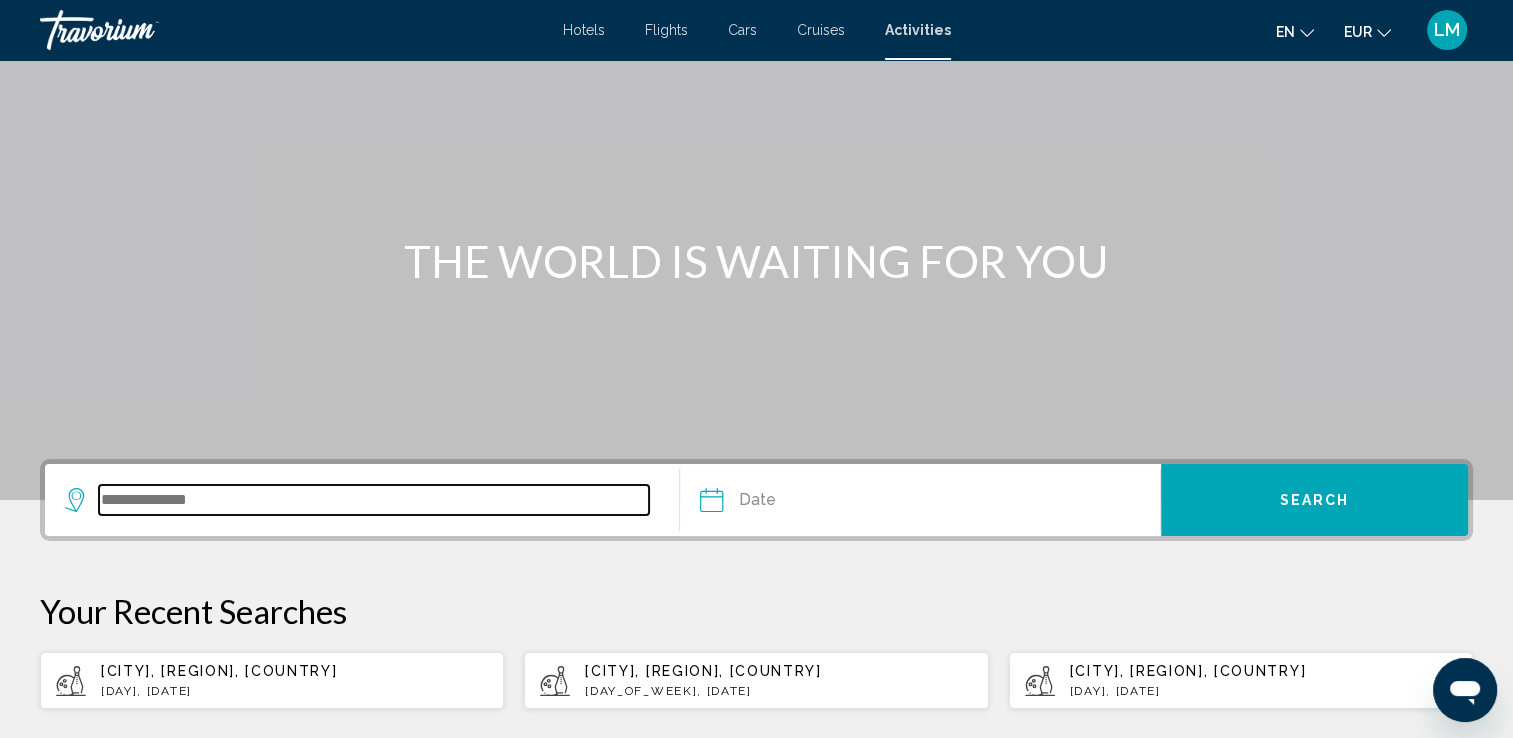 drag, startPoint x: 369, startPoint y: 486, endPoint x: 339, endPoint y: 498, distance: 32.31099 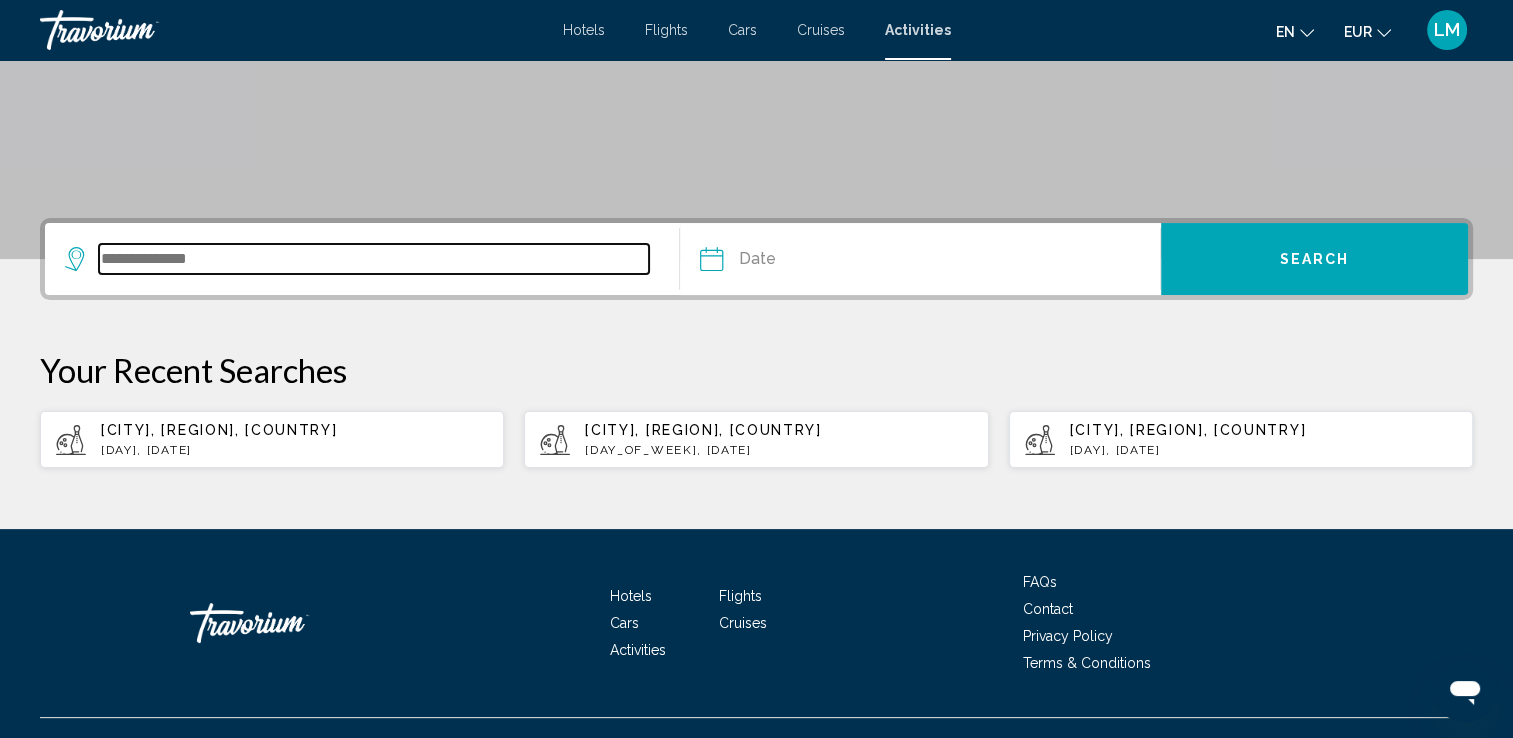 scroll, scrollTop: 376, scrollLeft: 0, axis: vertical 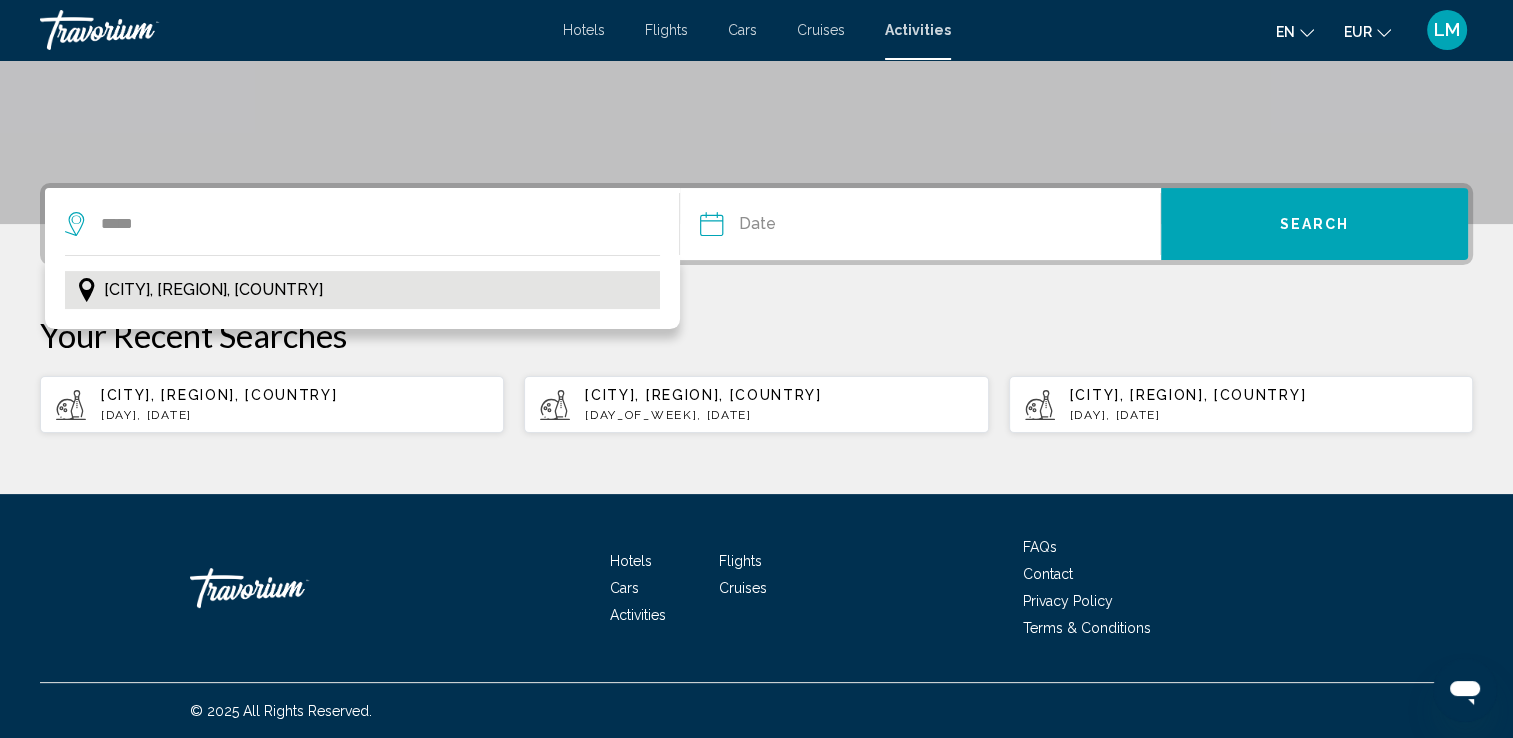 click on "[CITY], [REGION], [COUNTRY]" at bounding box center [362, 295] 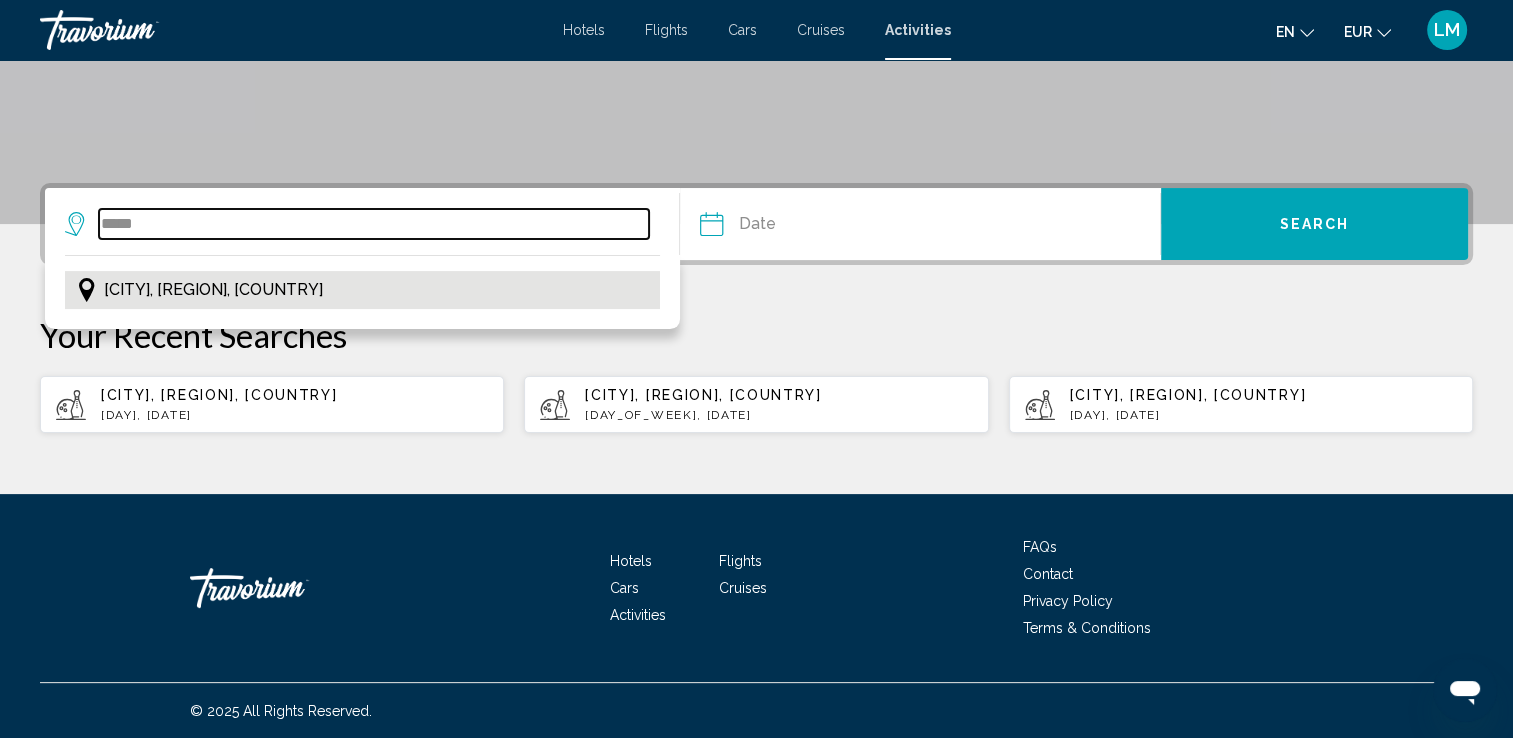type on "**********" 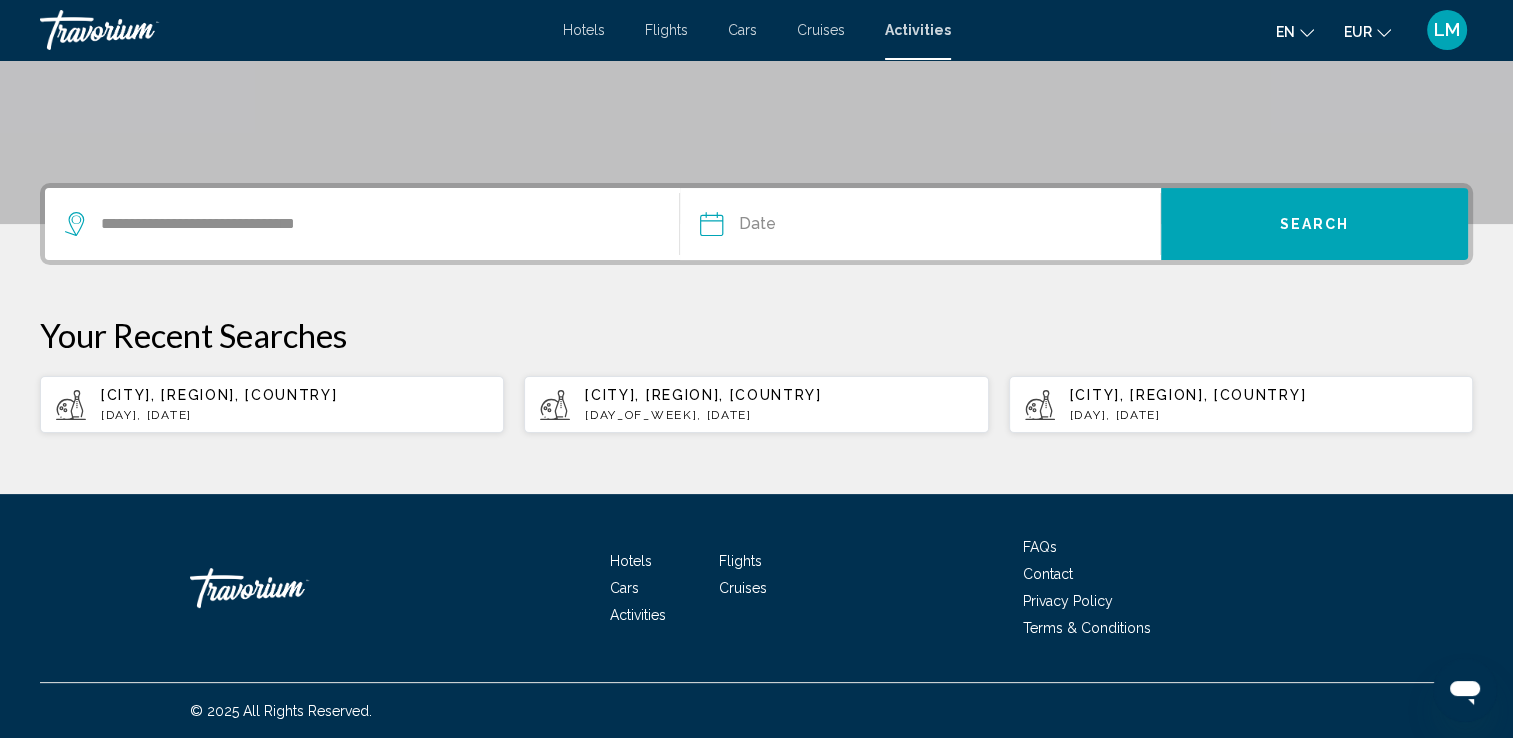 click at bounding box center (814, 227) 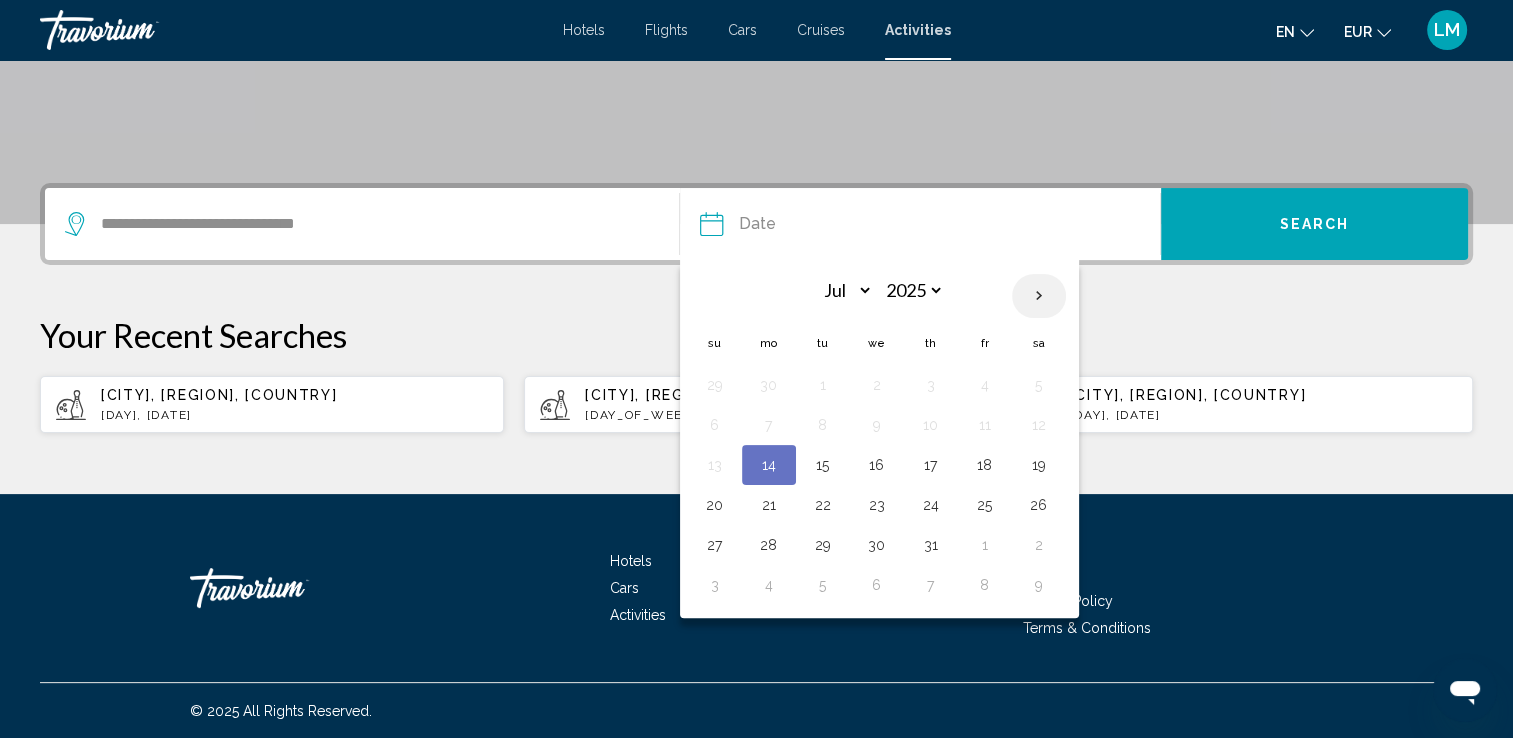 click at bounding box center (1039, 296) 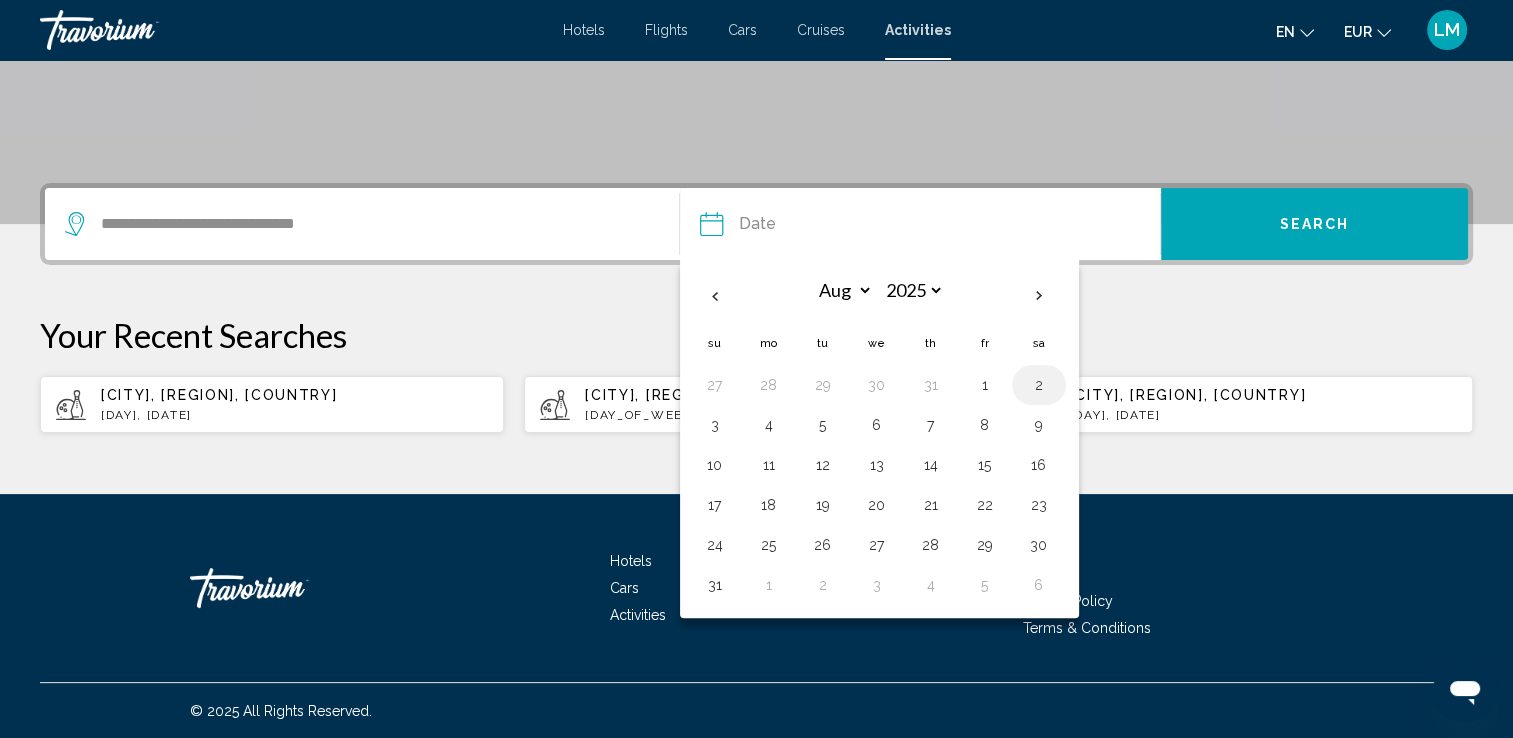 click on "2" at bounding box center (1039, 385) 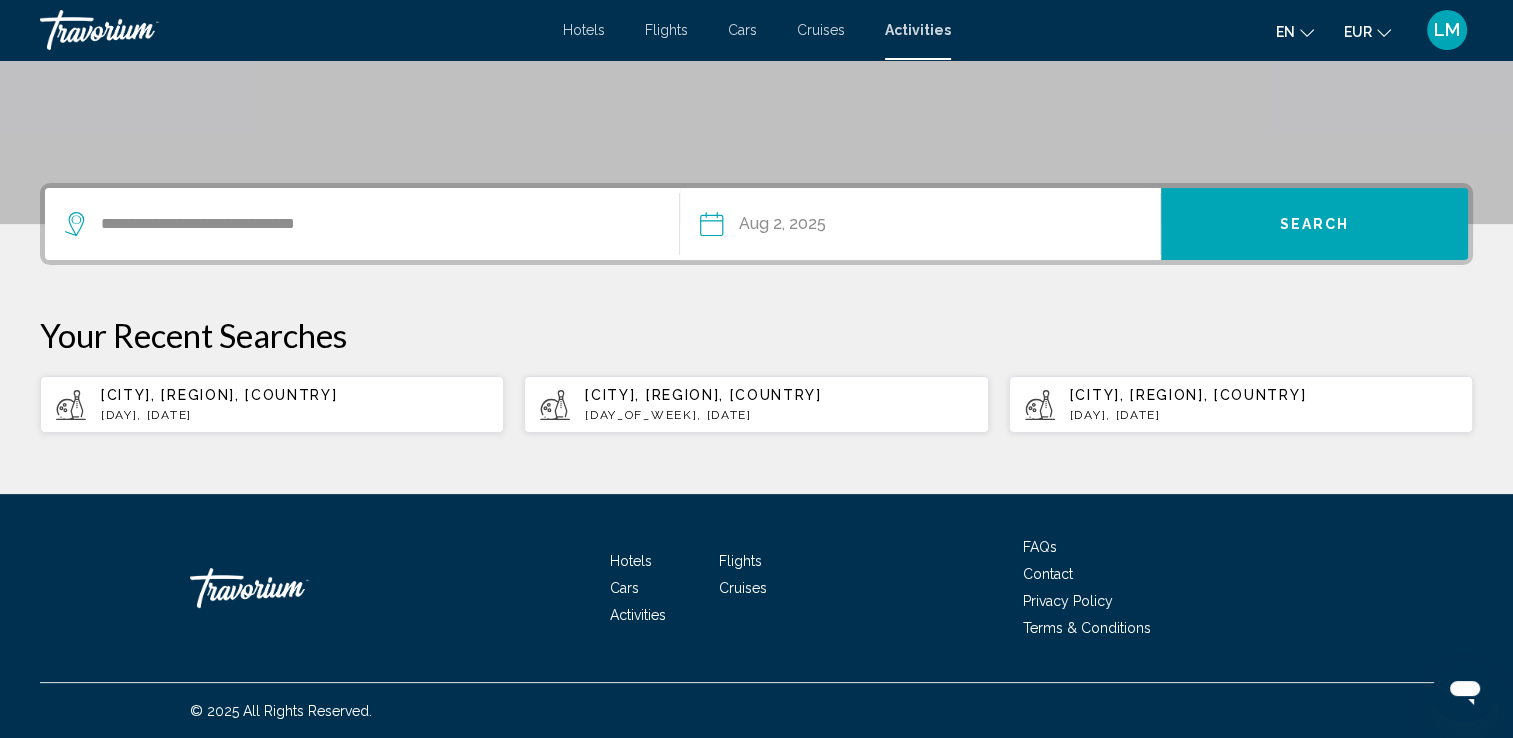 click on "Search" at bounding box center [1314, 224] 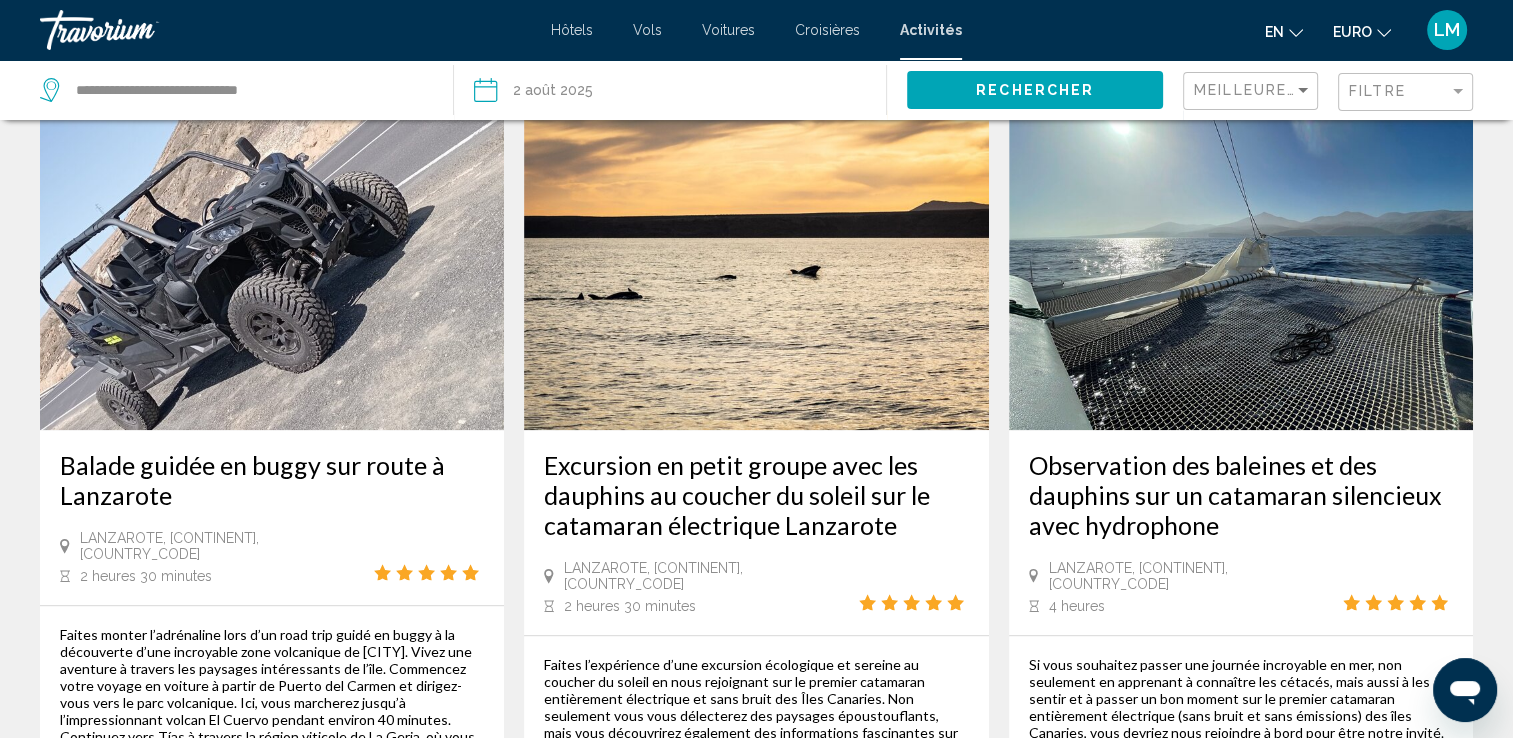 scroll, scrollTop: 1700, scrollLeft: 0, axis: vertical 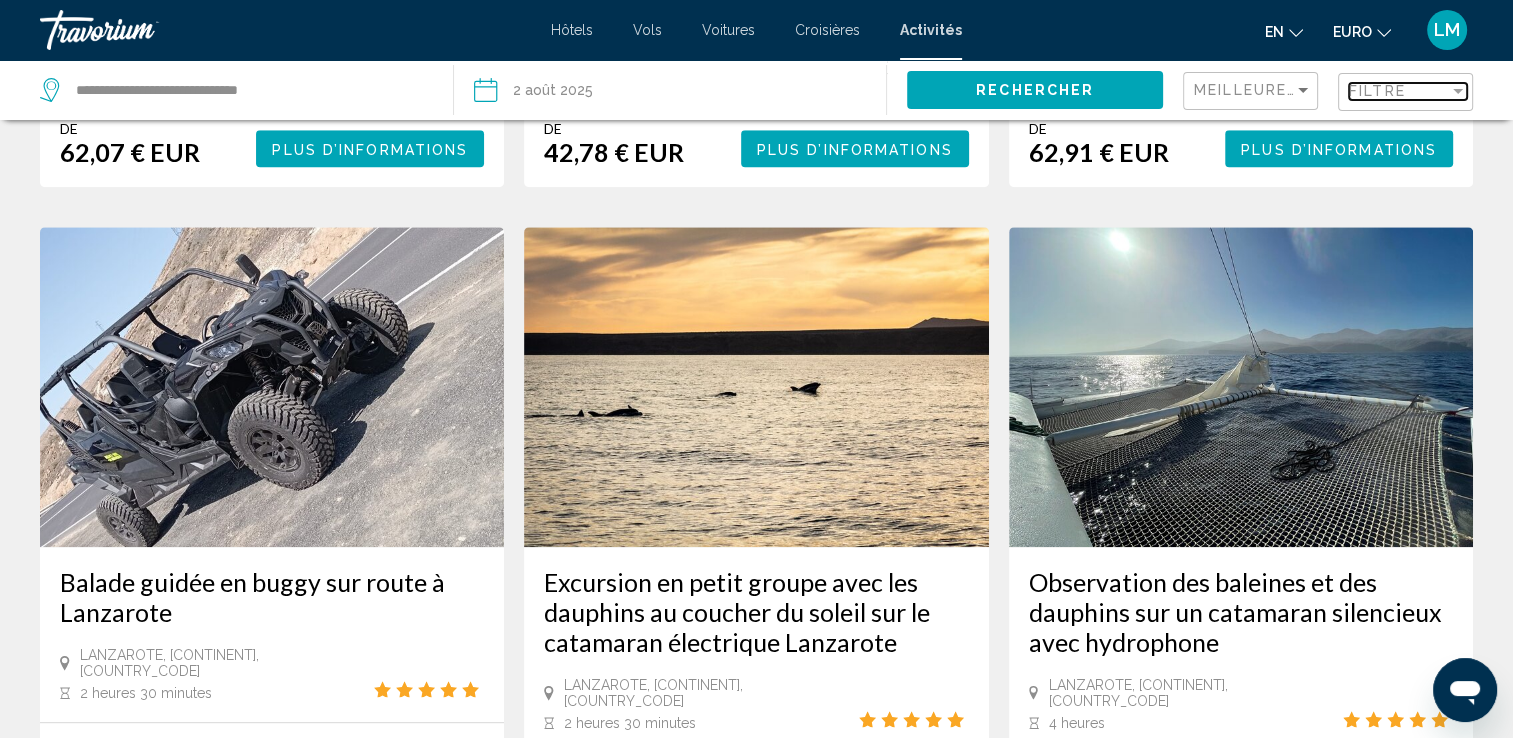 click on "Filtre" at bounding box center (1377, 91) 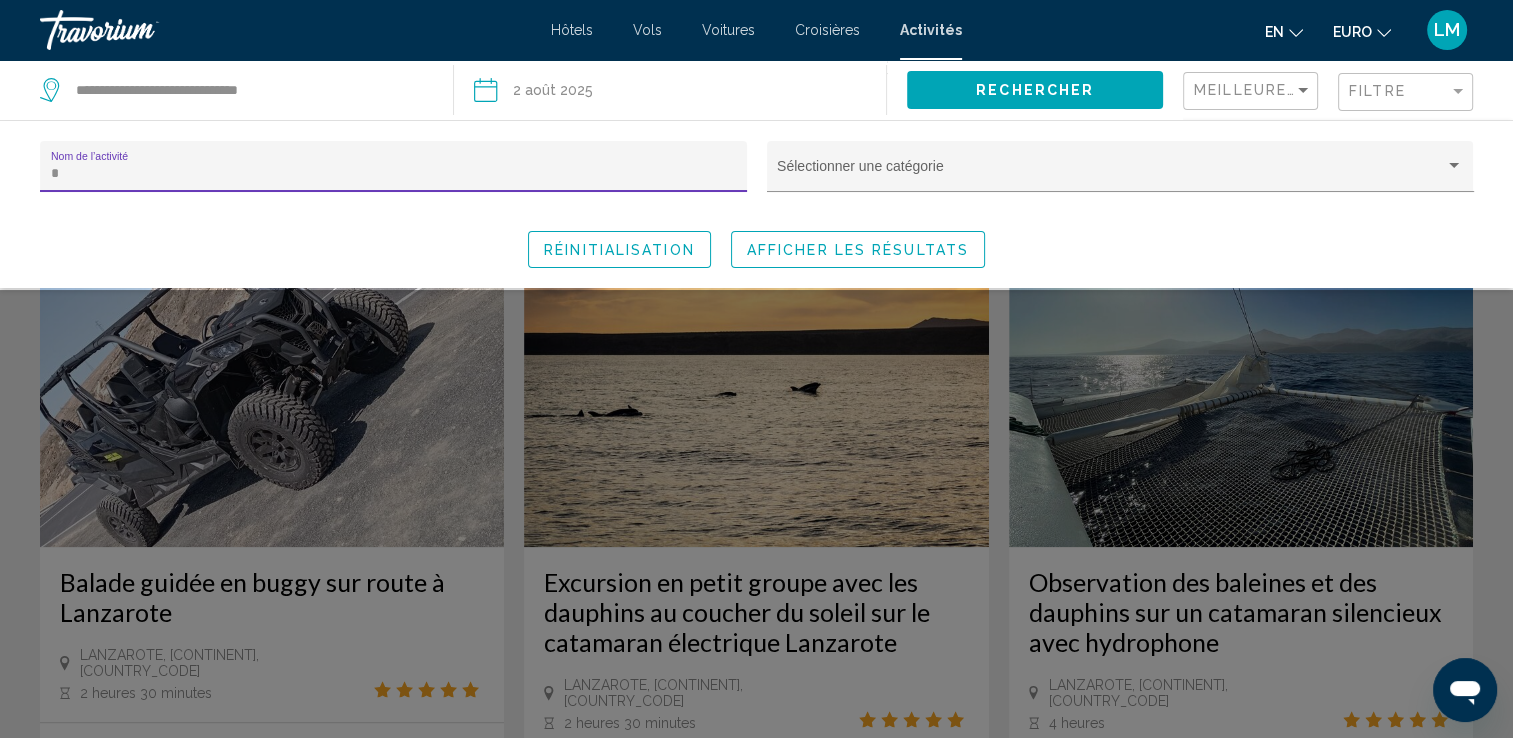 scroll, scrollTop: 8, scrollLeft: 0, axis: vertical 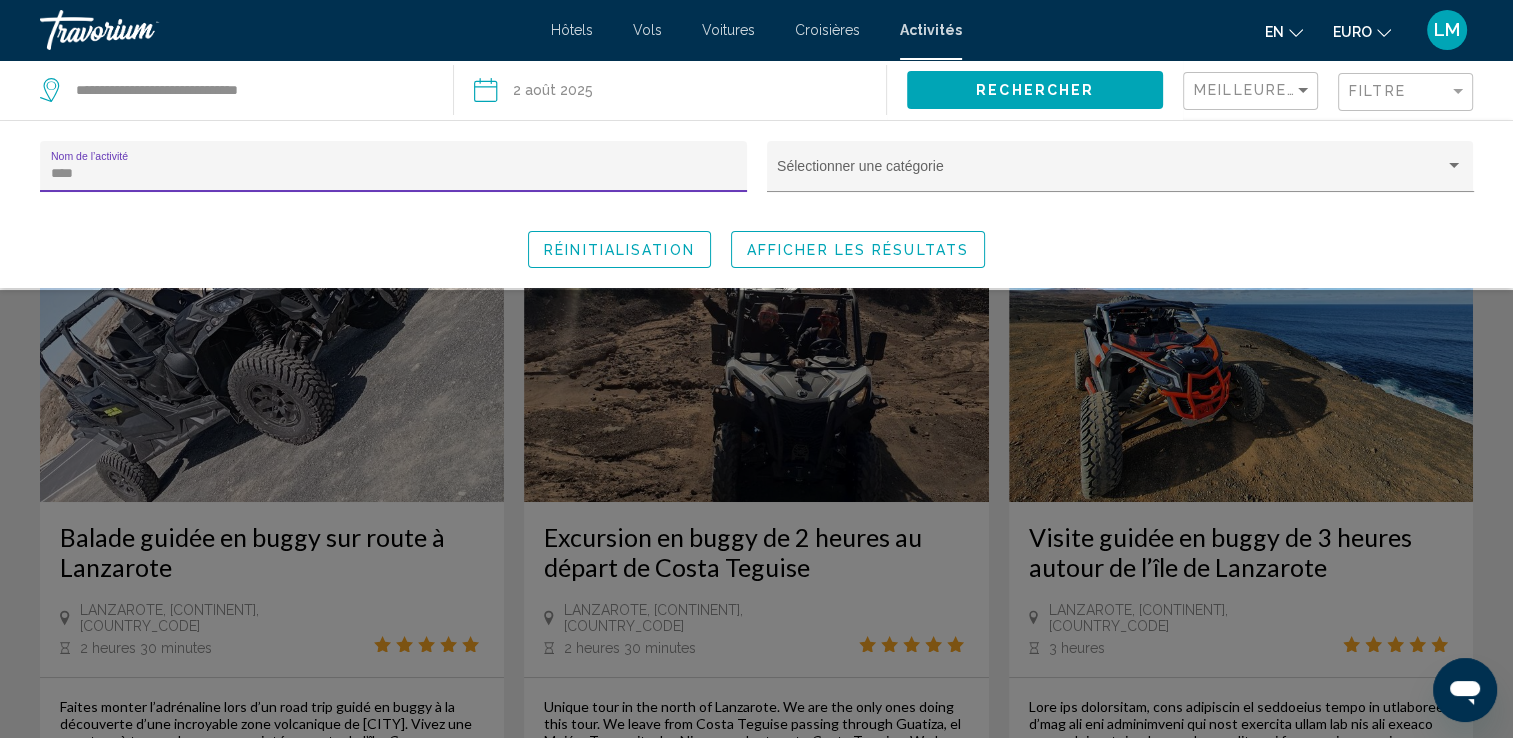 type on "****" 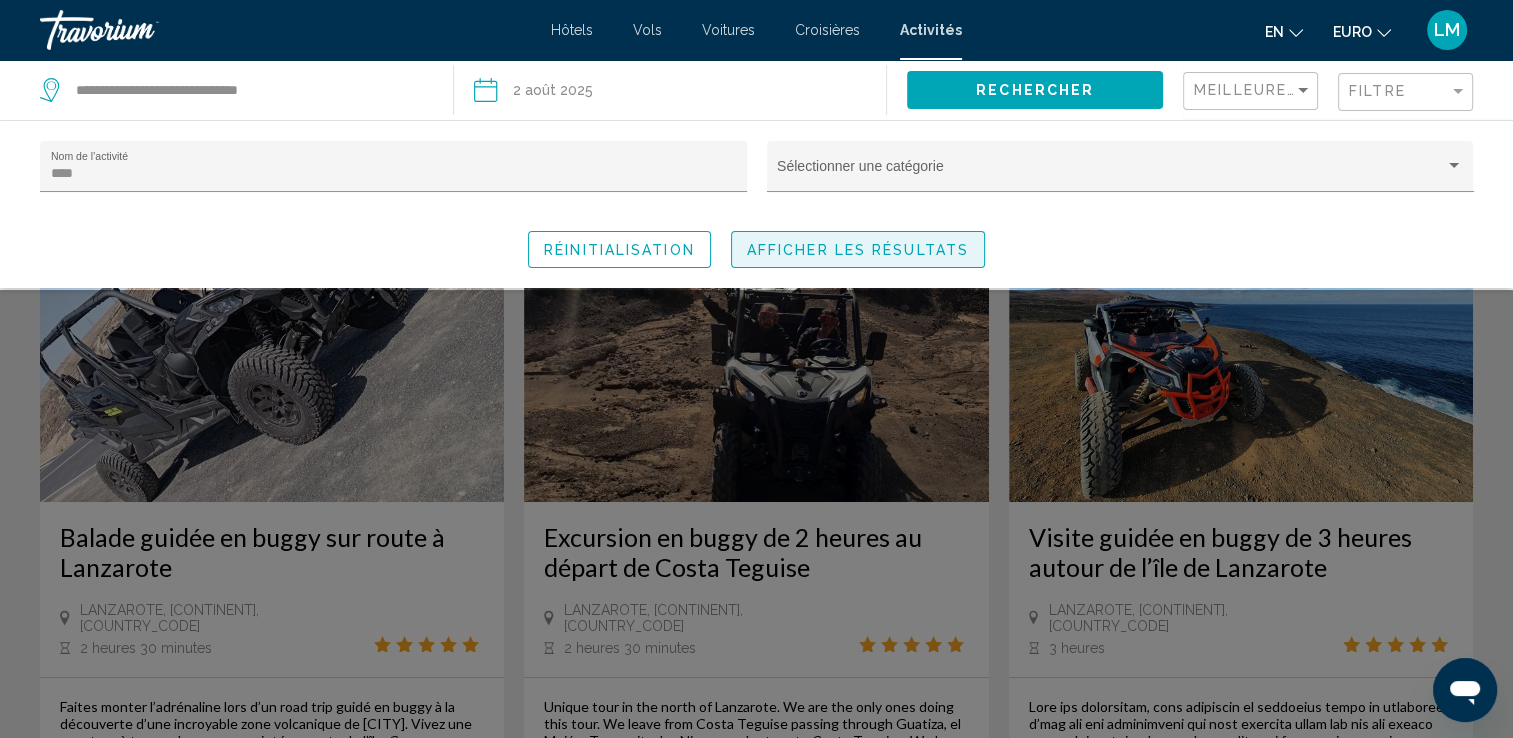 click on "Afficher les résultats" 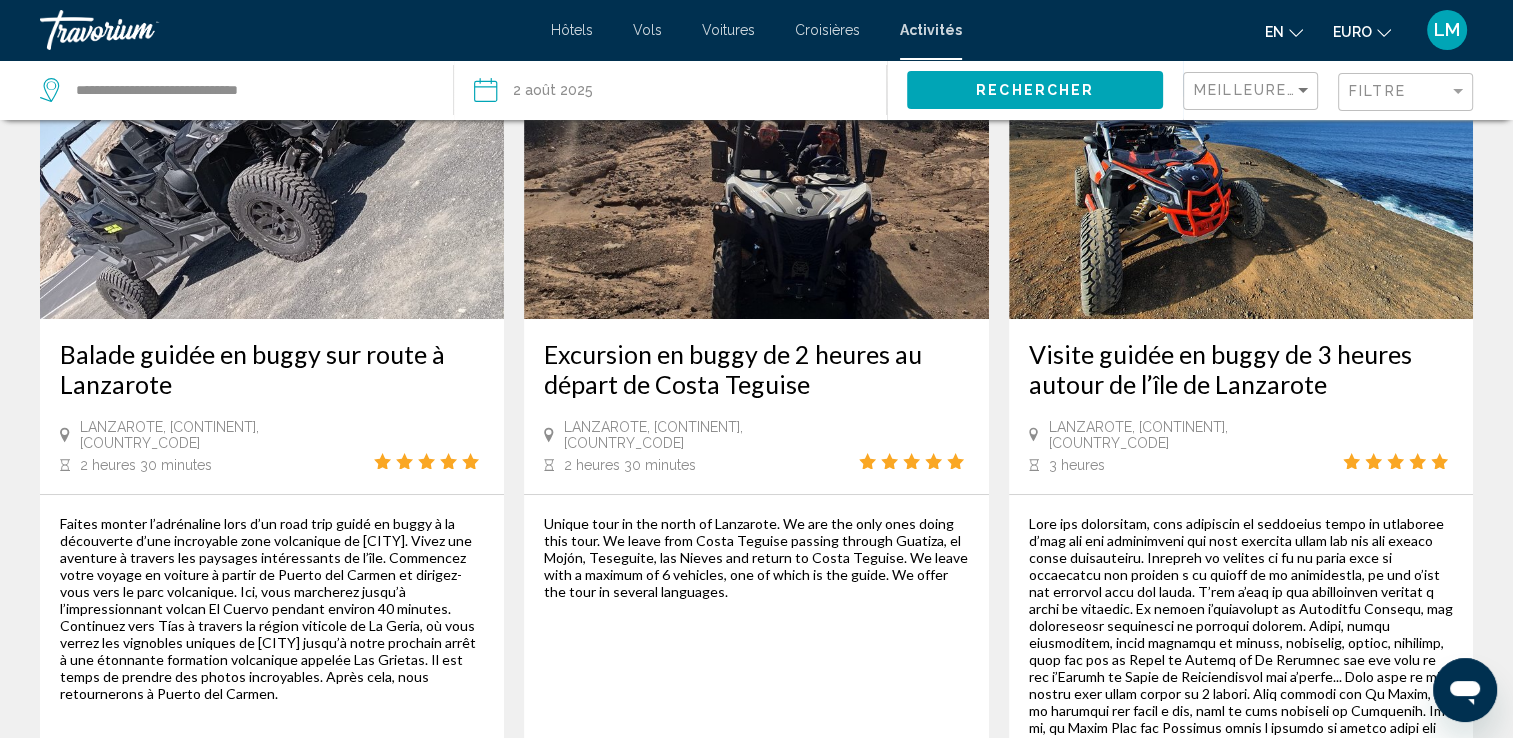 scroll, scrollTop: 91, scrollLeft: 0, axis: vertical 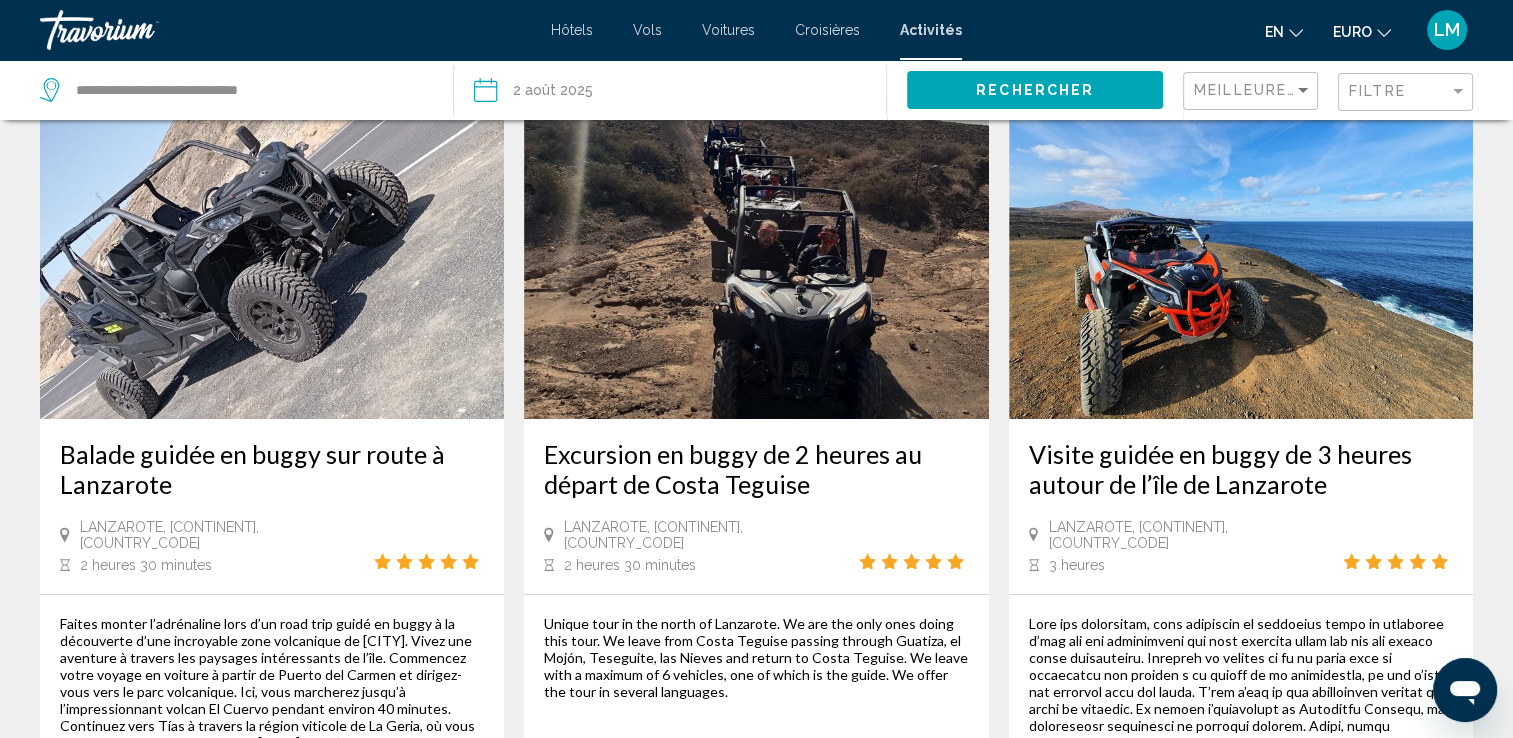 click at bounding box center [272, 259] 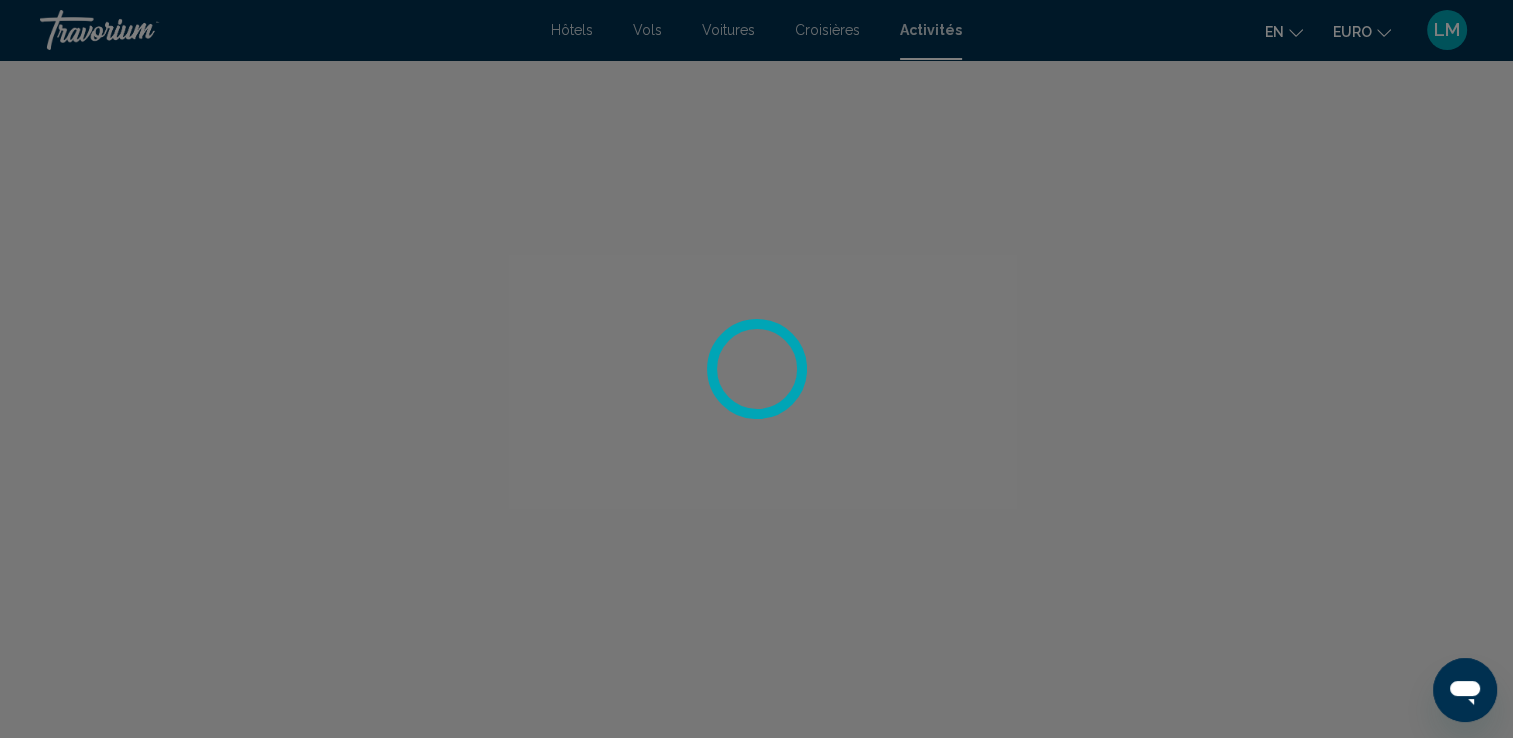 scroll, scrollTop: 0, scrollLeft: 0, axis: both 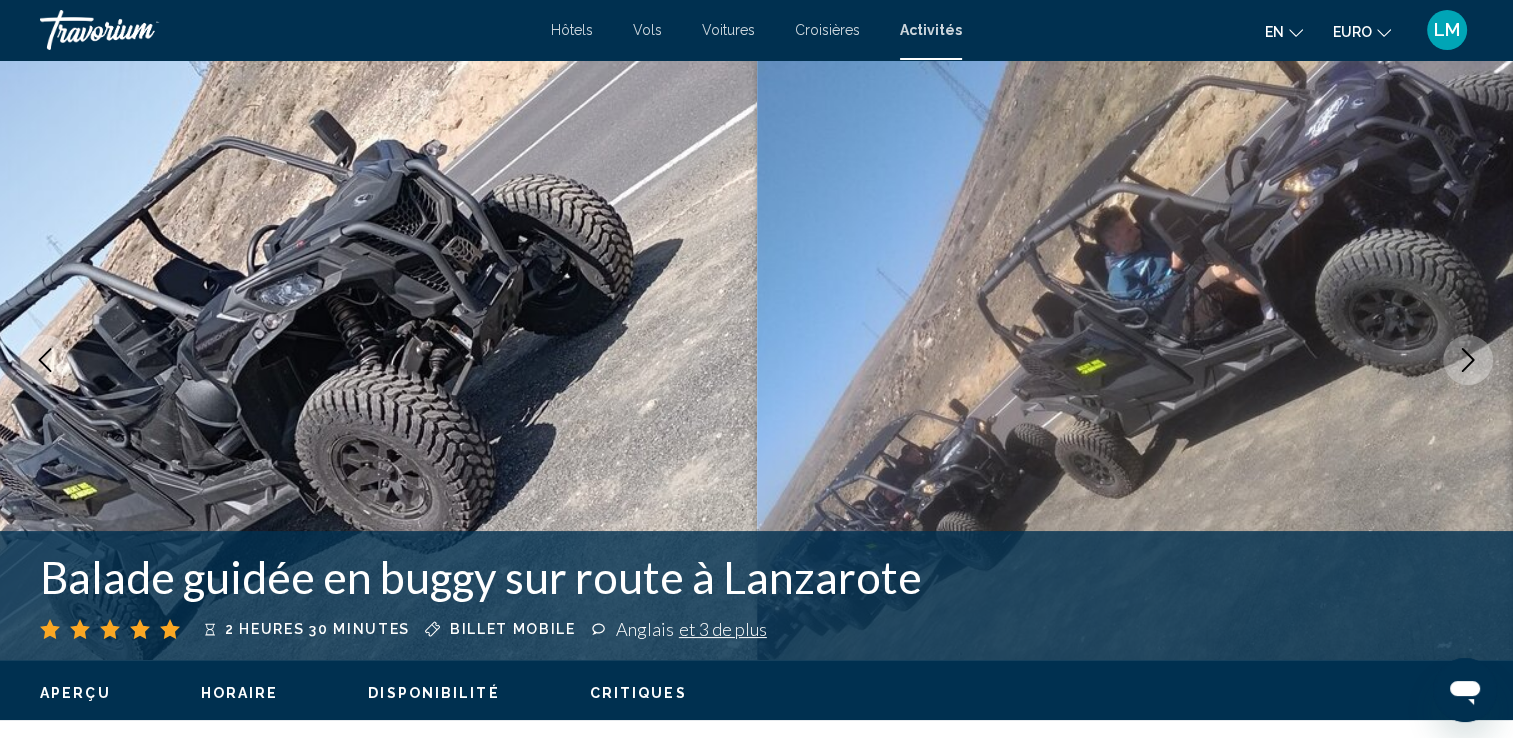click 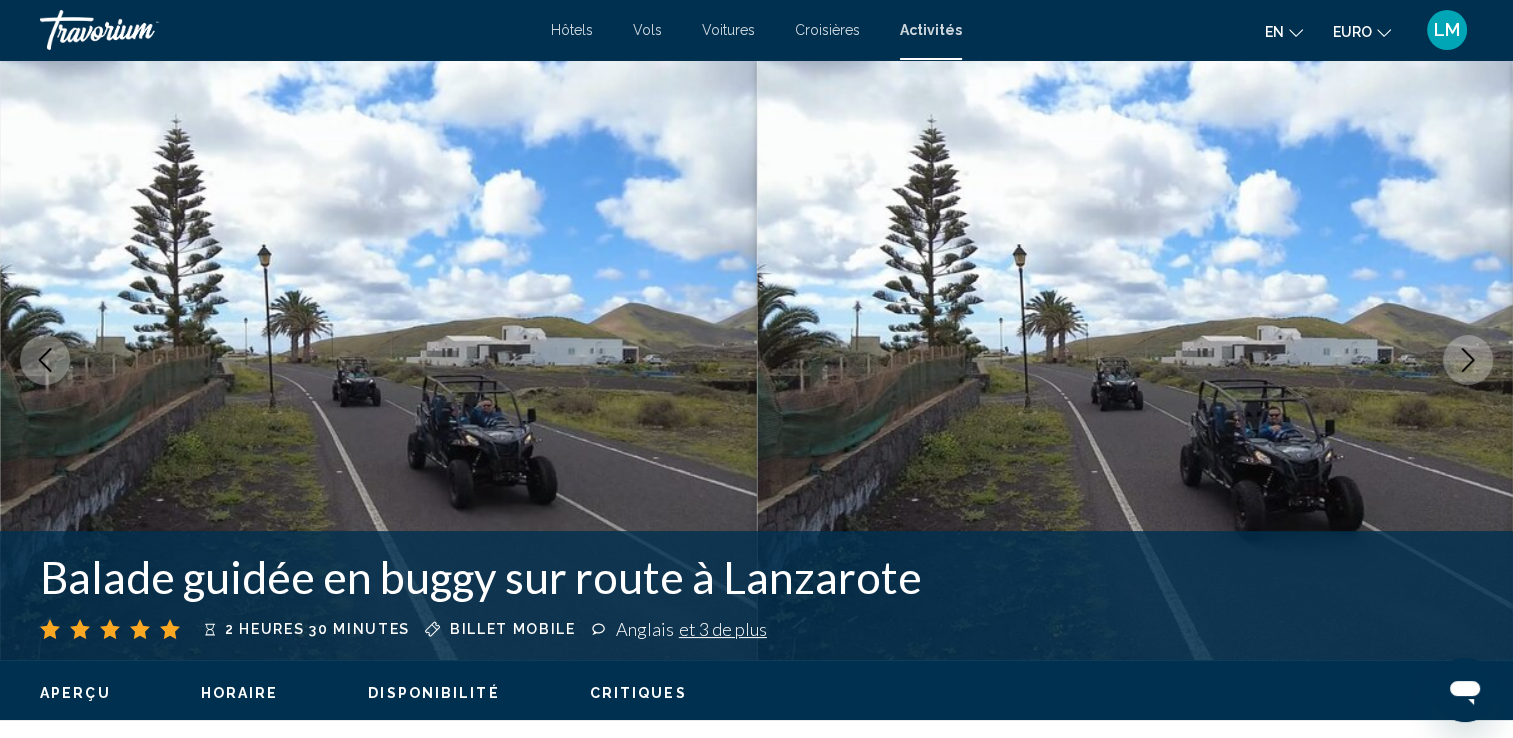 click 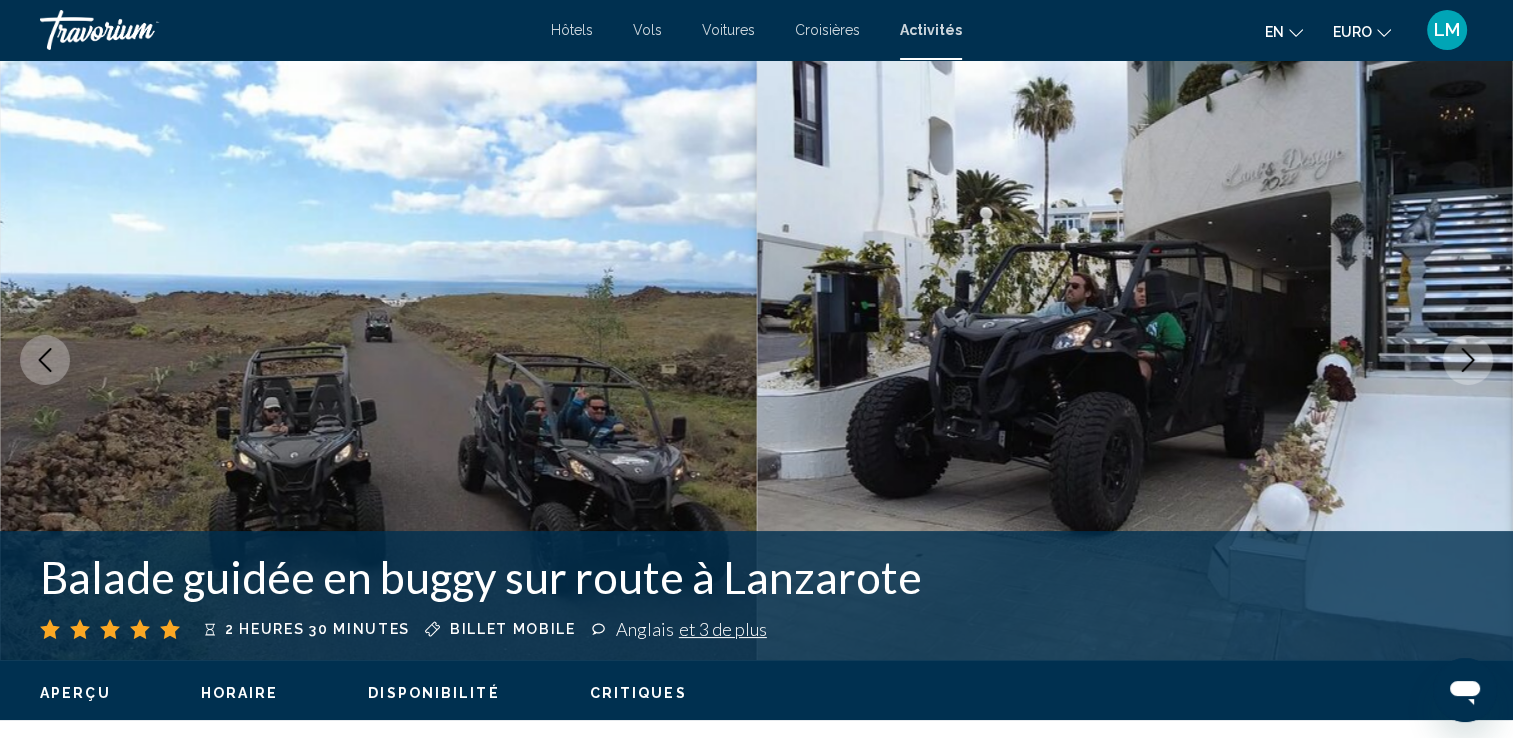 click 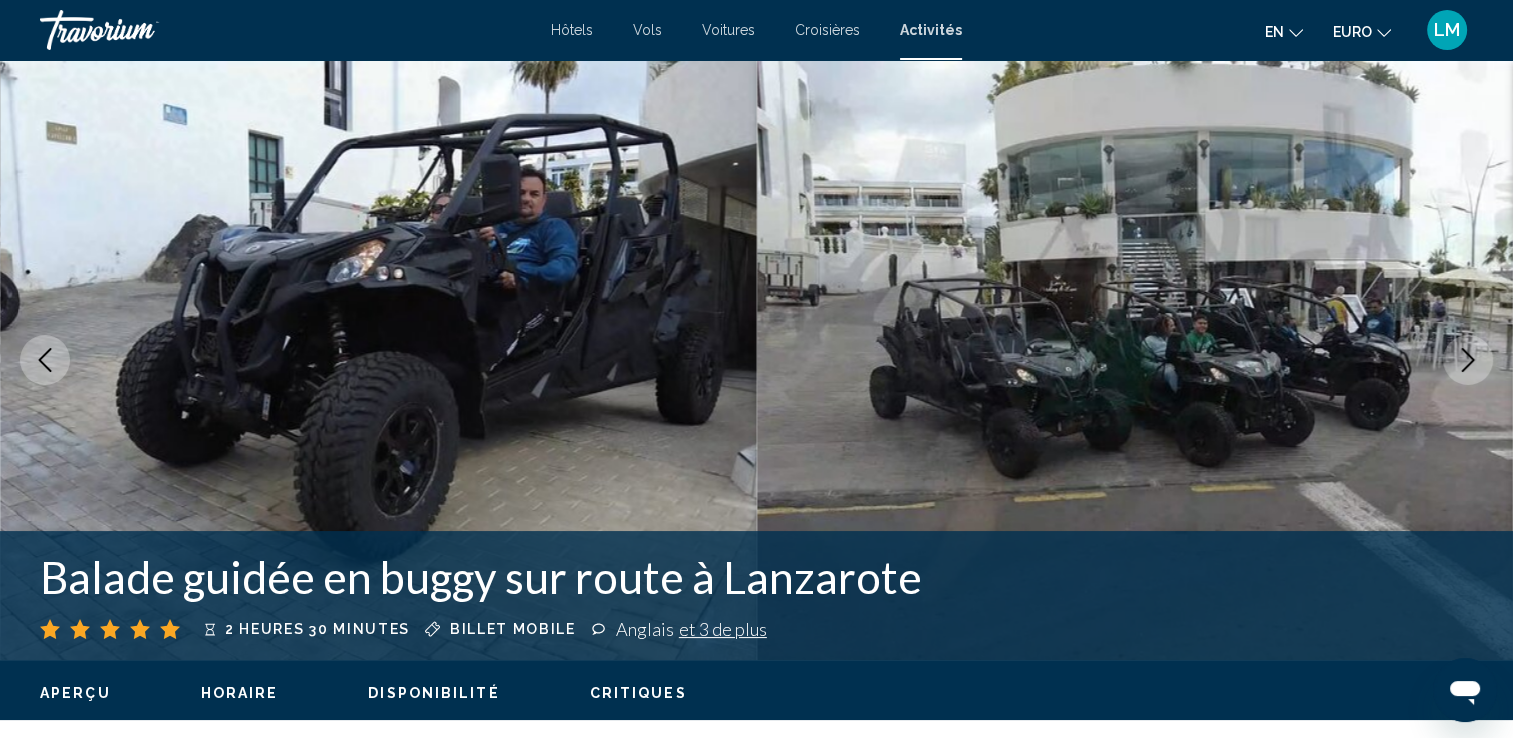 click 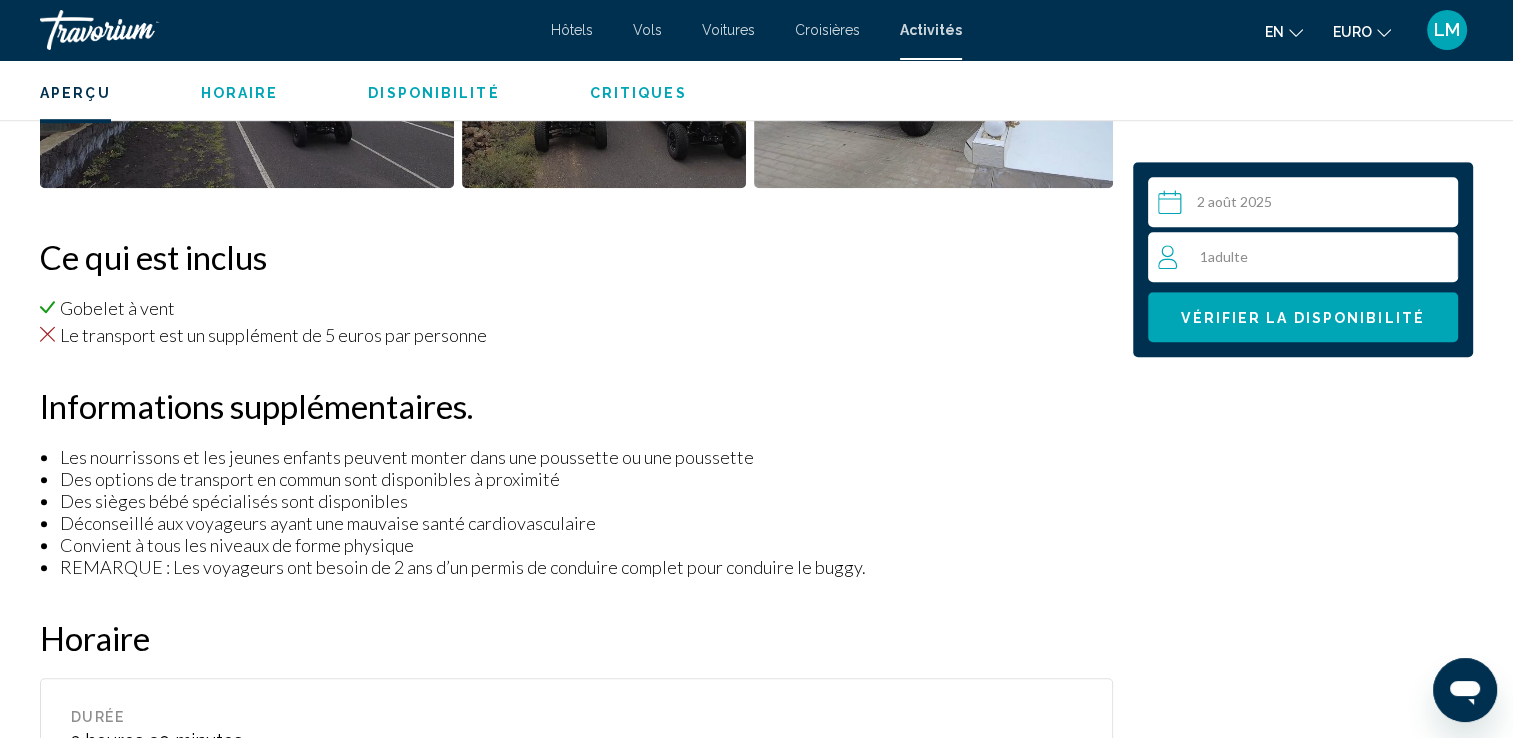 scroll, scrollTop: 1300, scrollLeft: 0, axis: vertical 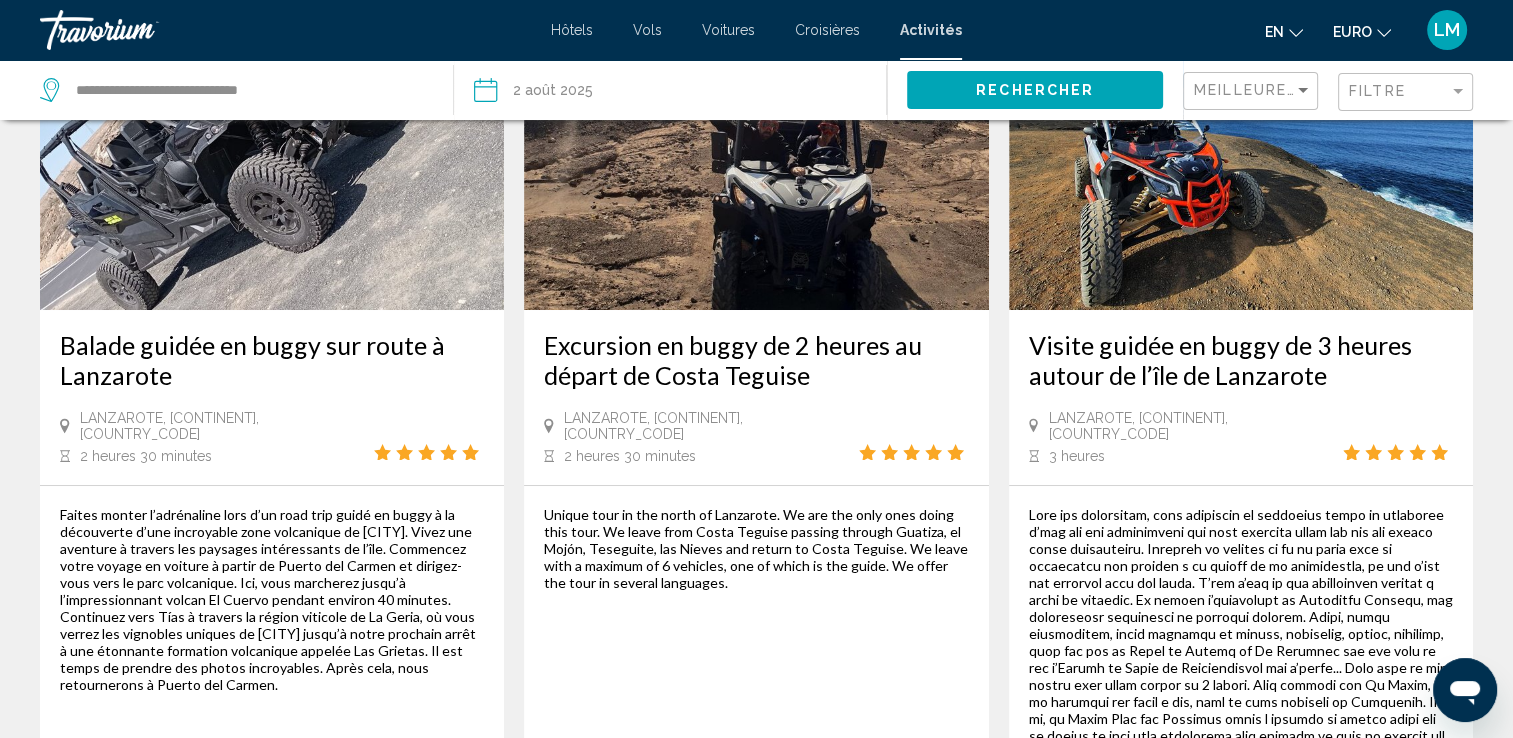 click at bounding box center (1241, 150) 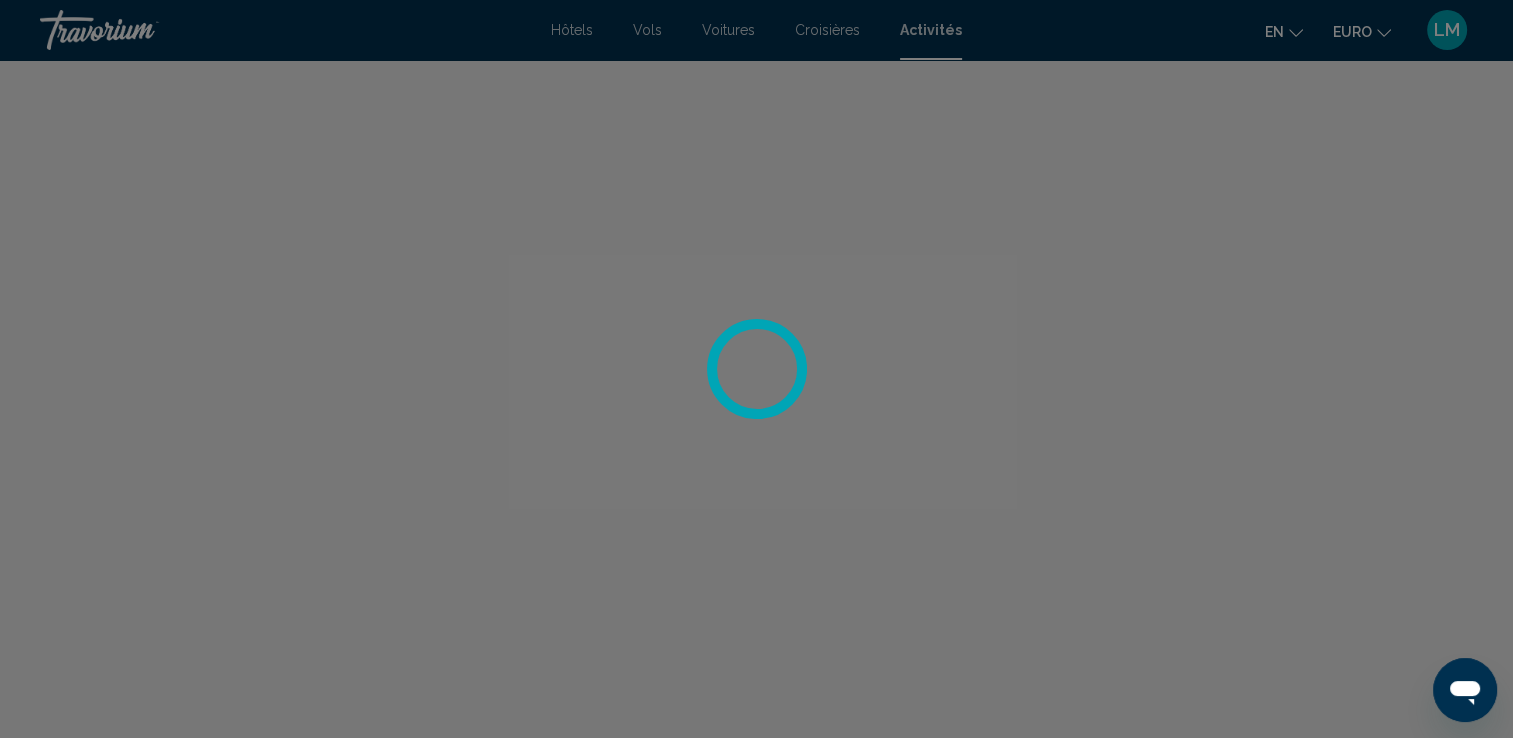 scroll, scrollTop: 0, scrollLeft: 0, axis: both 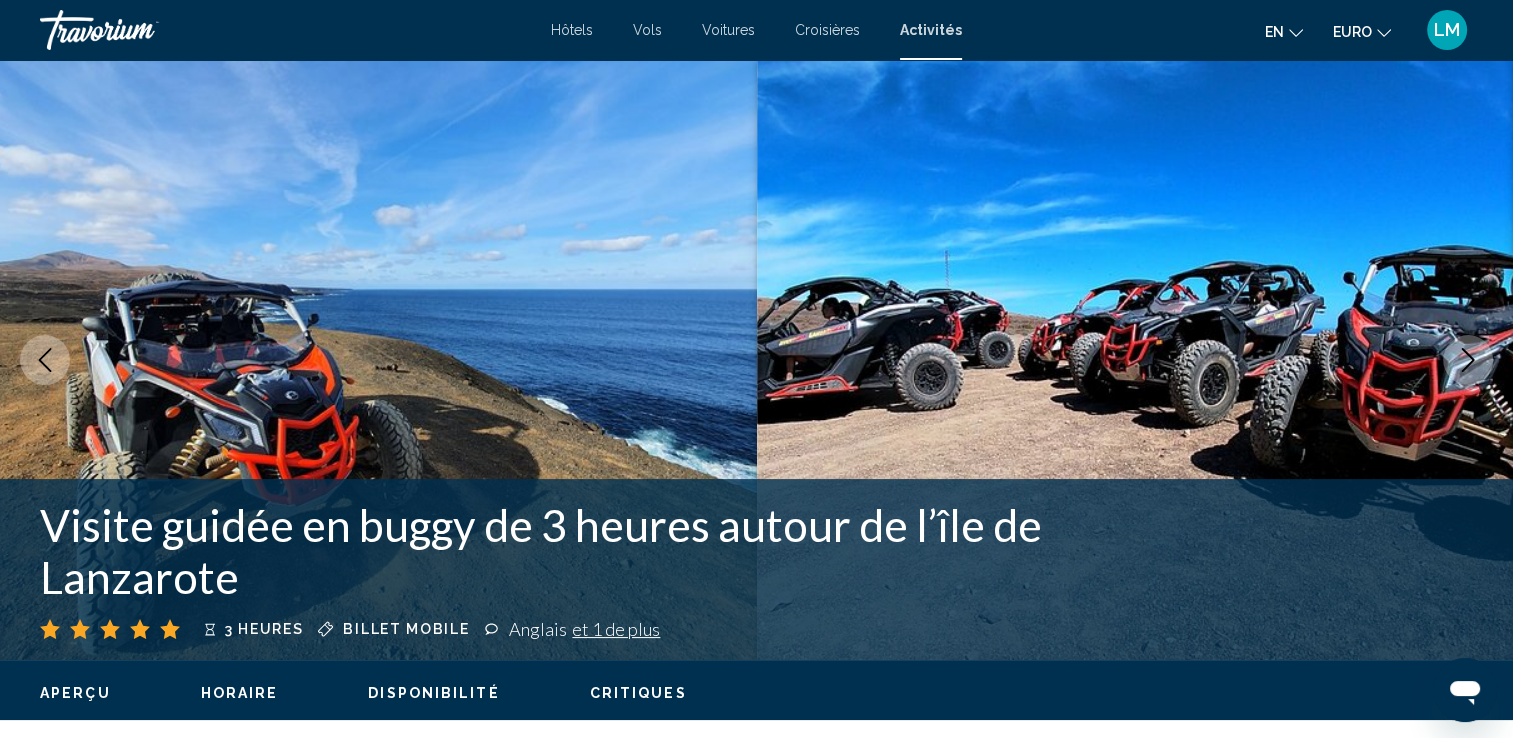 click at bounding box center (1468, 360) 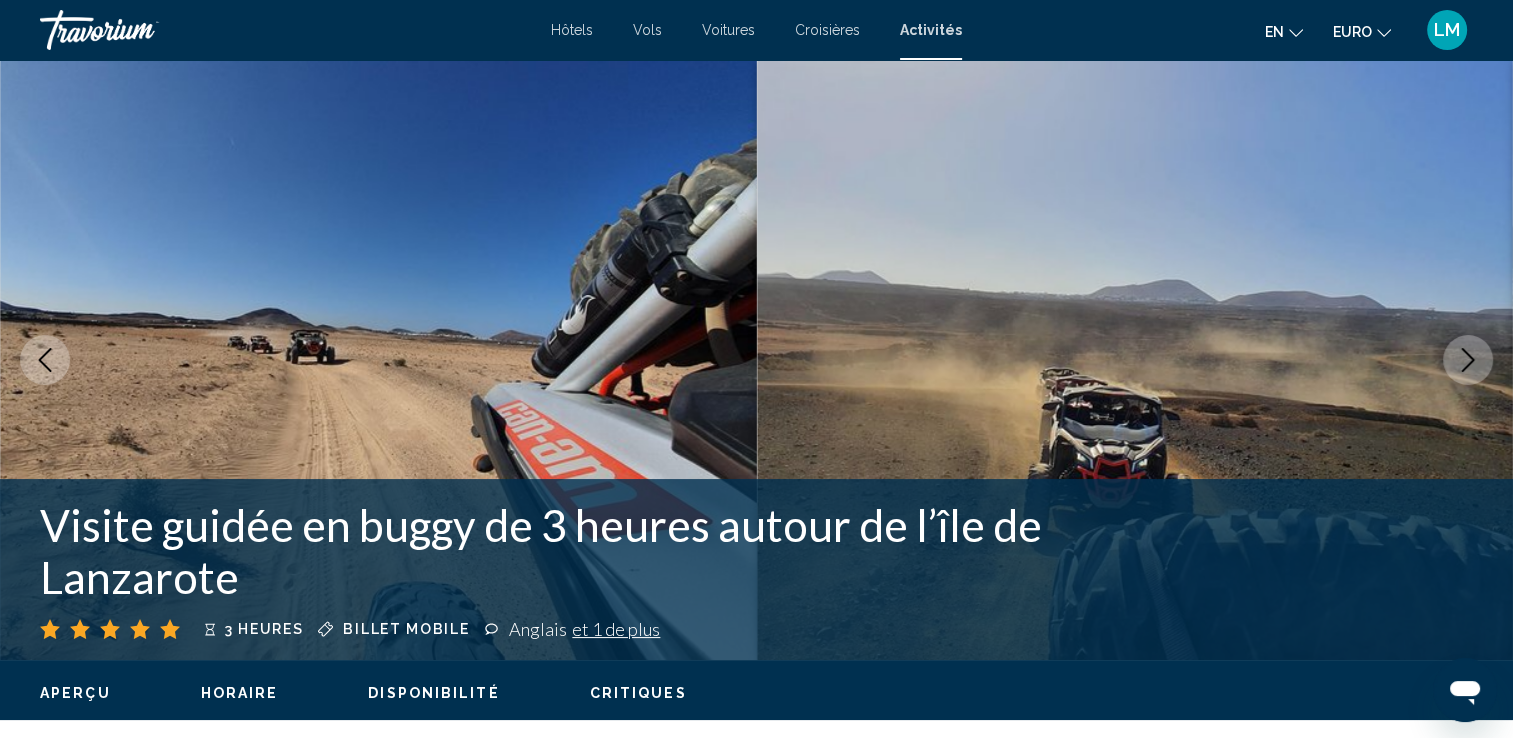 click 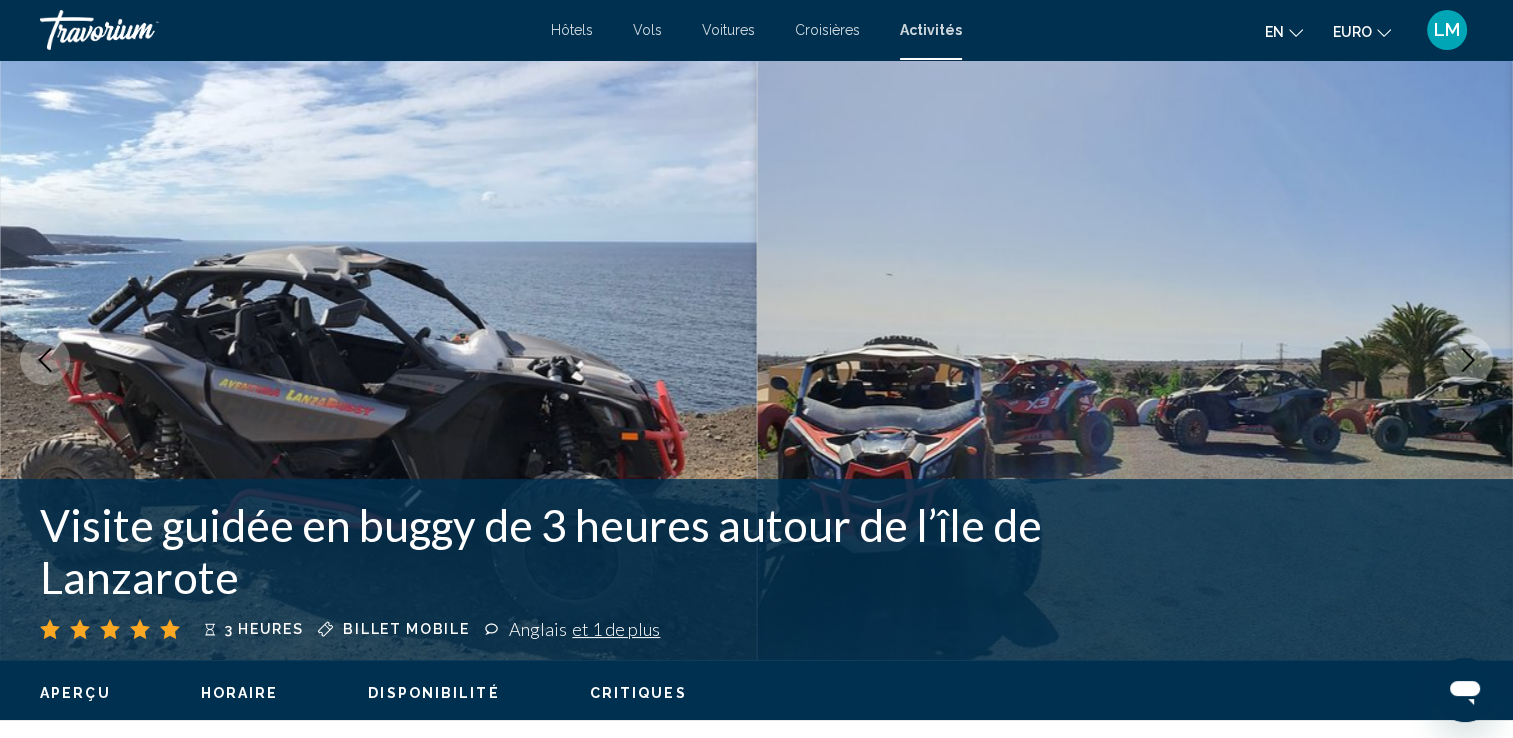 click 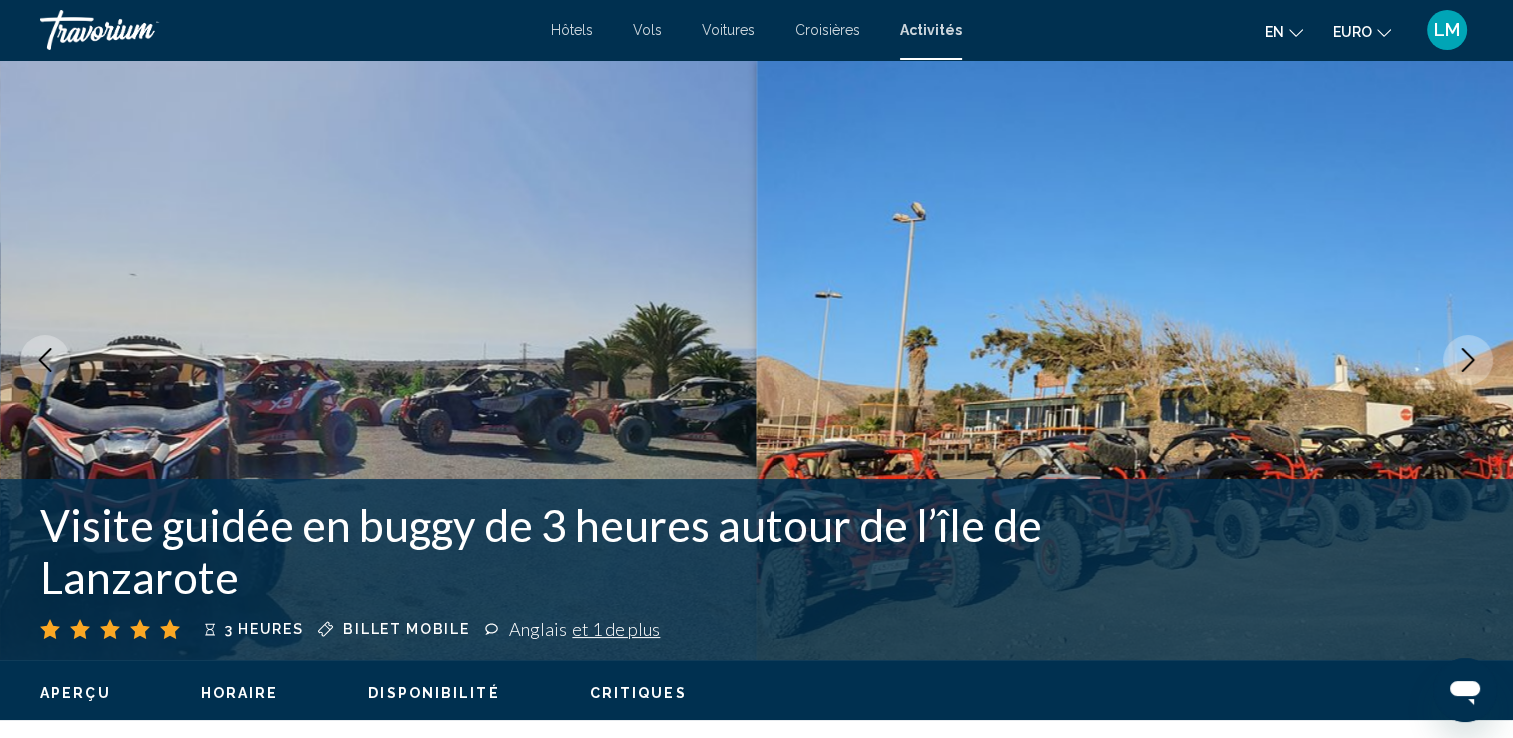 click 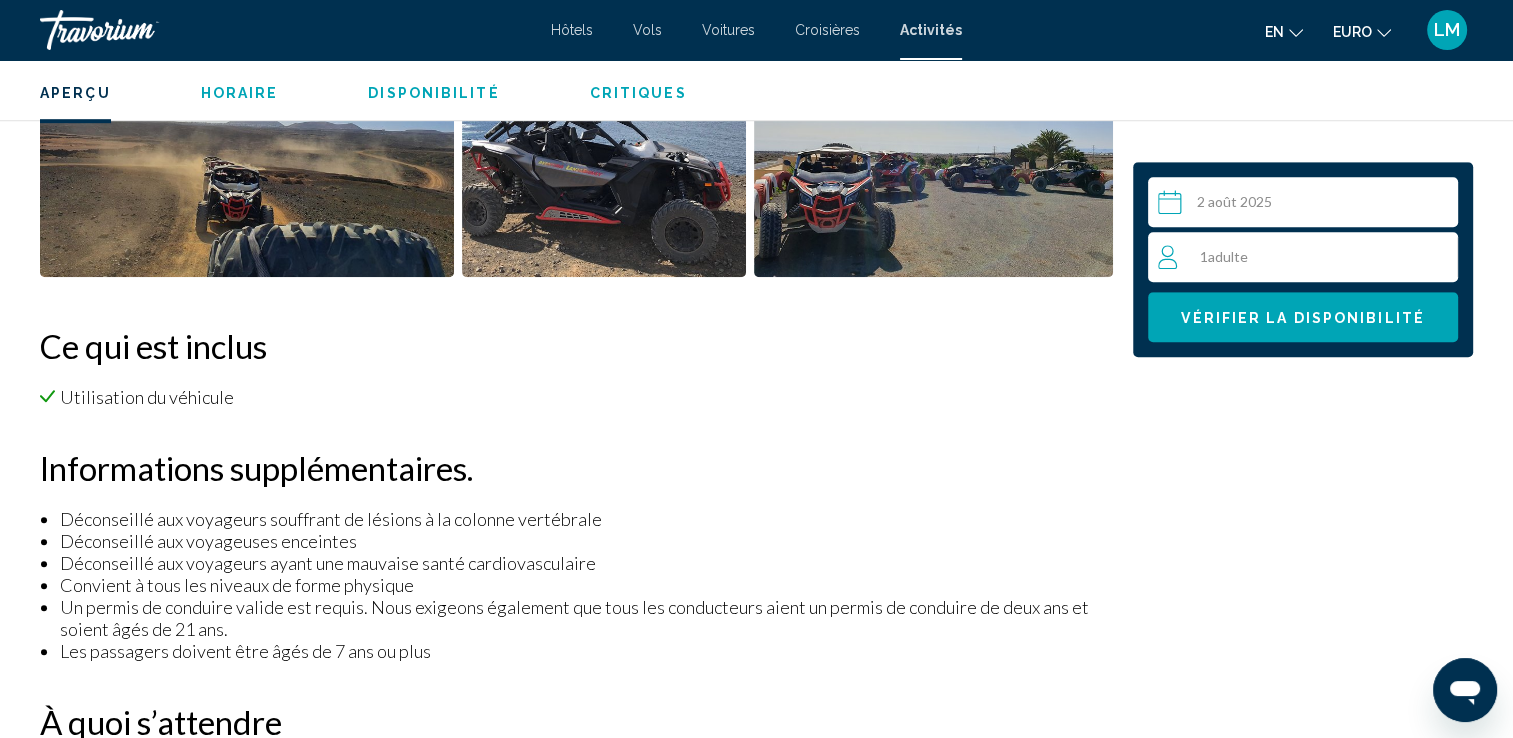 scroll, scrollTop: 1500, scrollLeft: 0, axis: vertical 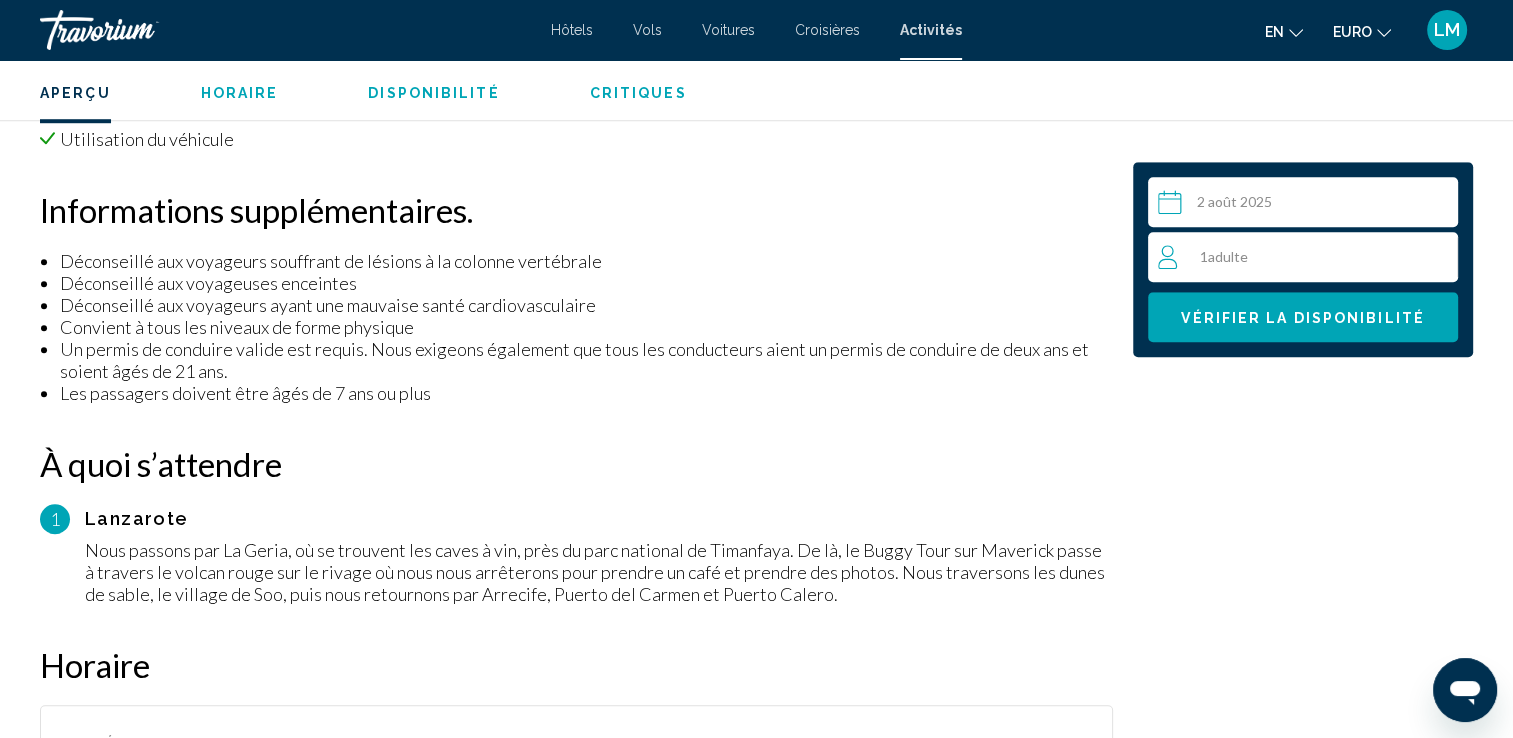 click on "1  Adulte Adults" at bounding box center [1307, 257] 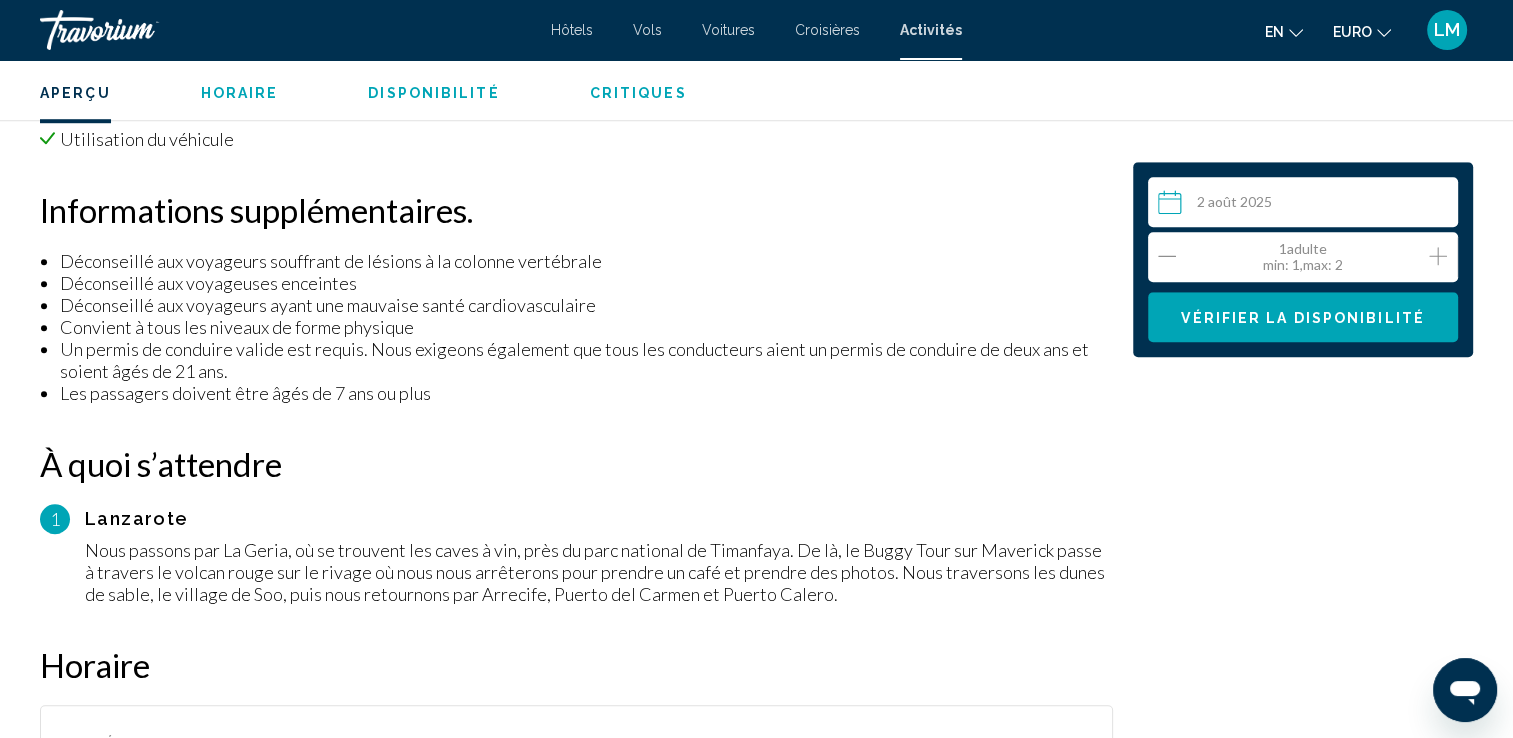 click on "[NUMBER] [PERSON] Adults min : [NUMBER], max : [NUMBER]" at bounding box center (1307, 257) 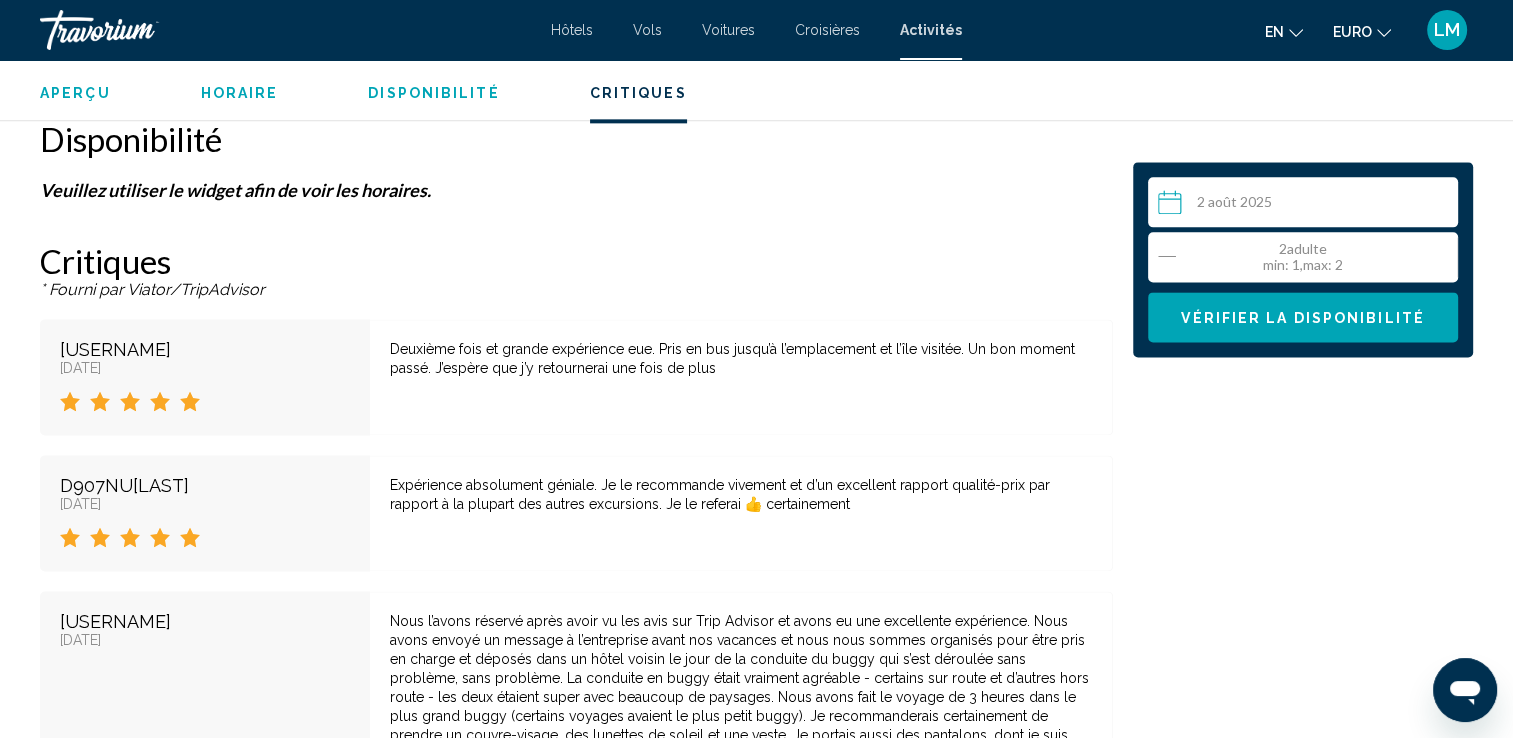 scroll, scrollTop: 2900, scrollLeft: 0, axis: vertical 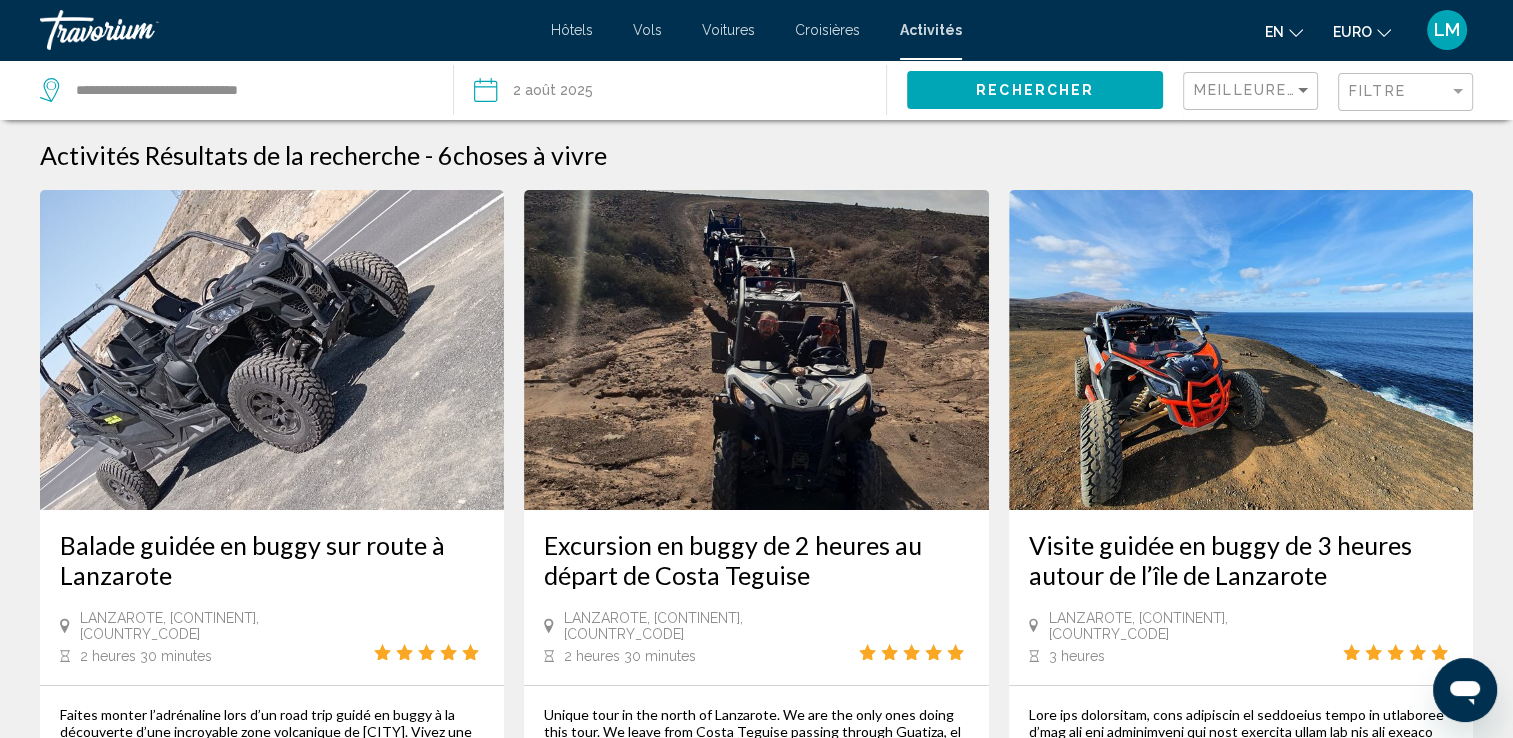 click at bounding box center [756, 350] 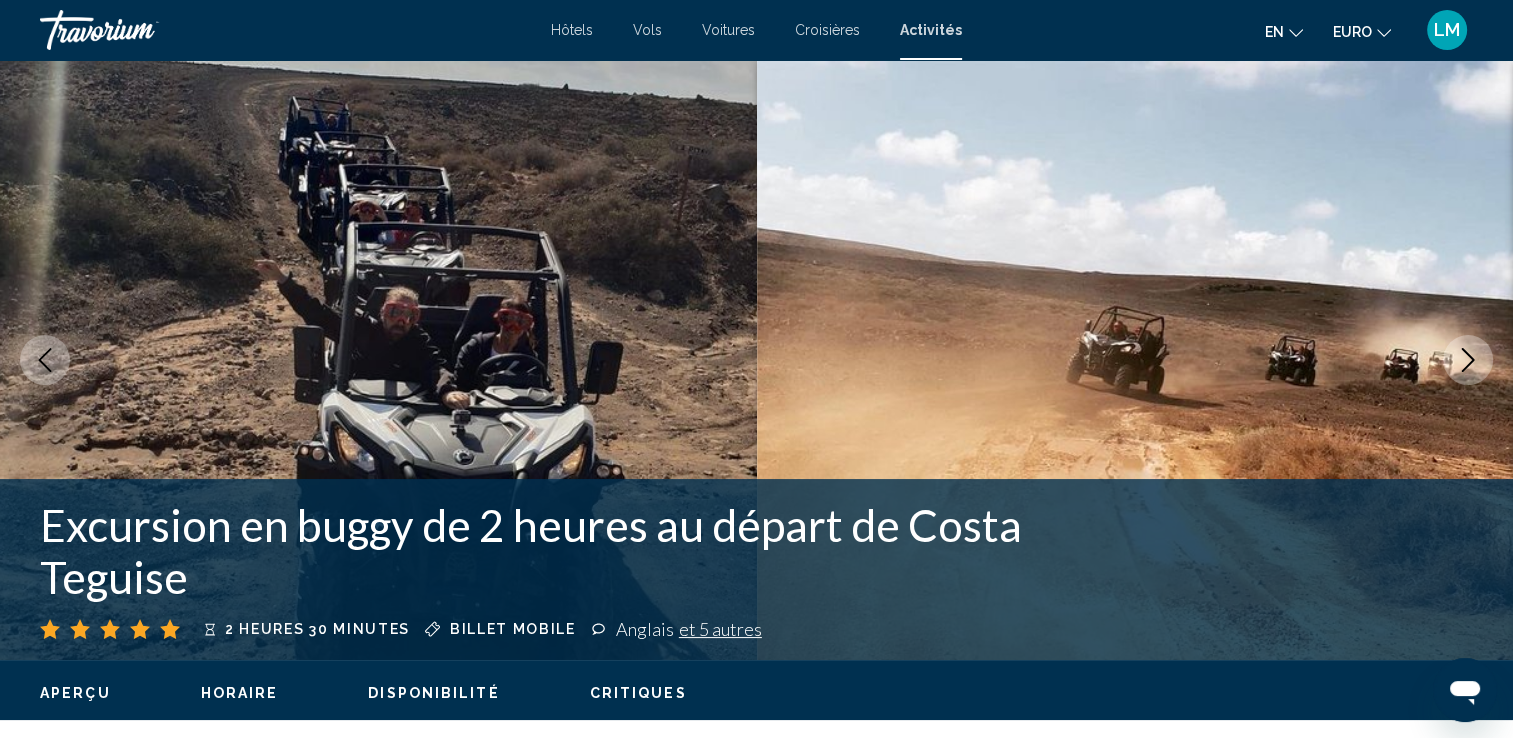 click at bounding box center [1468, 360] 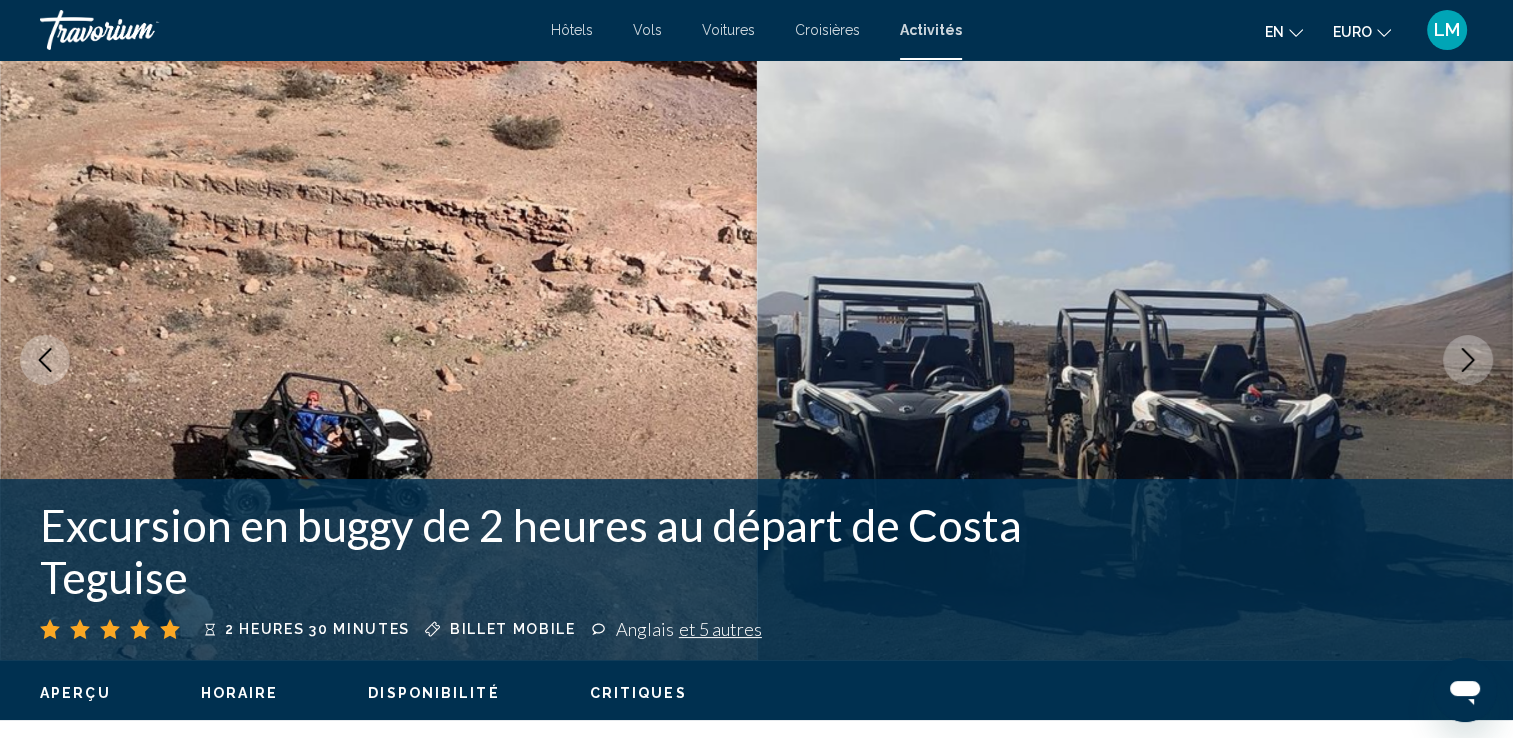 click 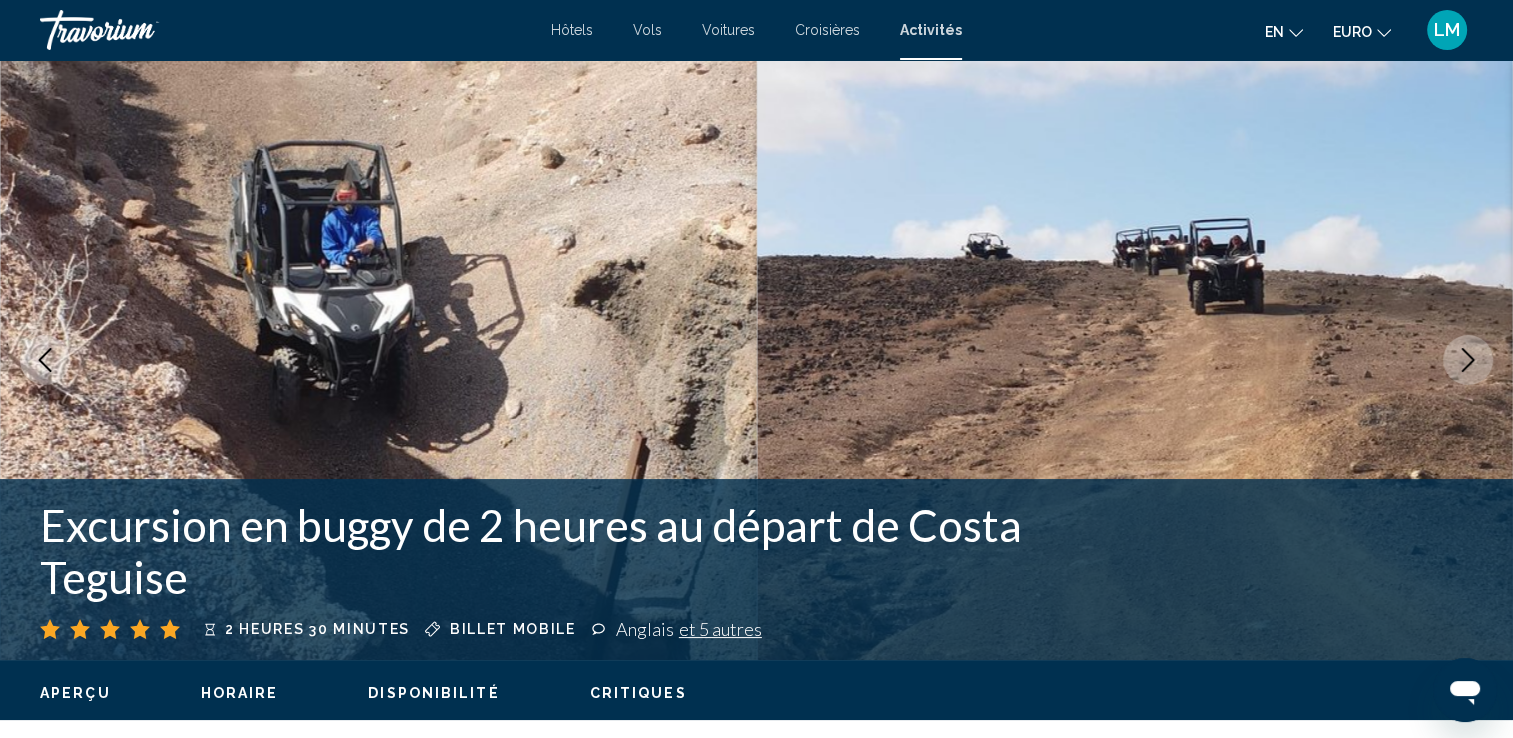 click 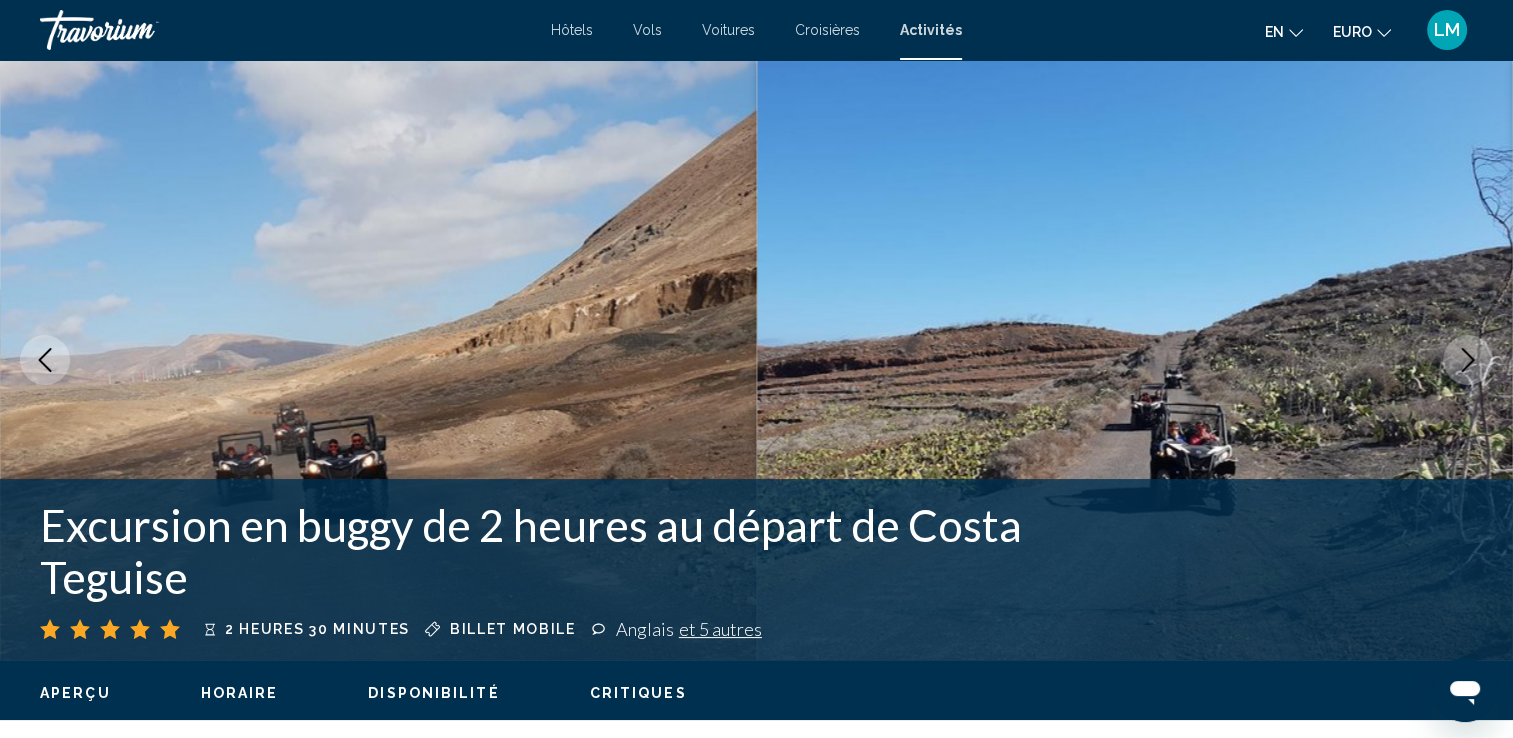 click 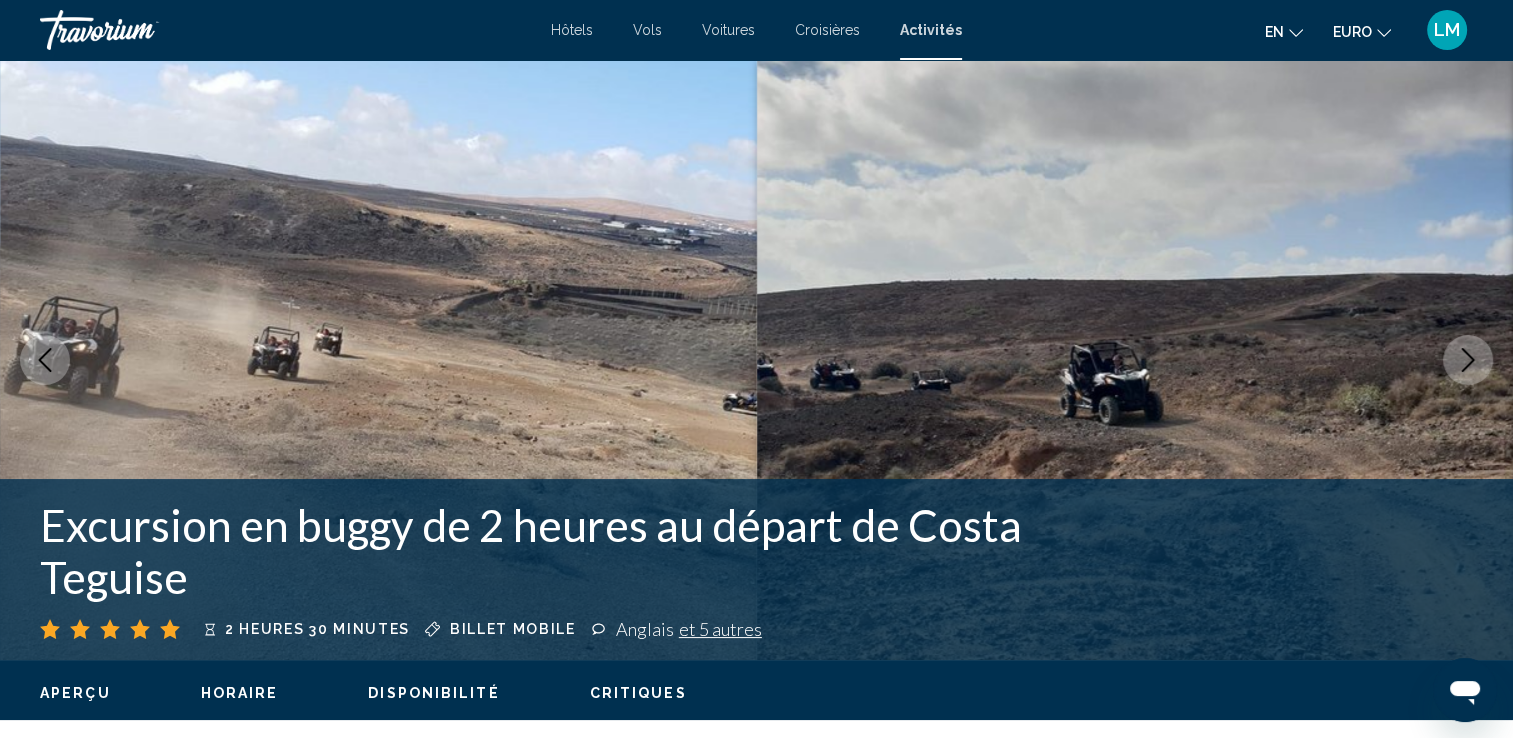 click 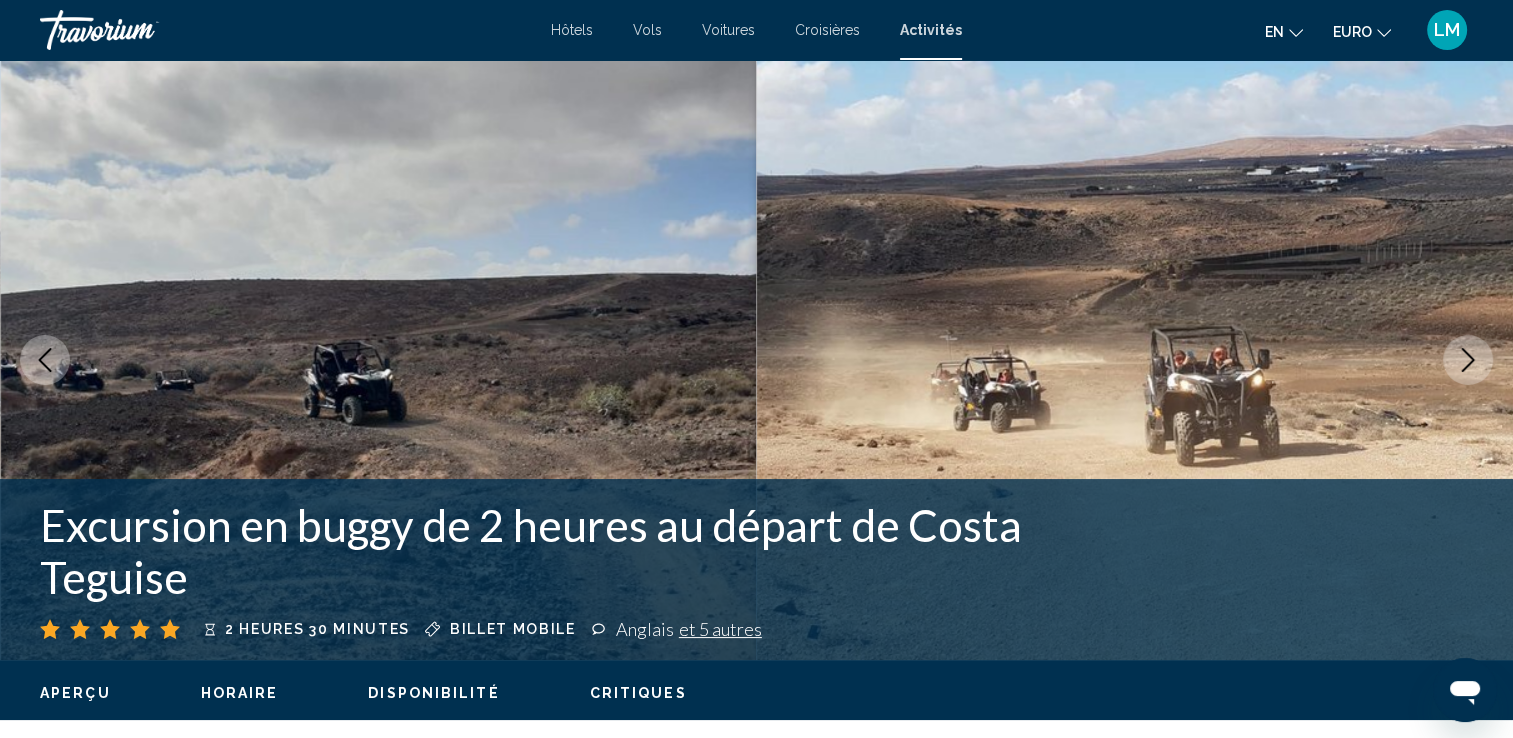 click 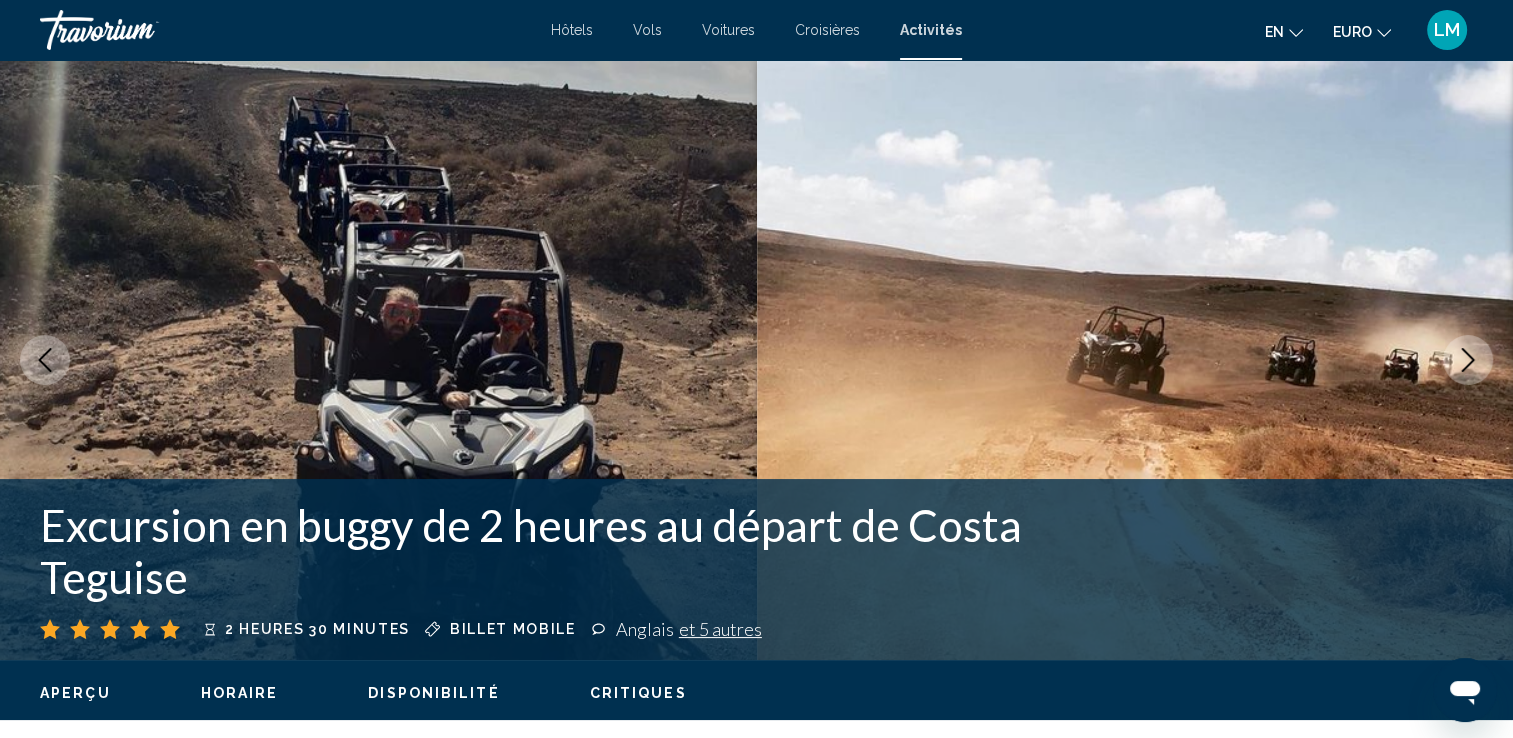 click 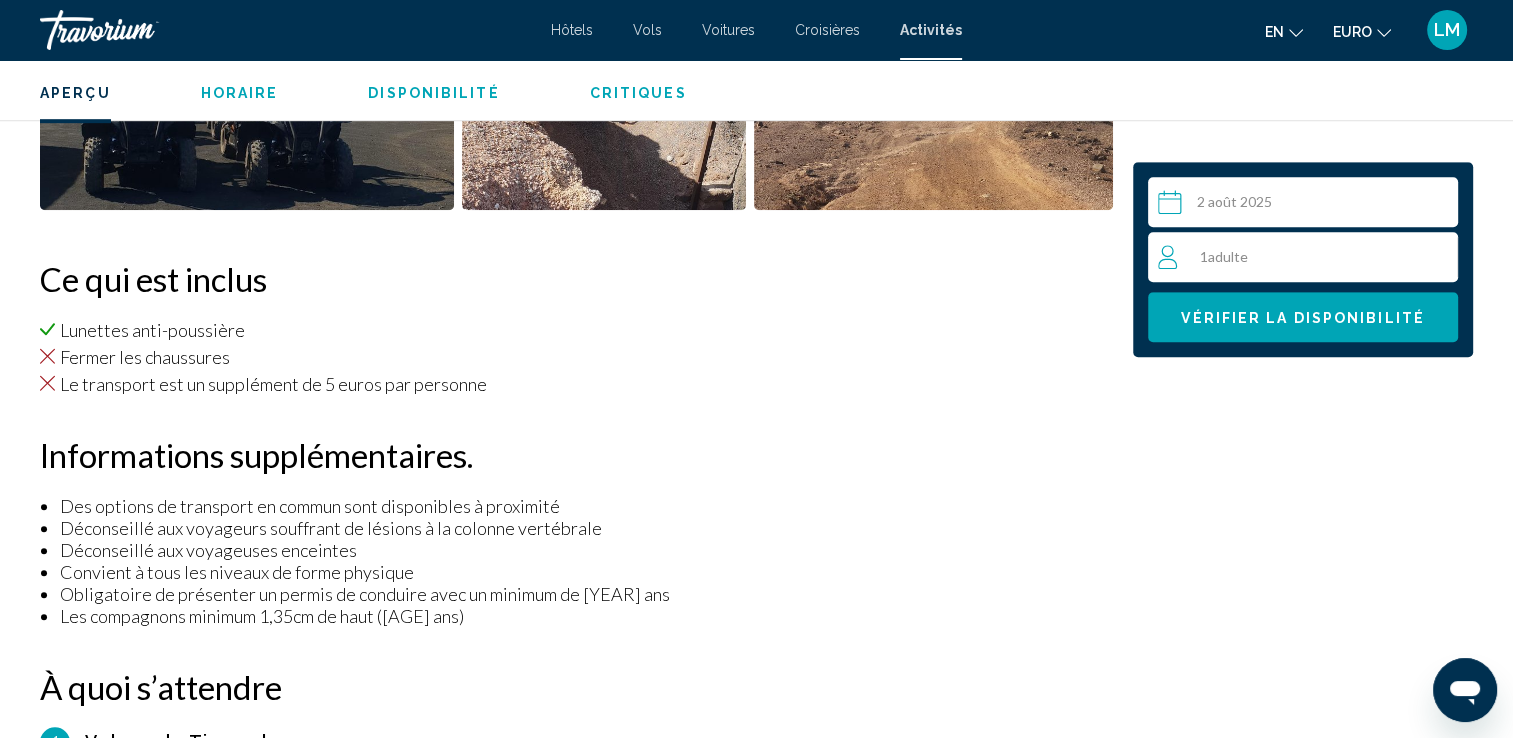 scroll, scrollTop: 1200, scrollLeft: 0, axis: vertical 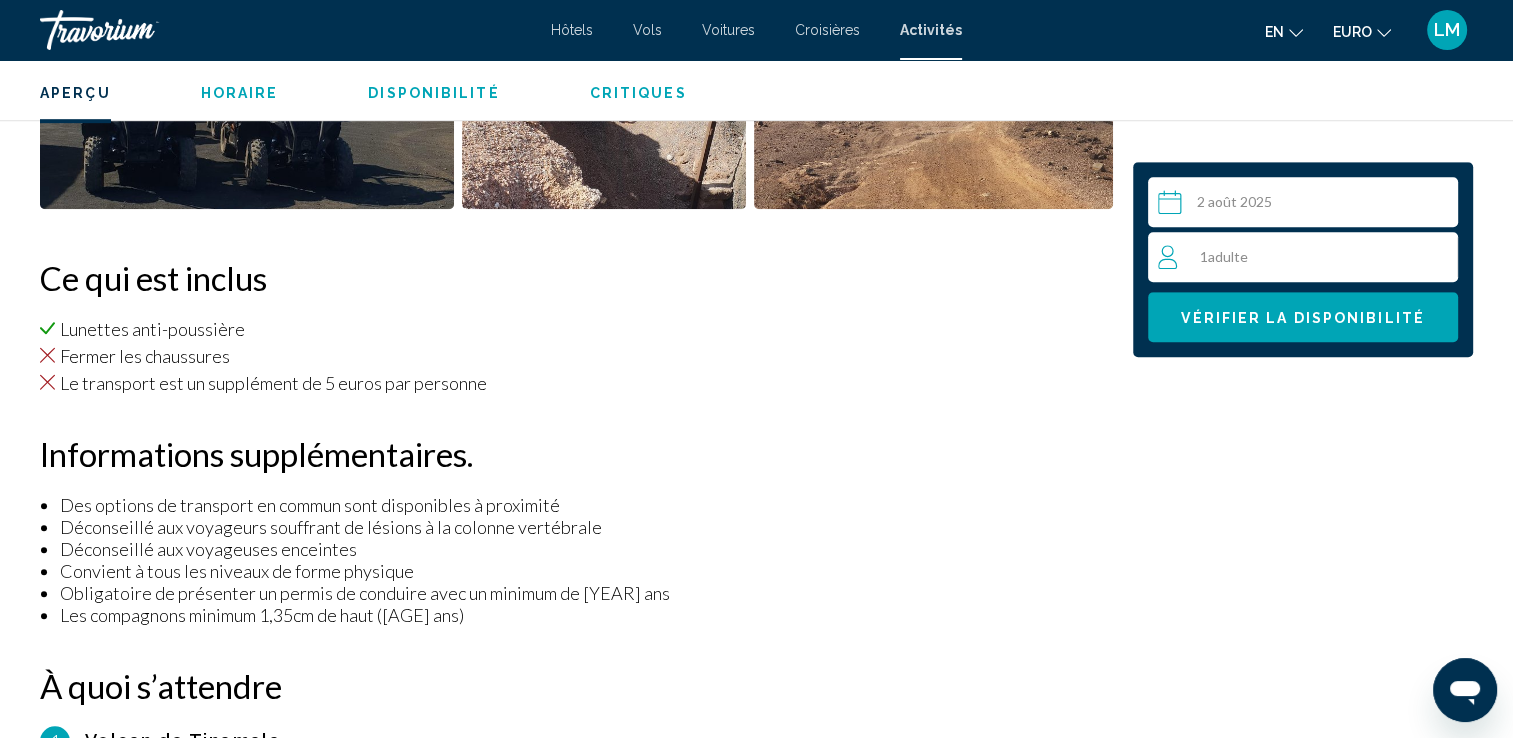 drag, startPoint x: 1335, startPoint y: 250, endPoint x: 1366, endPoint y: 263, distance: 33.61547 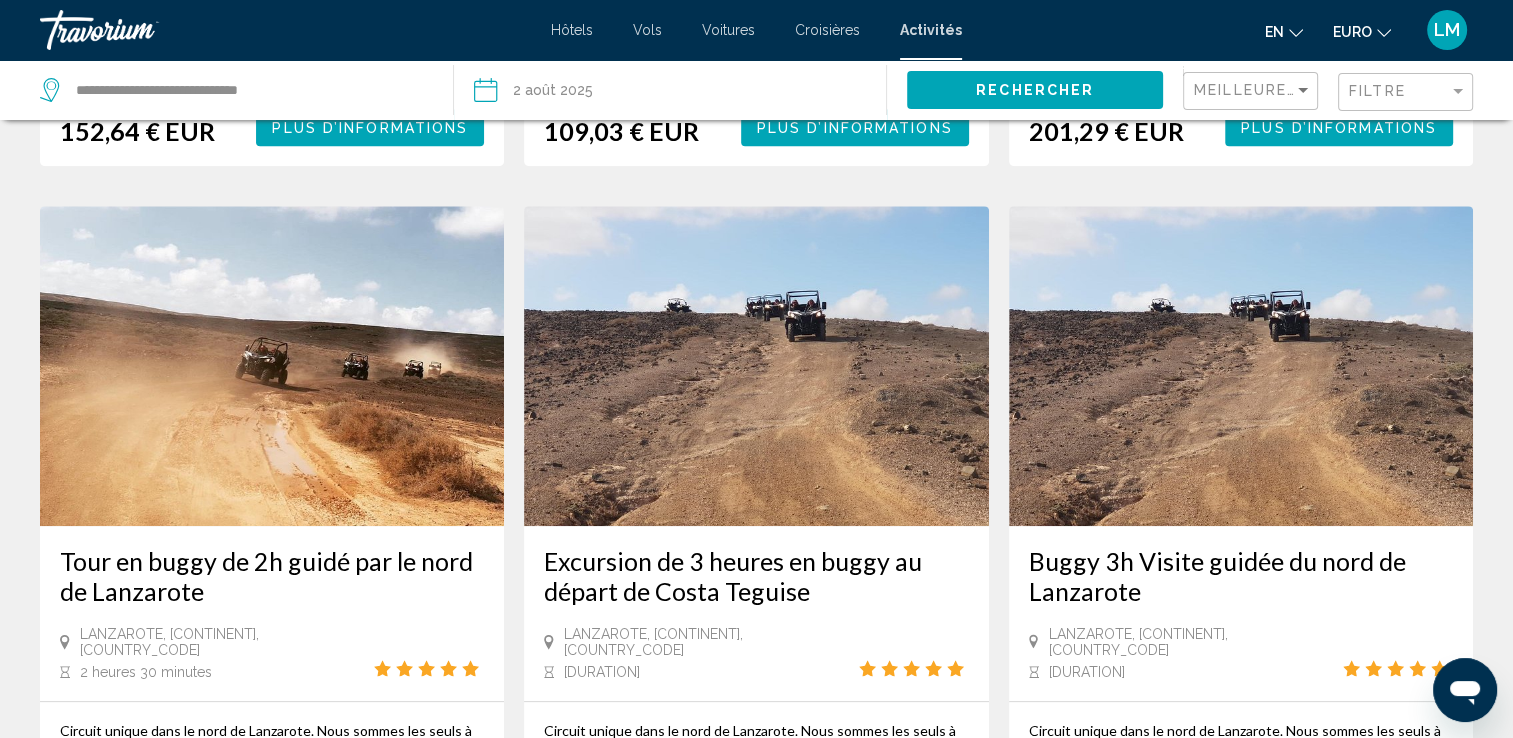 scroll, scrollTop: 591, scrollLeft: 0, axis: vertical 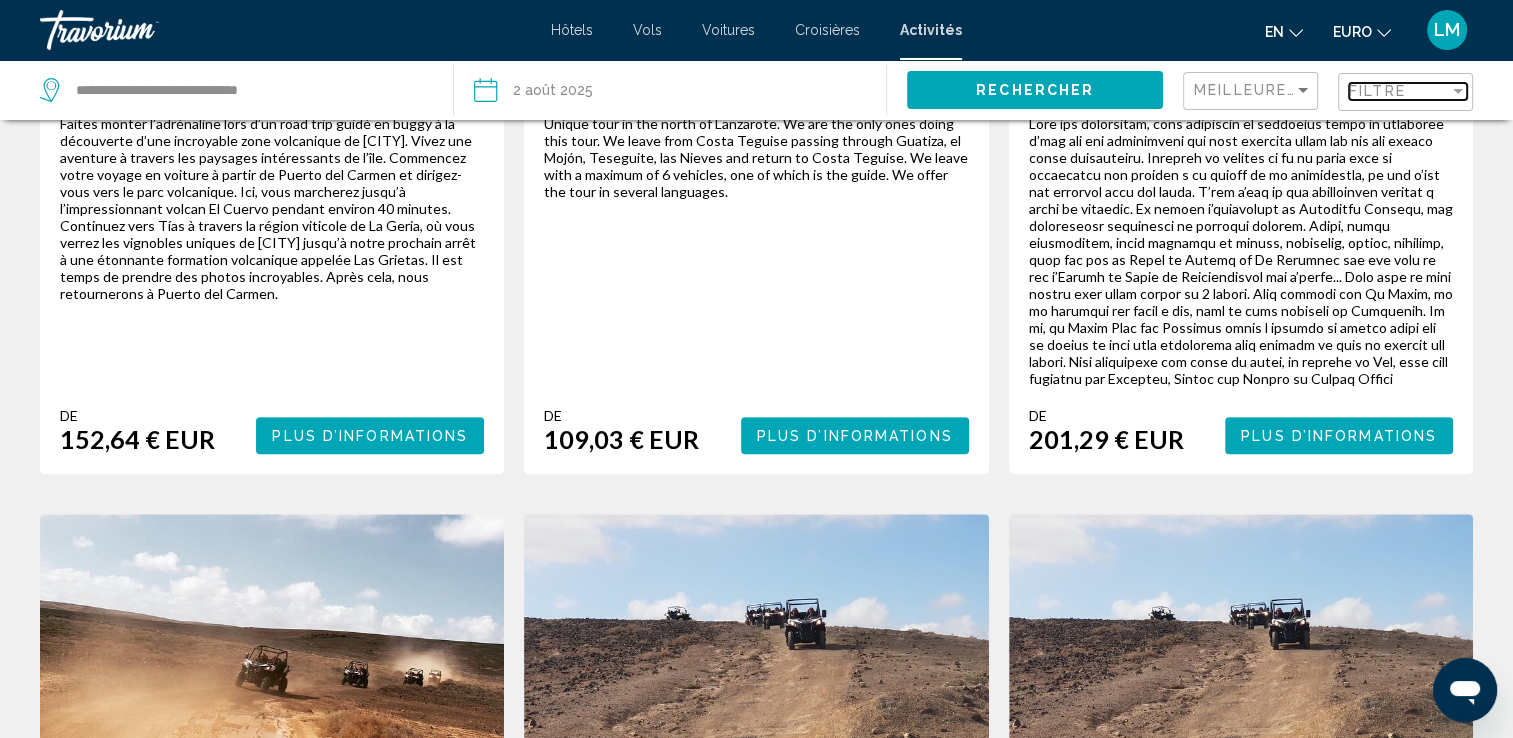 click on "Filtre" at bounding box center (1399, 91) 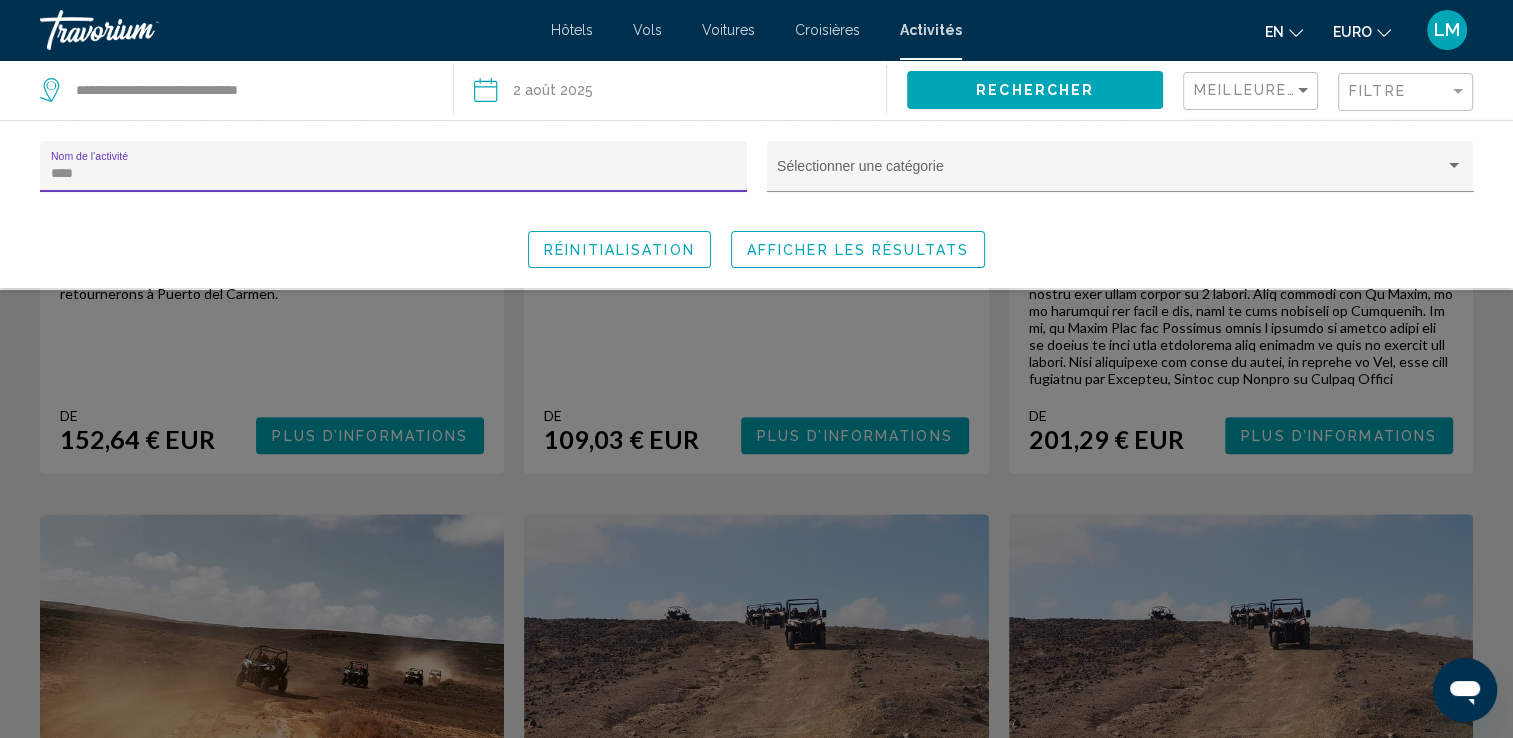 drag, startPoint x: 334, startPoint y: 166, endPoint x: -4, endPoint y: 194, distance: 339.15778 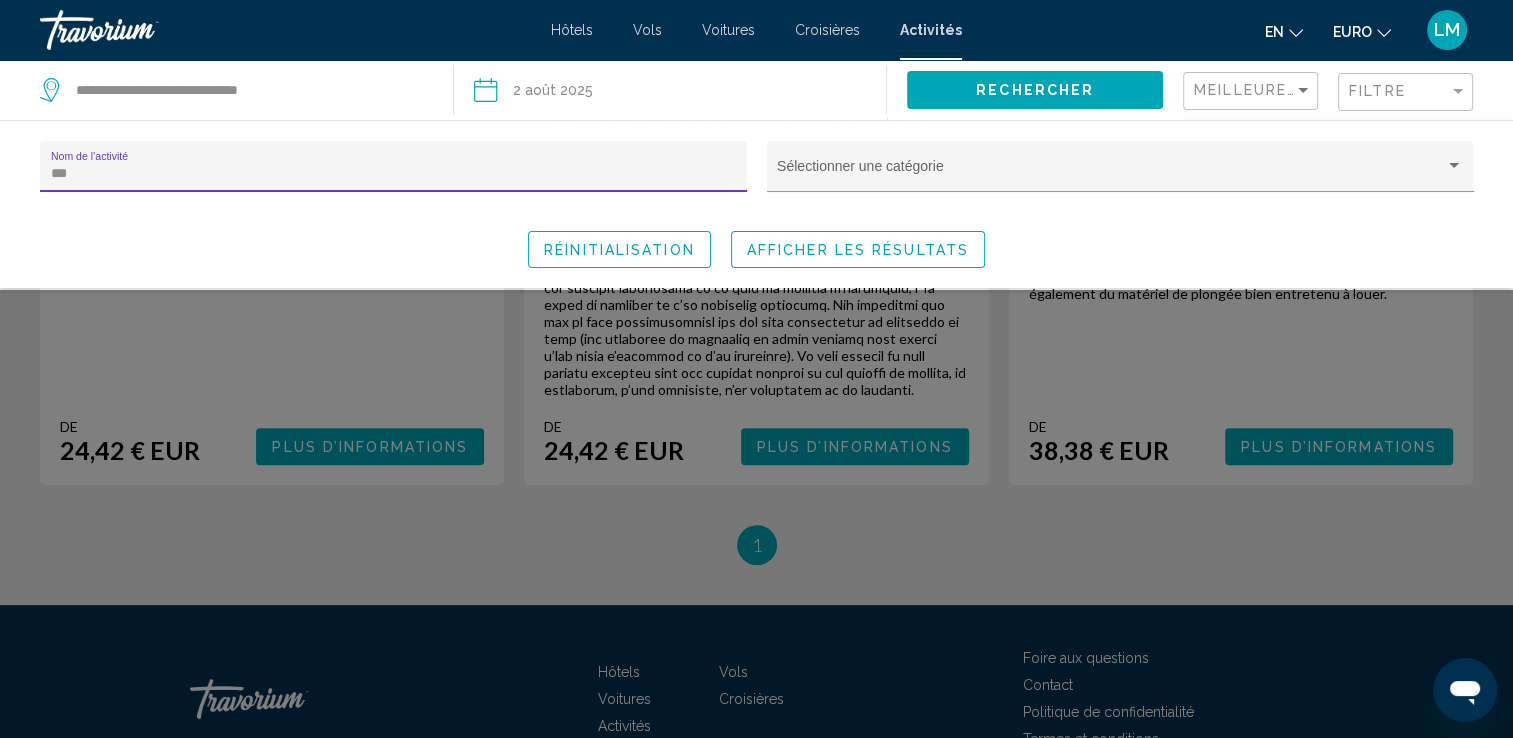 type on "***" 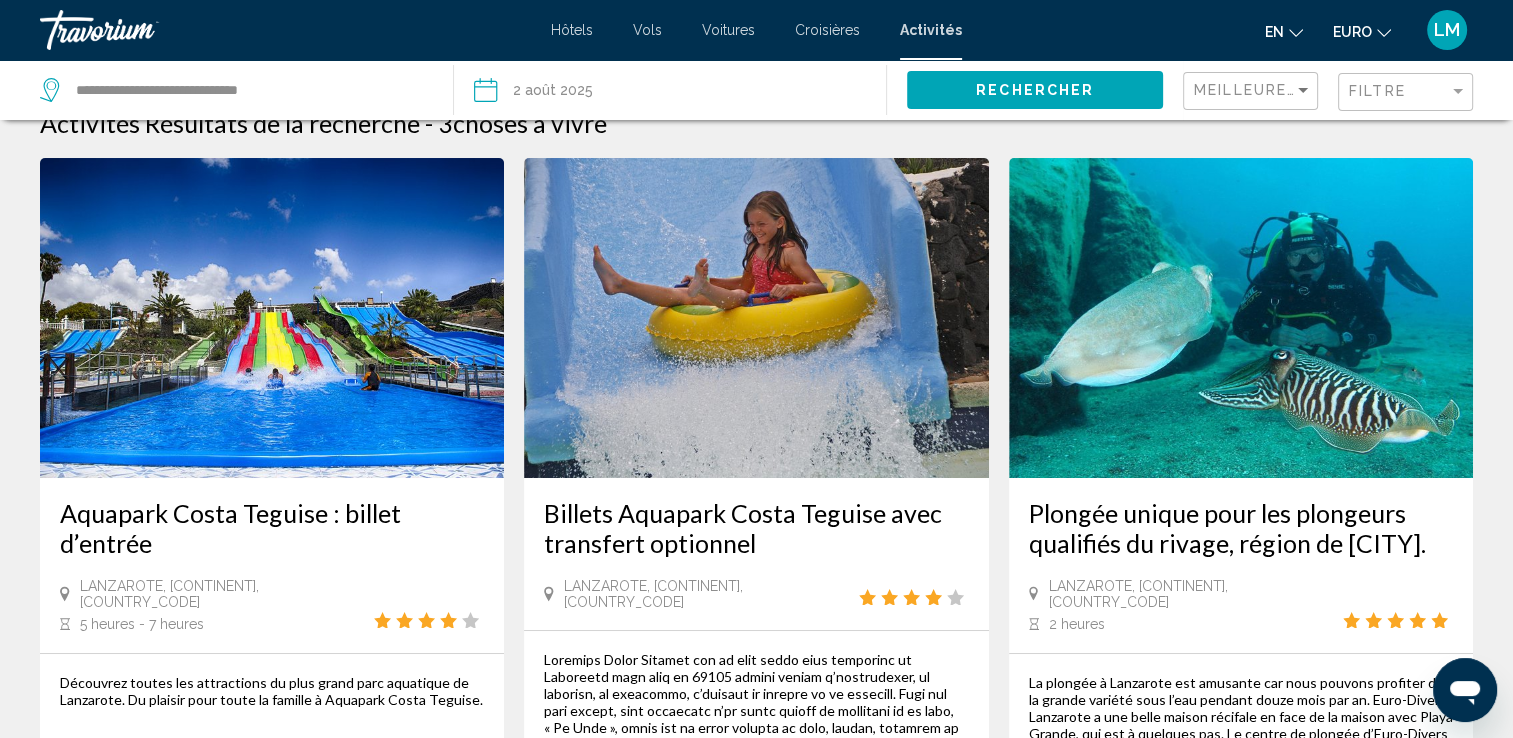 scroll, scrollTop: 0, scrollLeft: 0, axis: both 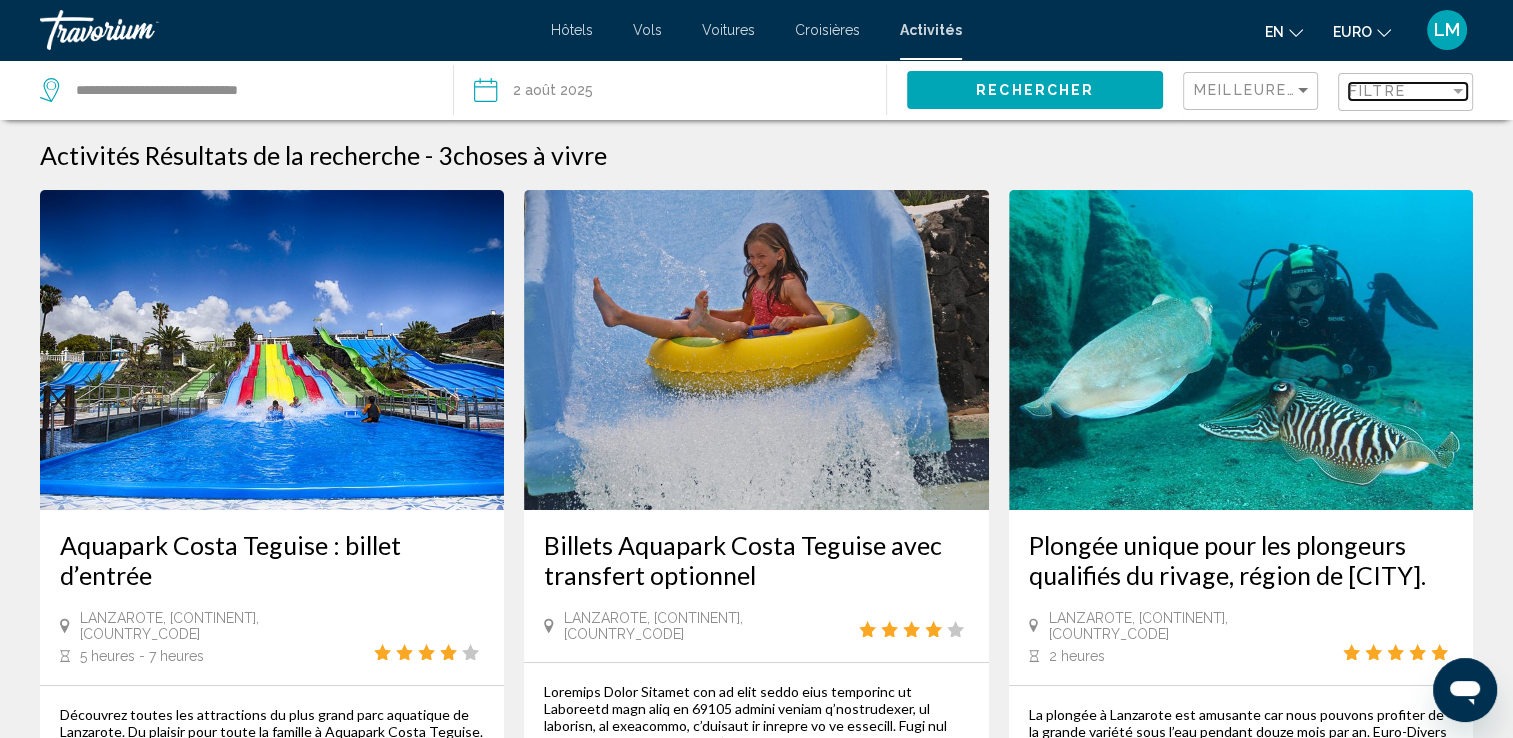 drag, startPoint x: 1448, startPoint y: 93, endPoint x: 1397, endPoint y: 97, distance: 51.156624 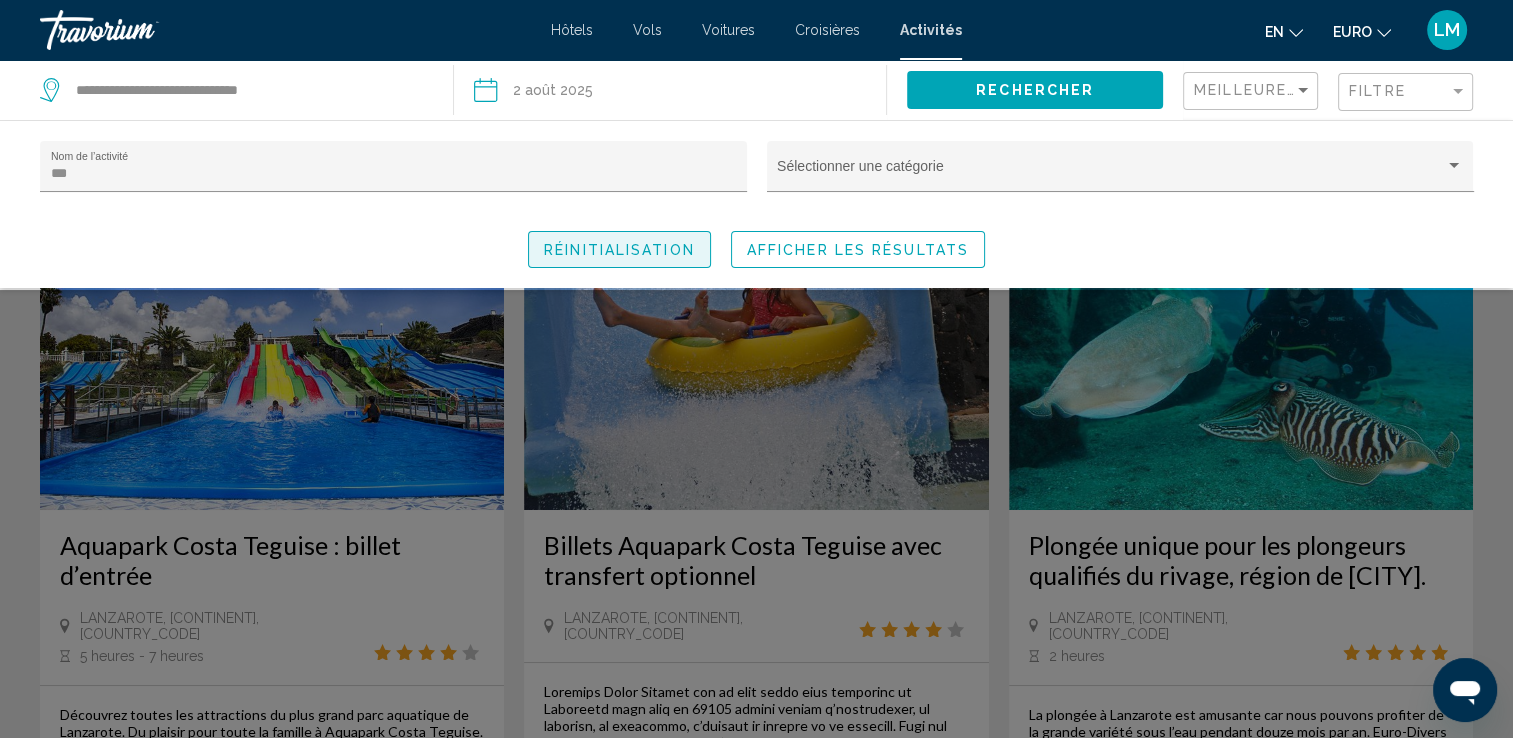 click on "Réinitialisation" 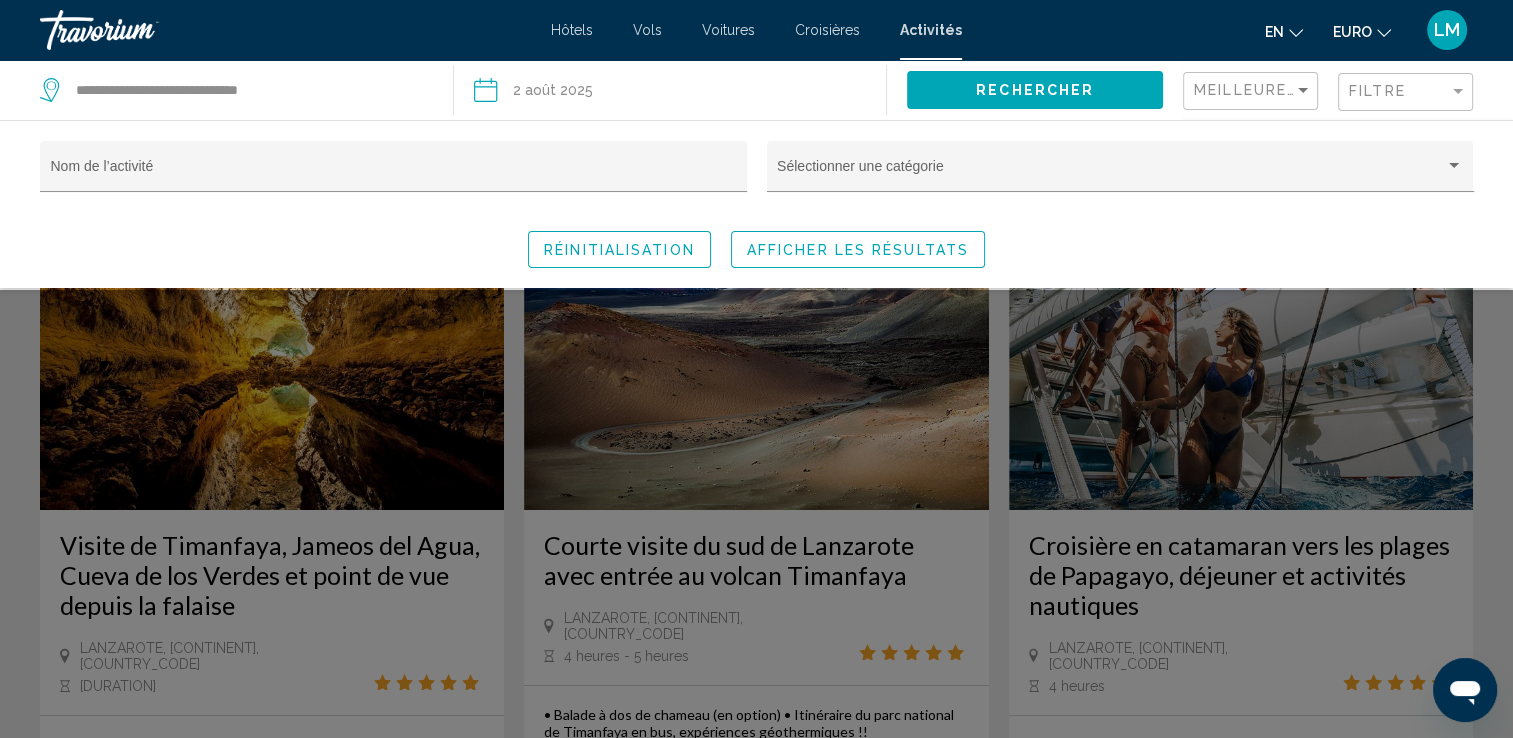 click 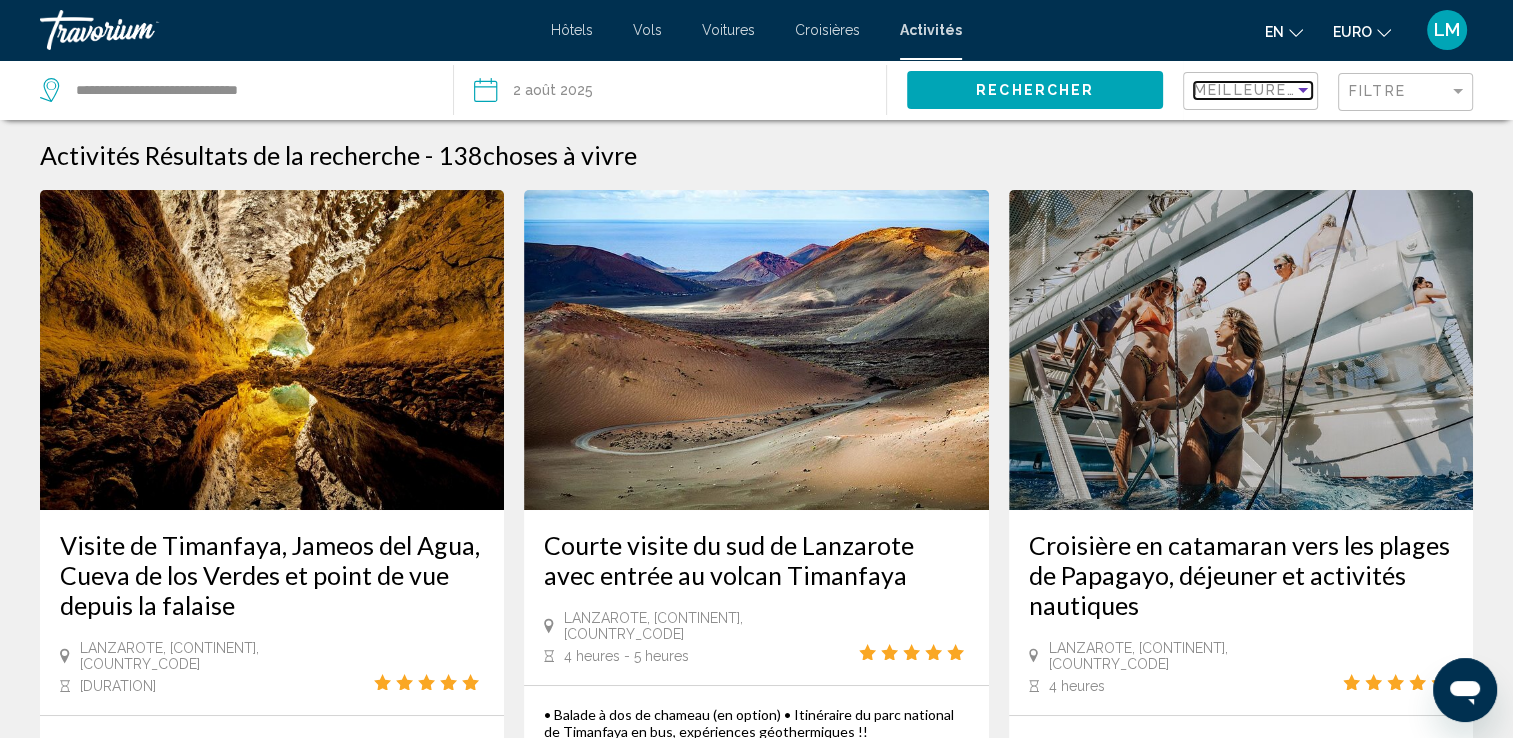 click on "Meilleures ventes" at bounding box center (1283, 90) 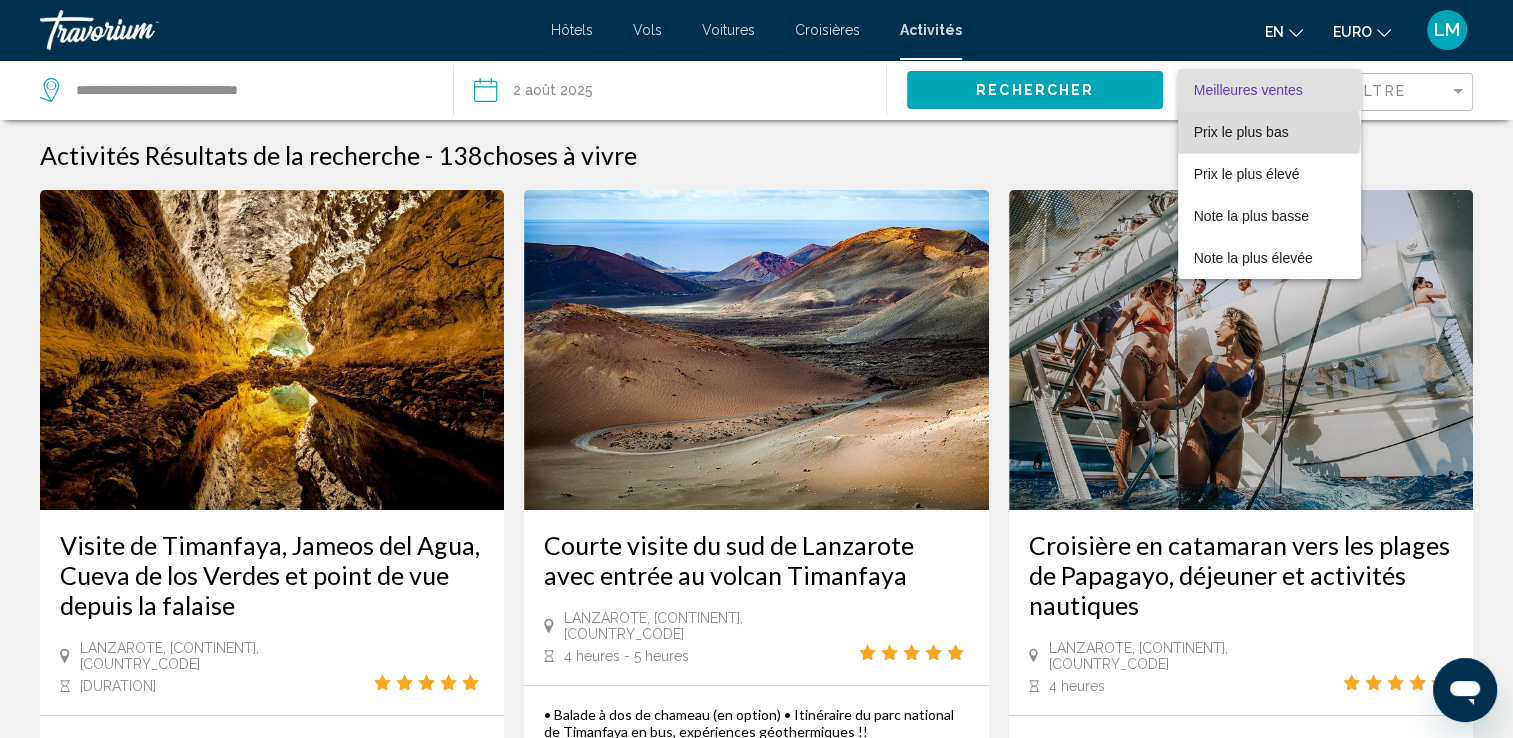 click on "Prix le plus bas" at bounding box center (1241, 132) 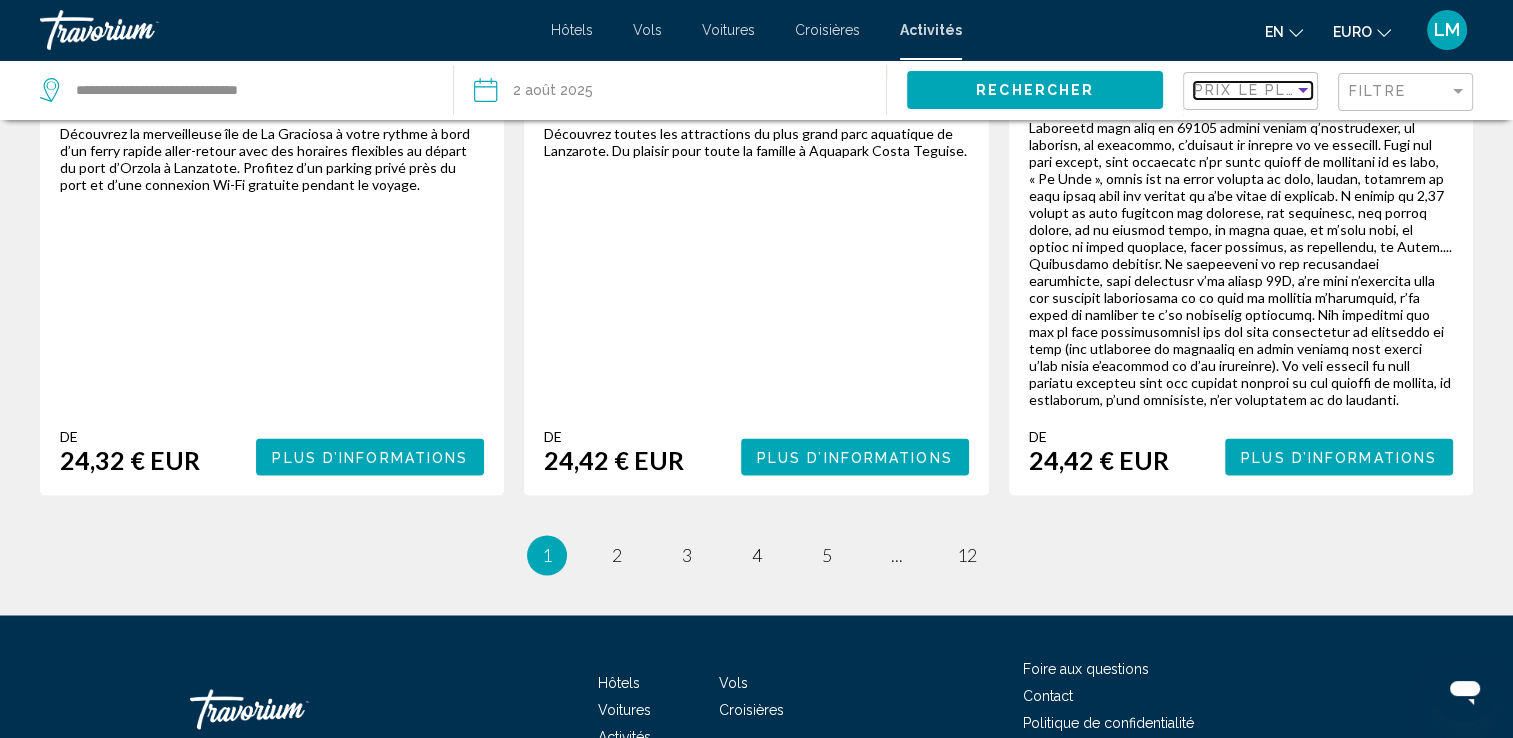 scroll, scrollTop: 3200, scrollLeft: 0, axis: vertical 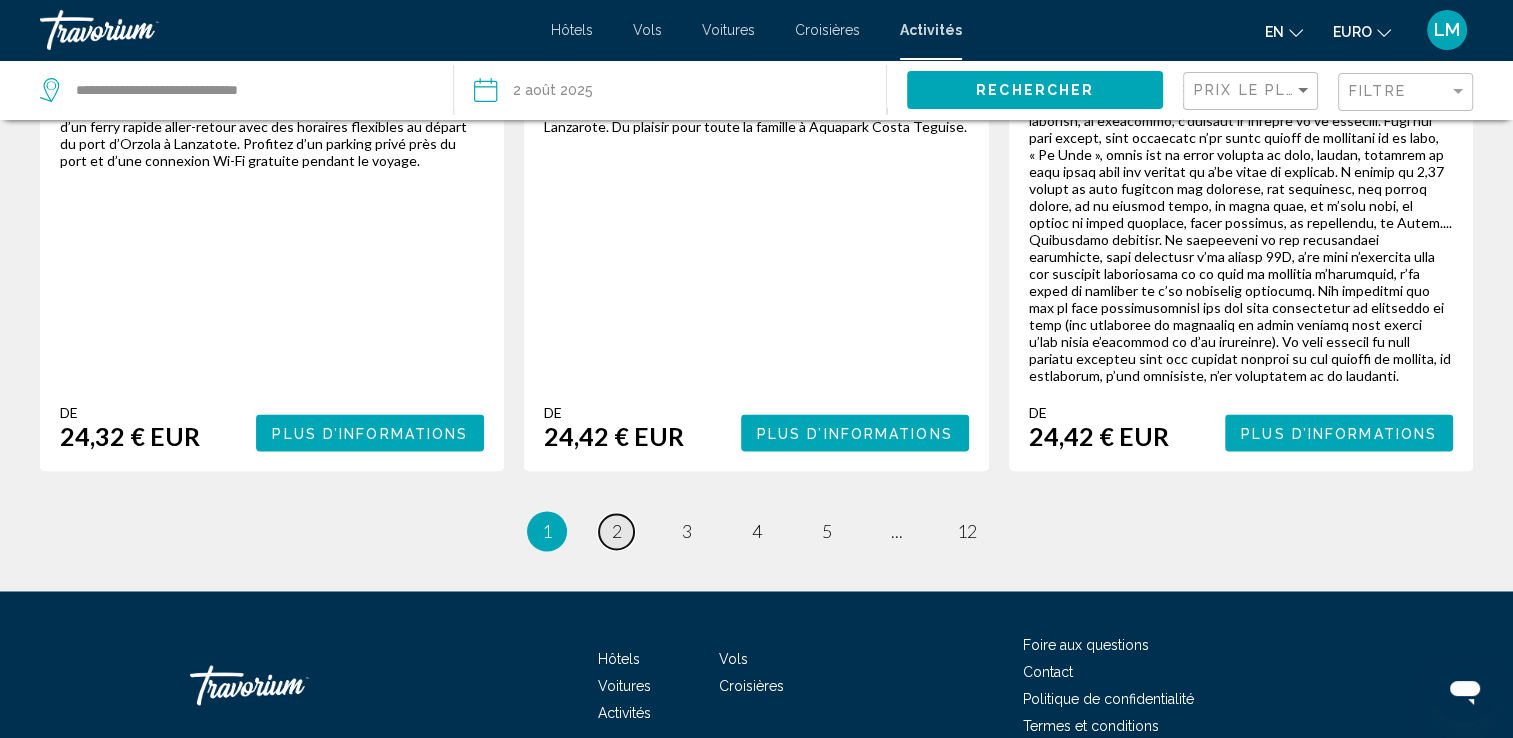 click on "page  2" at bounding box center (616, 531) 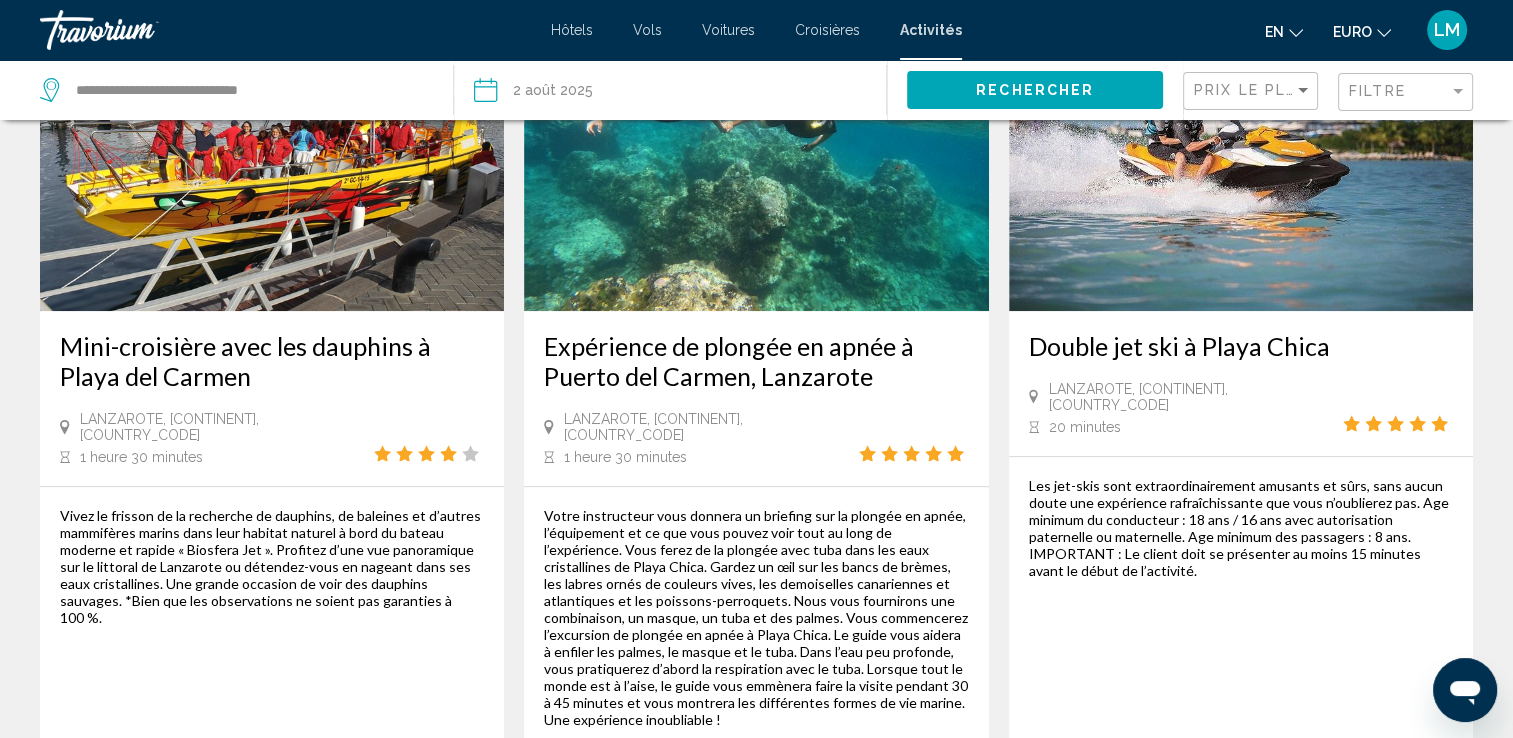 scroll, scrollTop: 1000, scrollLeft: 0, axis: vertical 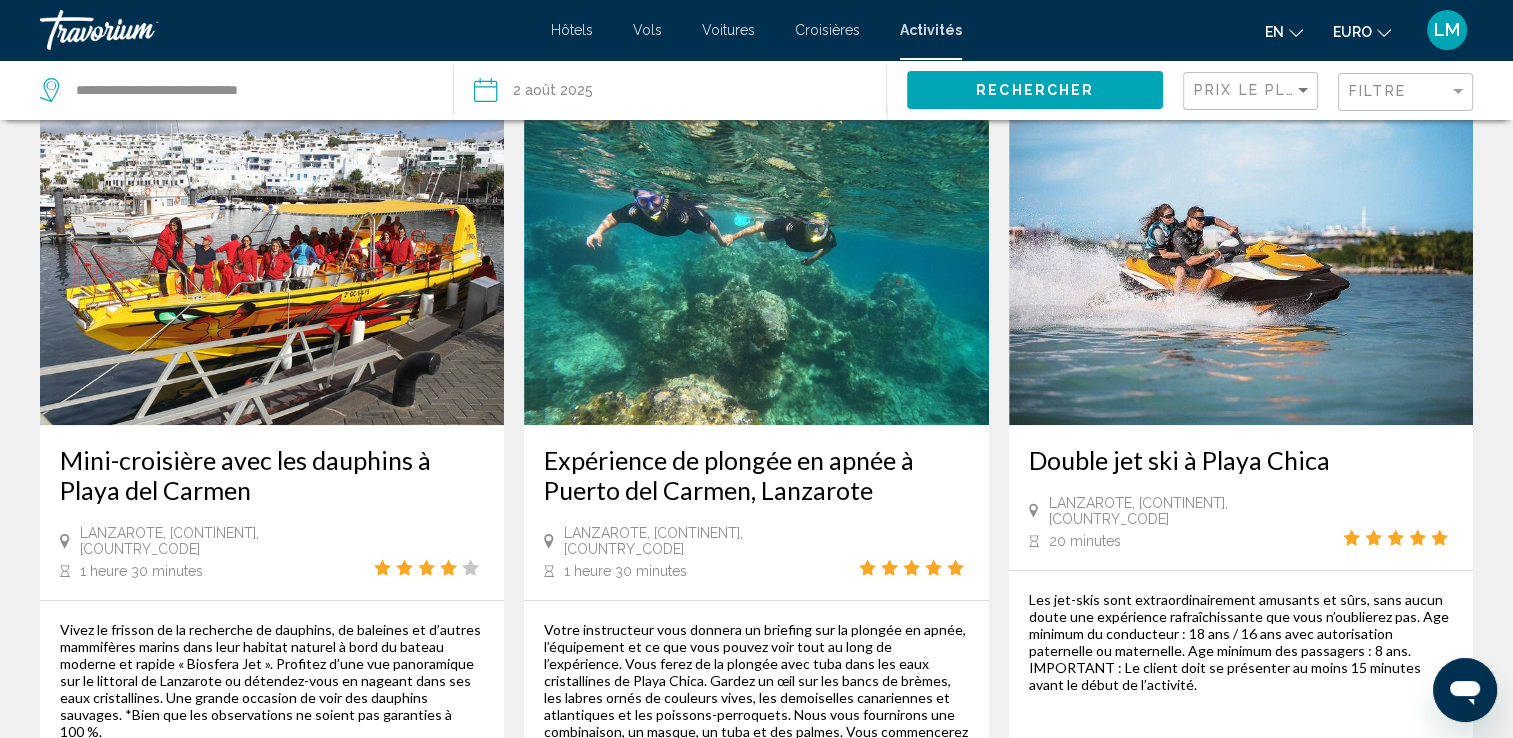click at bounding box center [1241, 265] 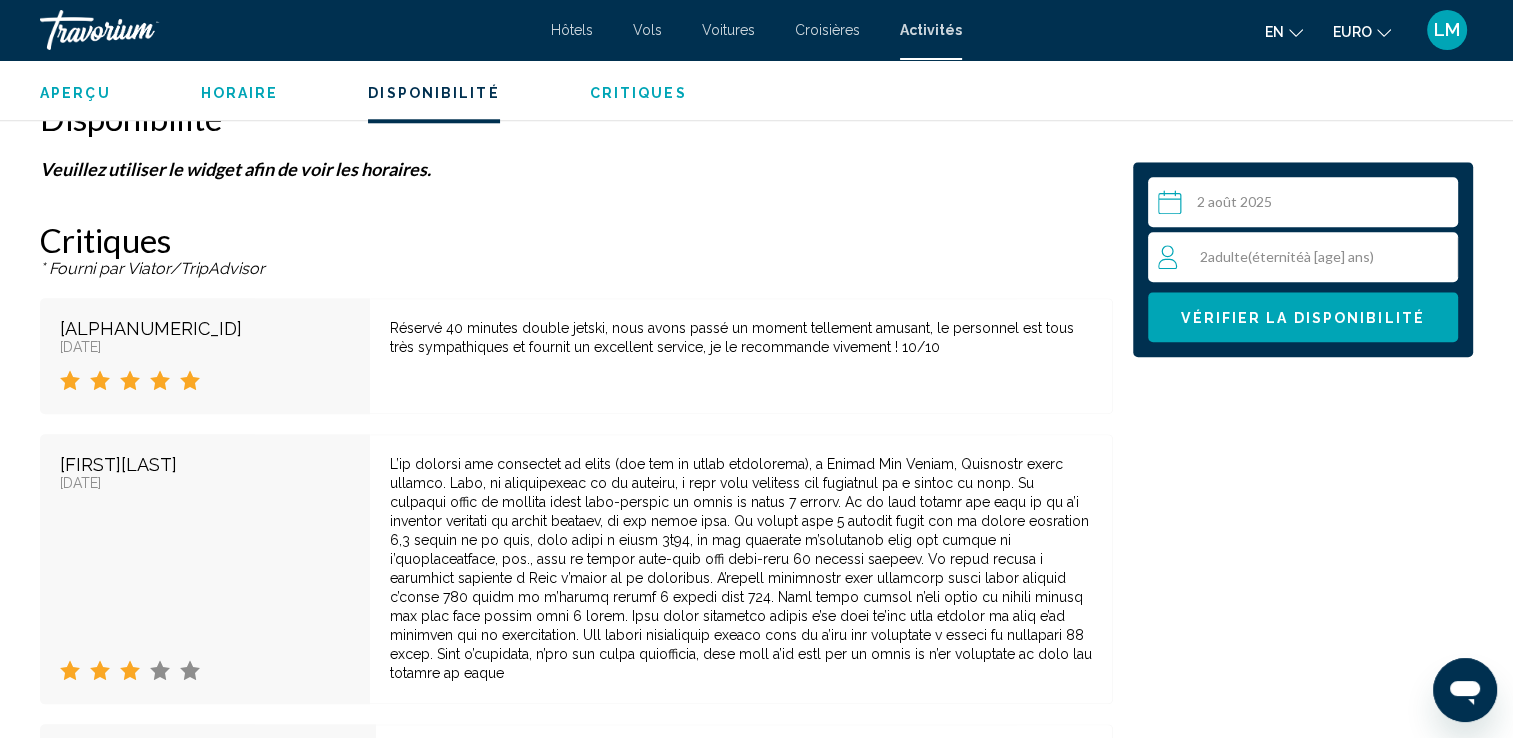 scroll, scrollTop: 2300, scrollLeft: 0, axis: vertical 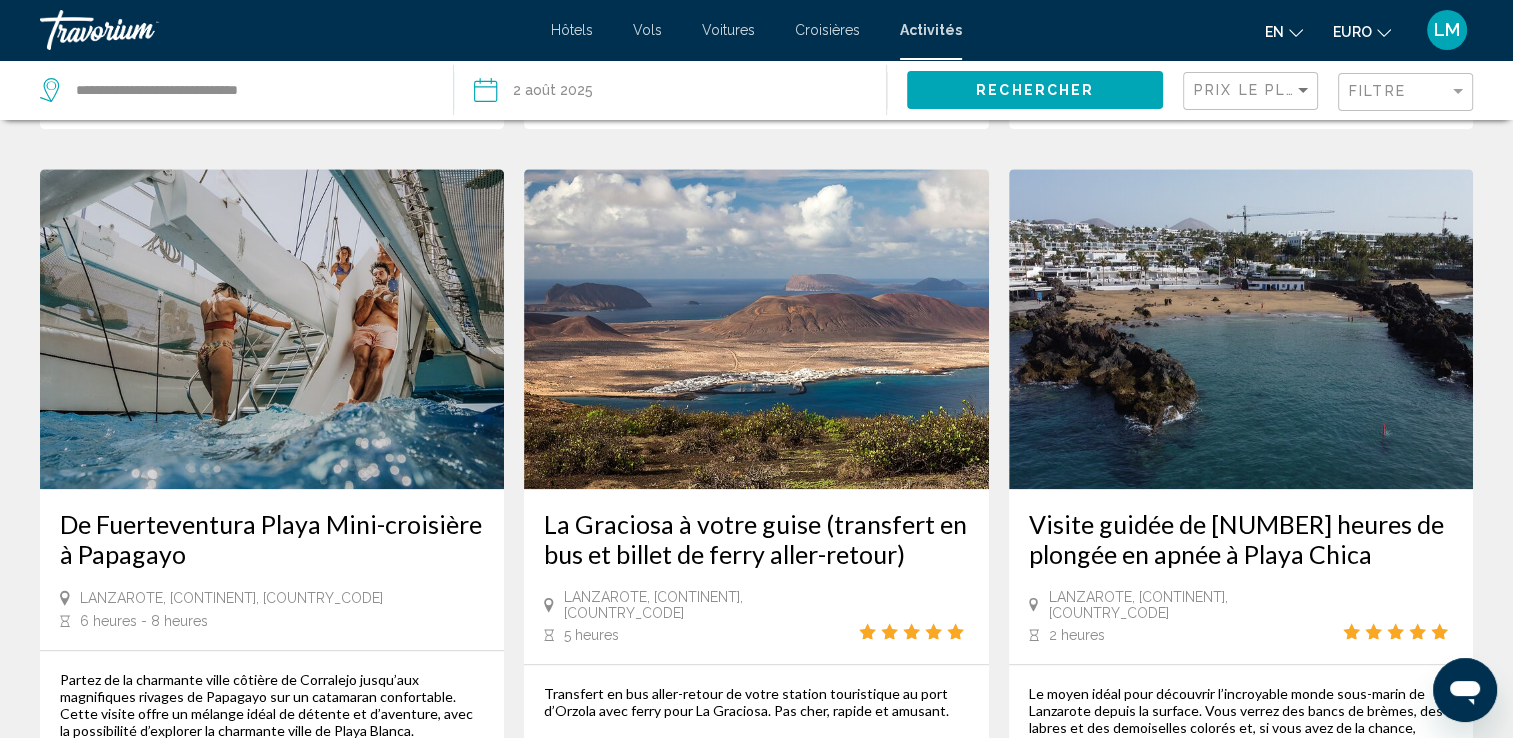click at bounding box center (272, 329) 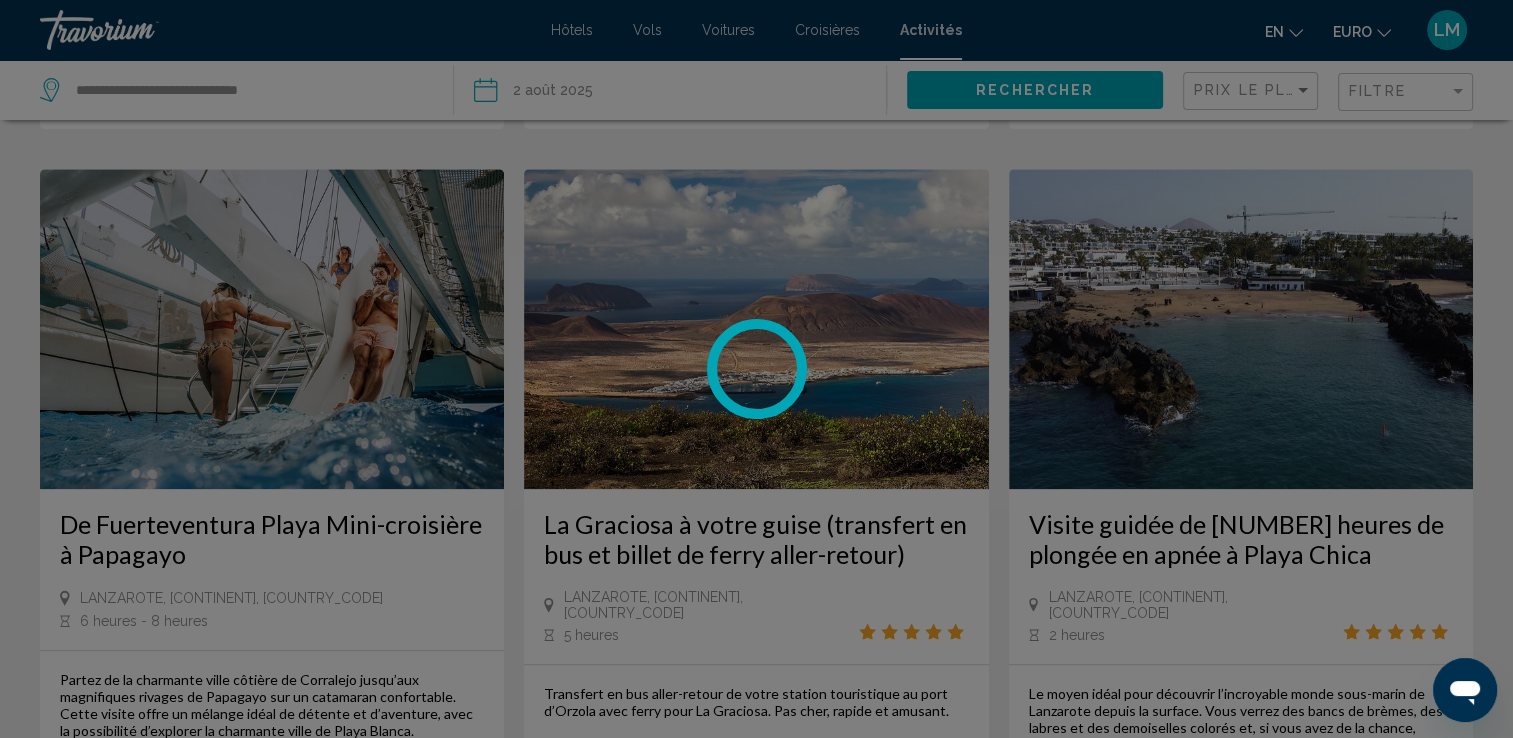 scroll, scrollTop: 0, scrollLeft: 0, axis: both 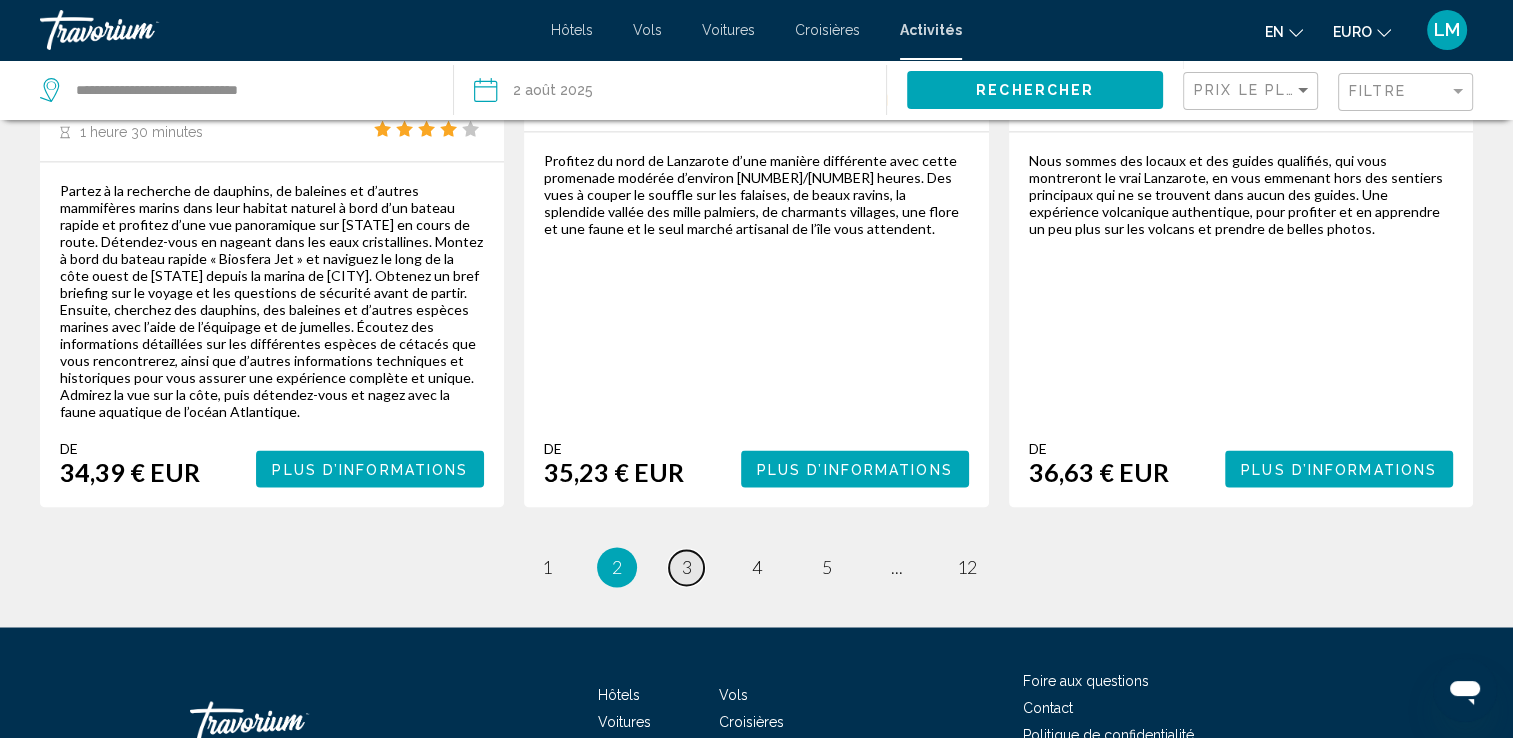 click on "3" at bounding box center (687, 567) 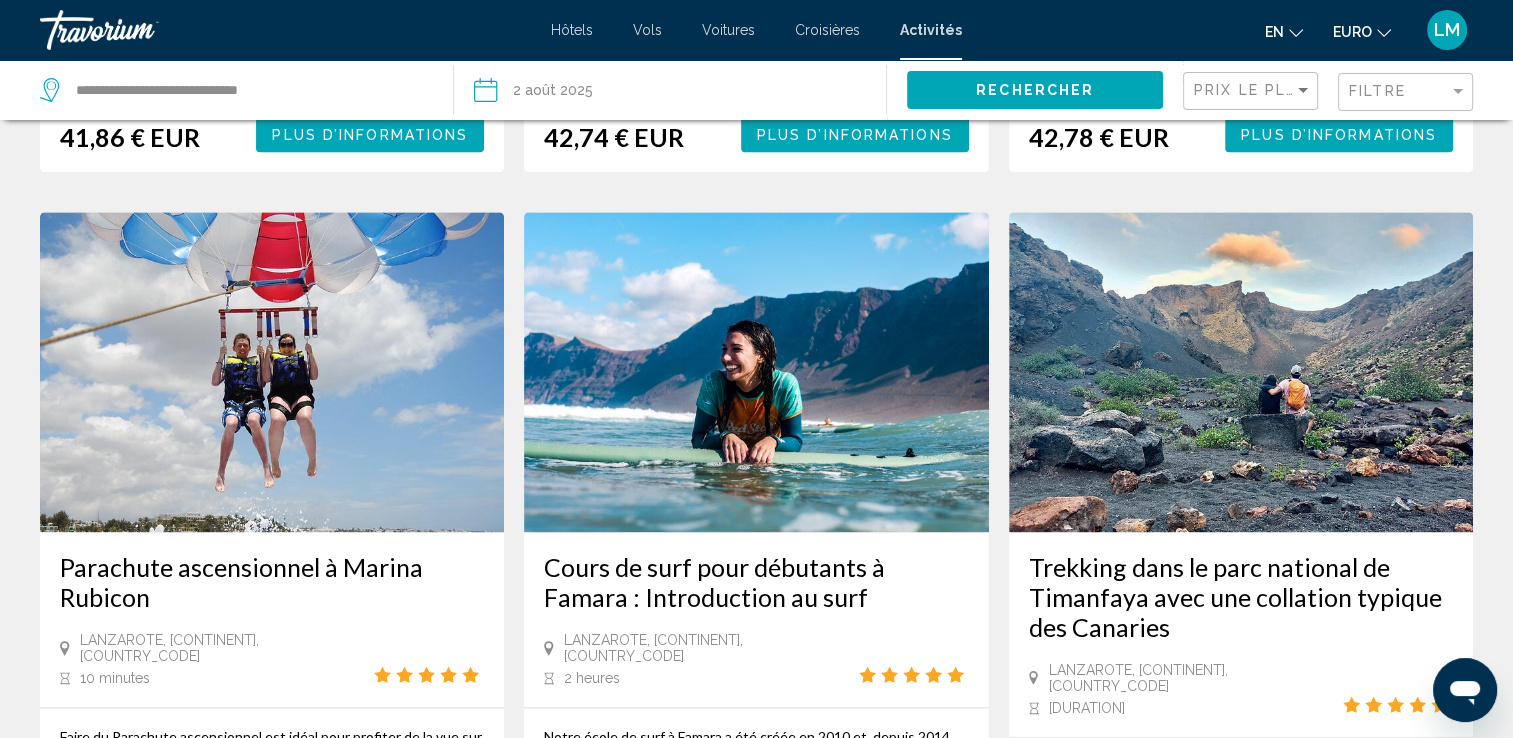 scroll, scrollTop: 2800, scrollLeft: 0, axis: vertical 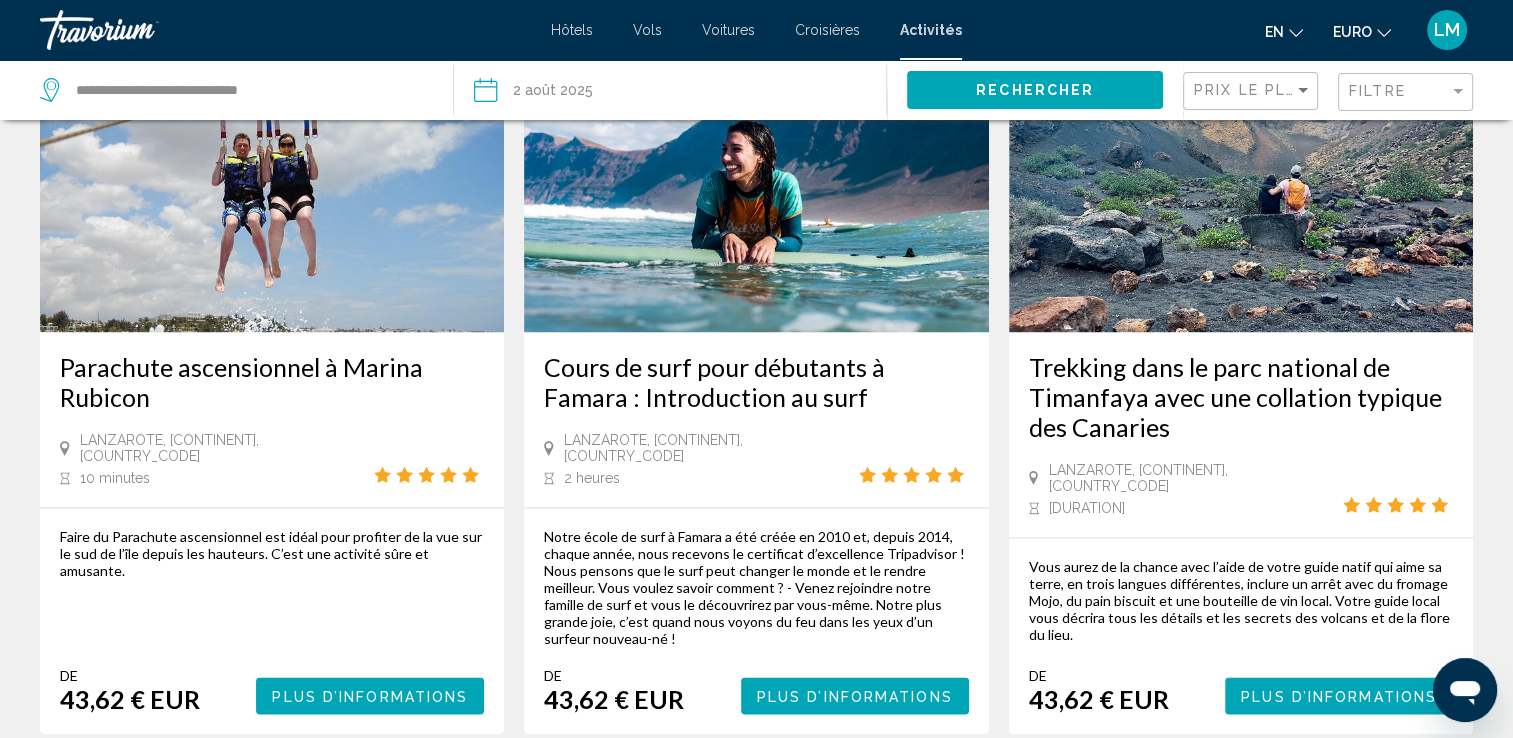 click at bounding box center (272, 172) 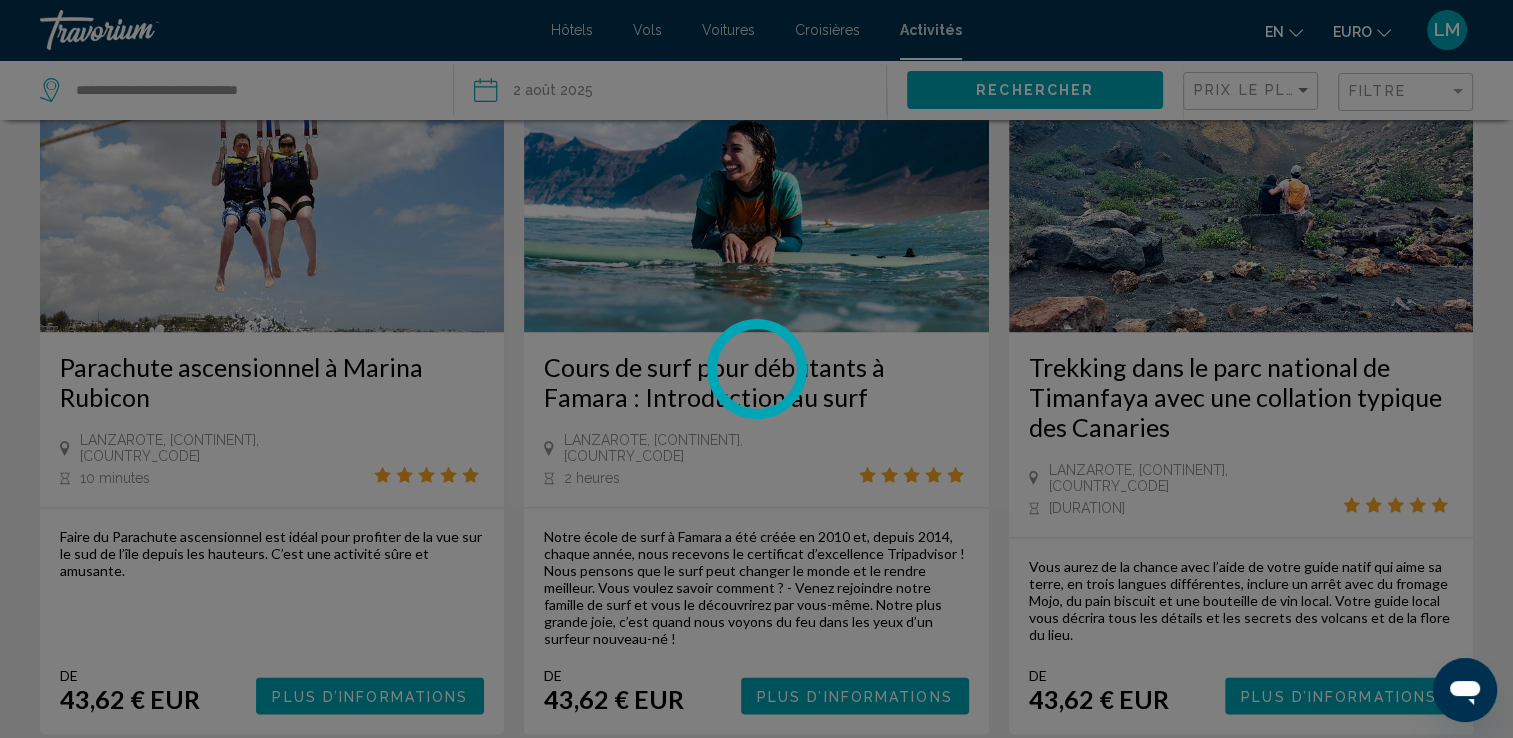 scroll, scrollTop: 0, scrollLeft: 0, axis: both 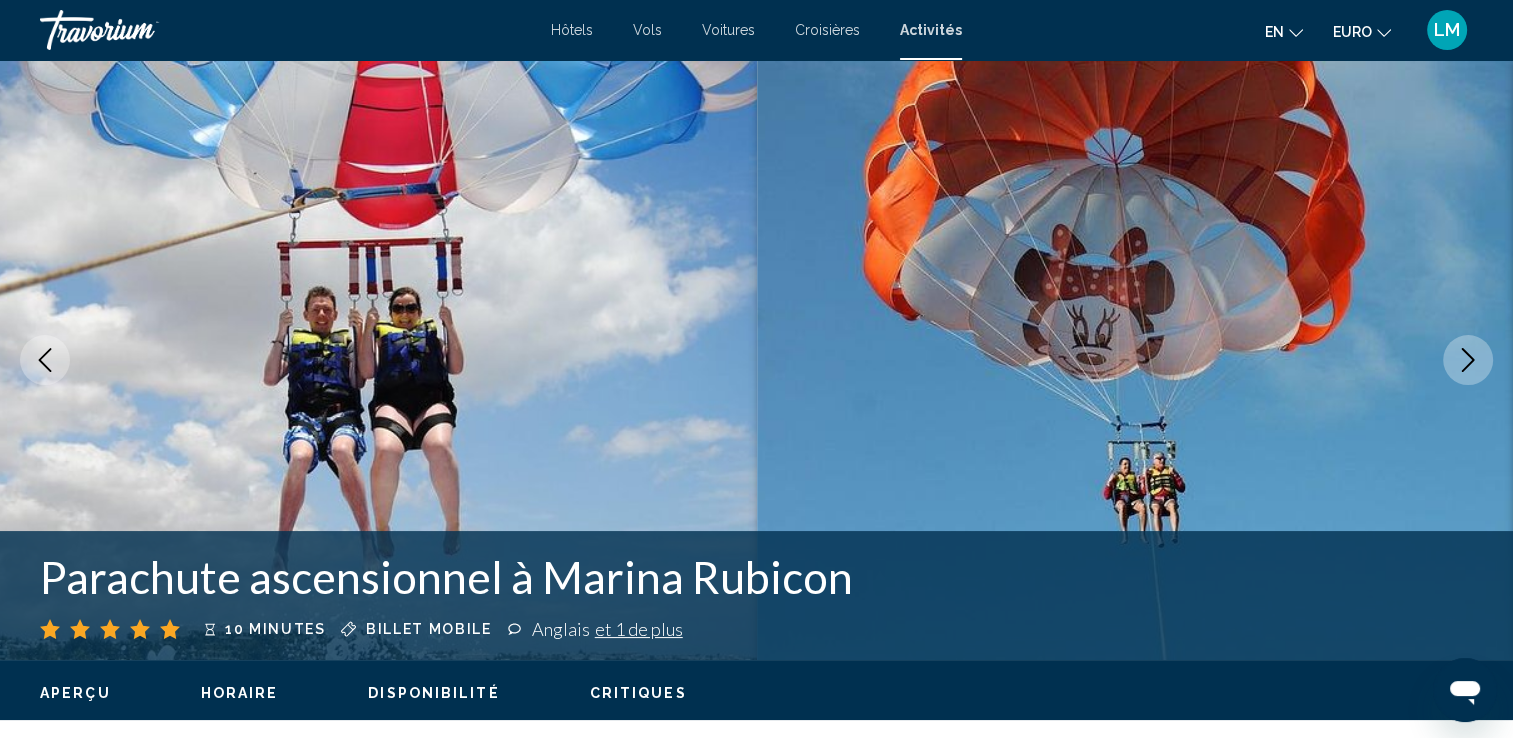 click at bounding box center (1468, 360) 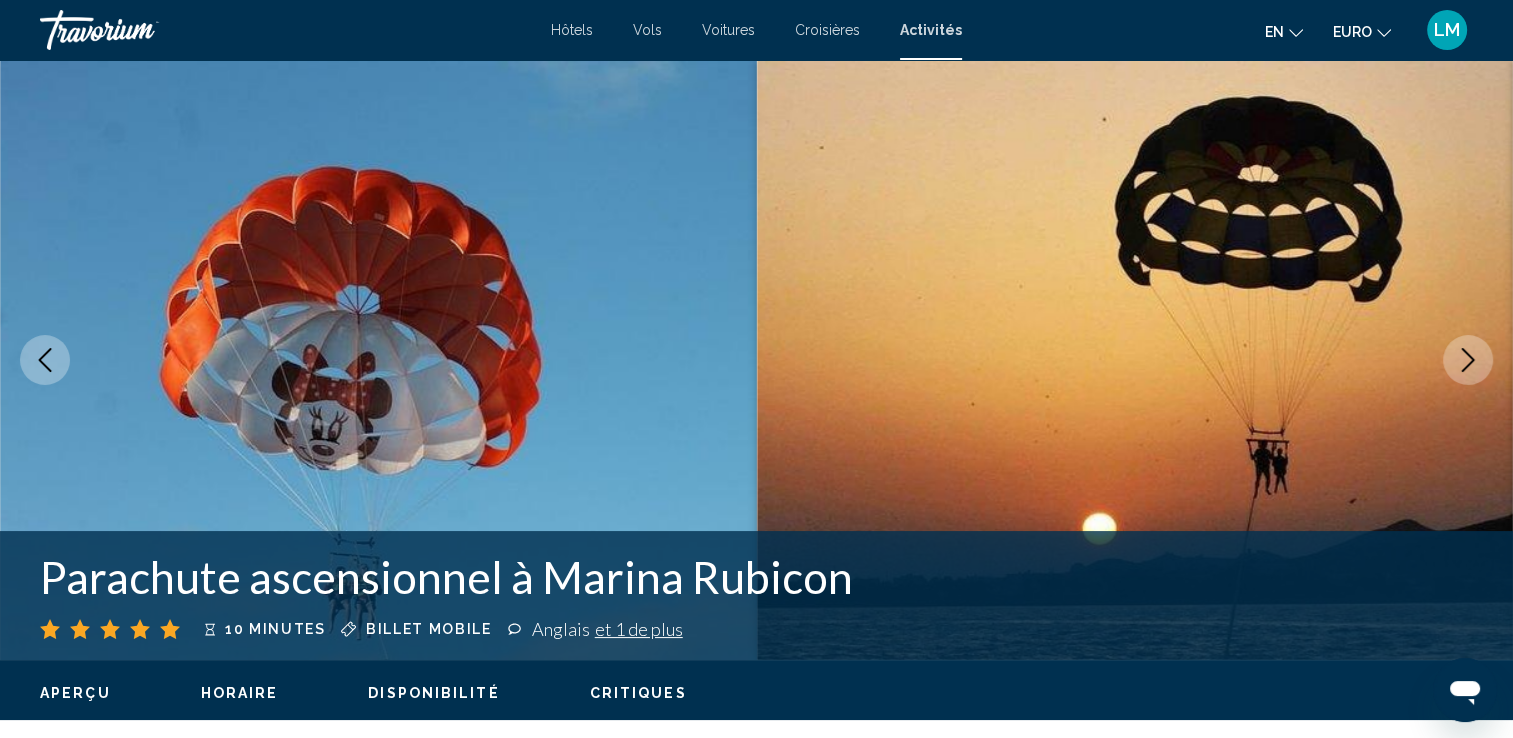 click at bounding box center [1468, 360] 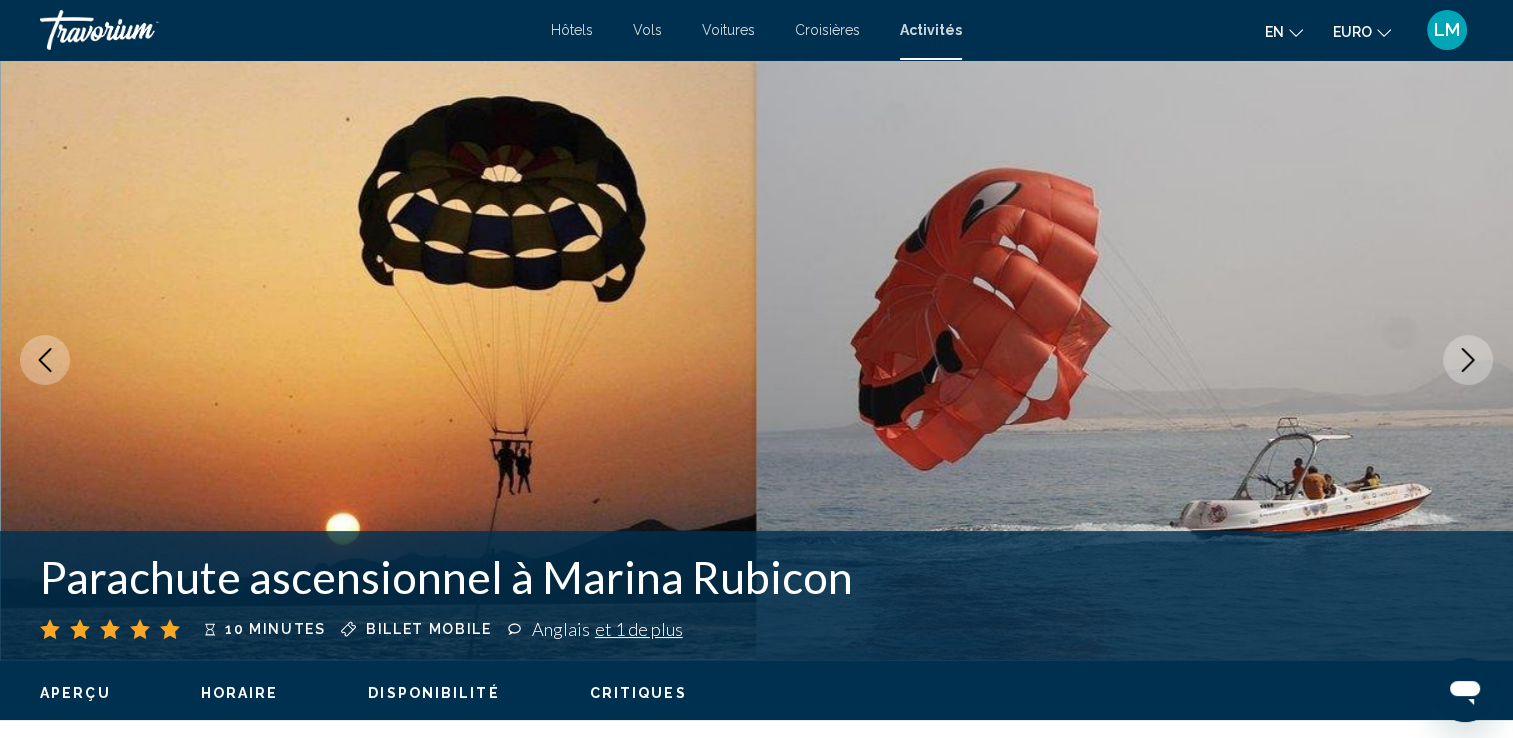 click at bounding box center (1468, 360) 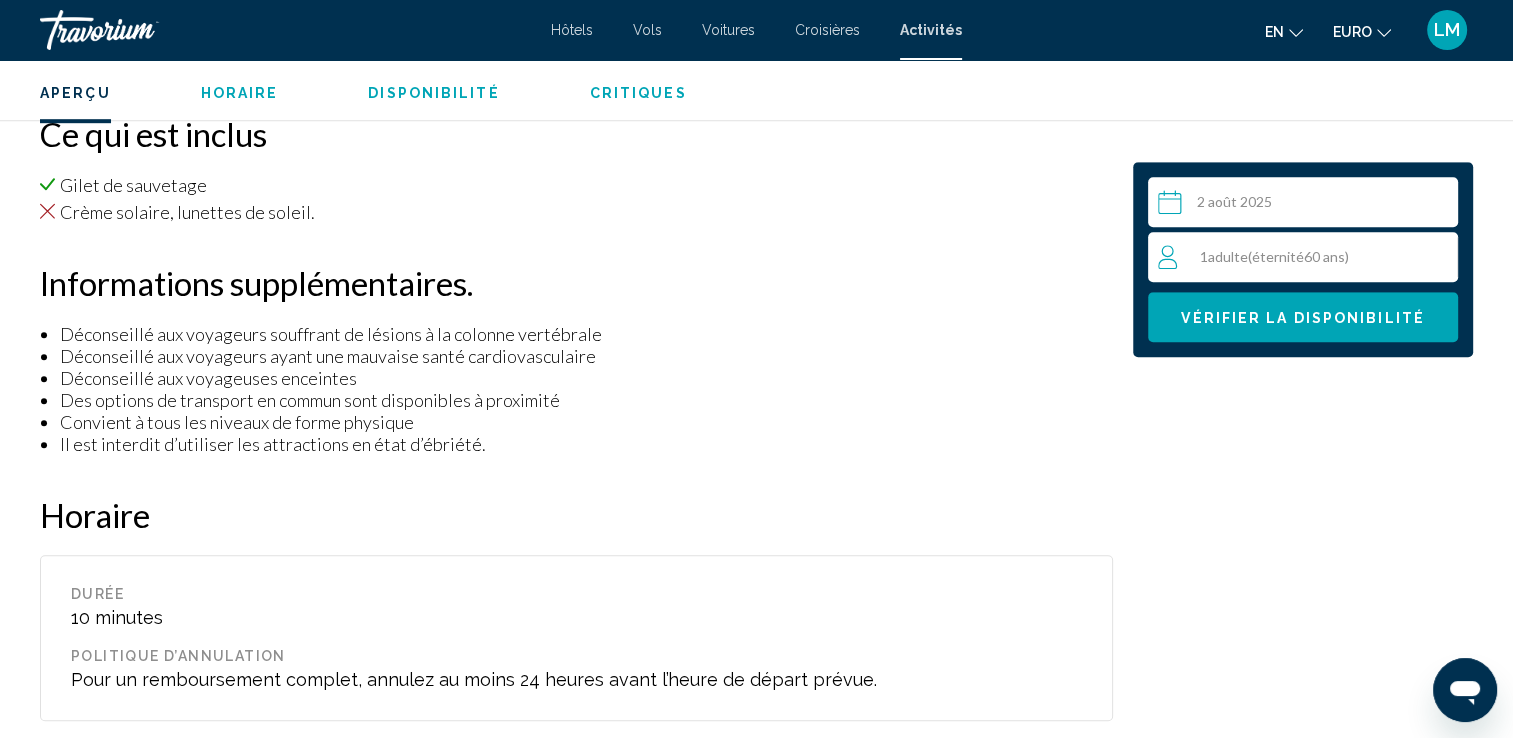 scroll, scrollTop: 1400, scrollLeft: 0, axis: vertical 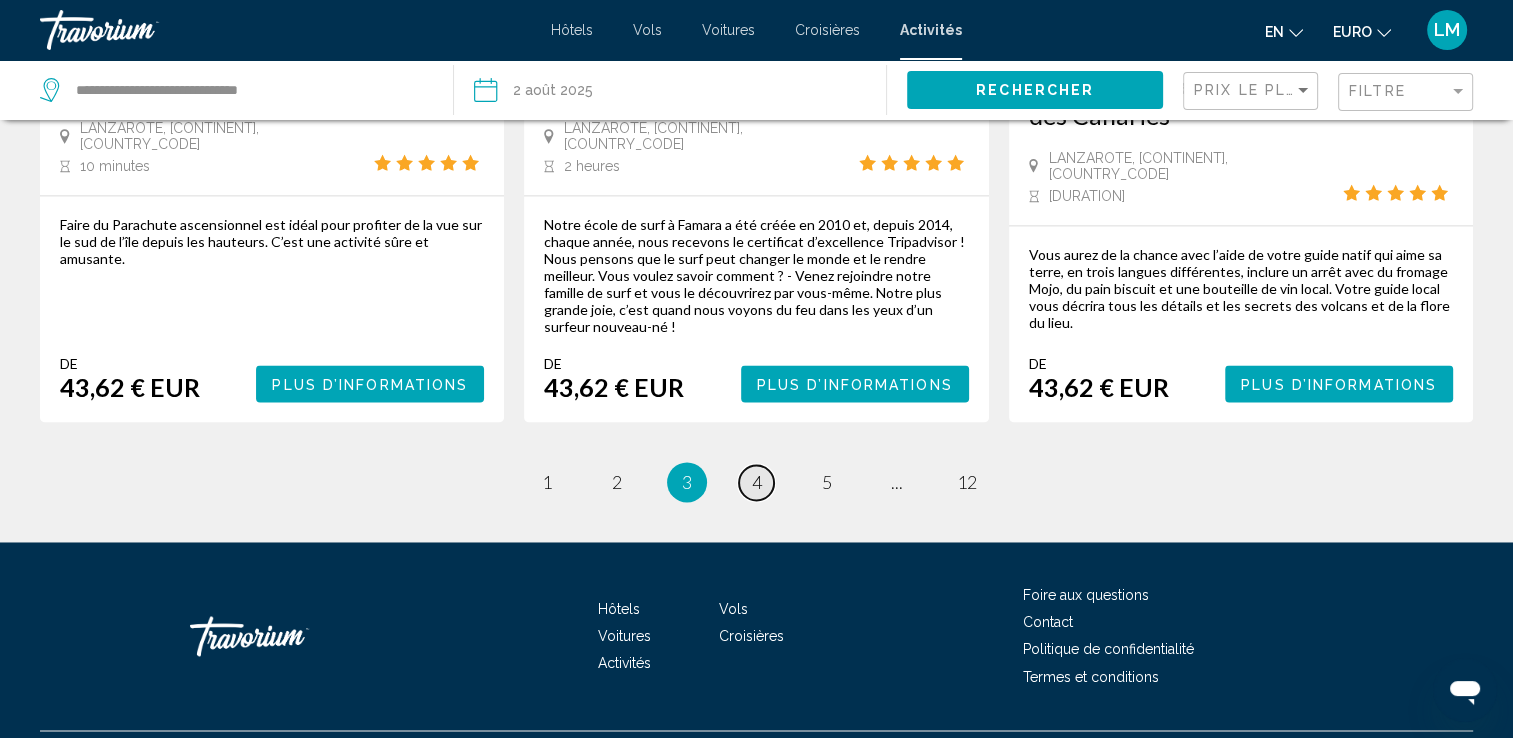 click on "4" at bounding box center [757, 482] 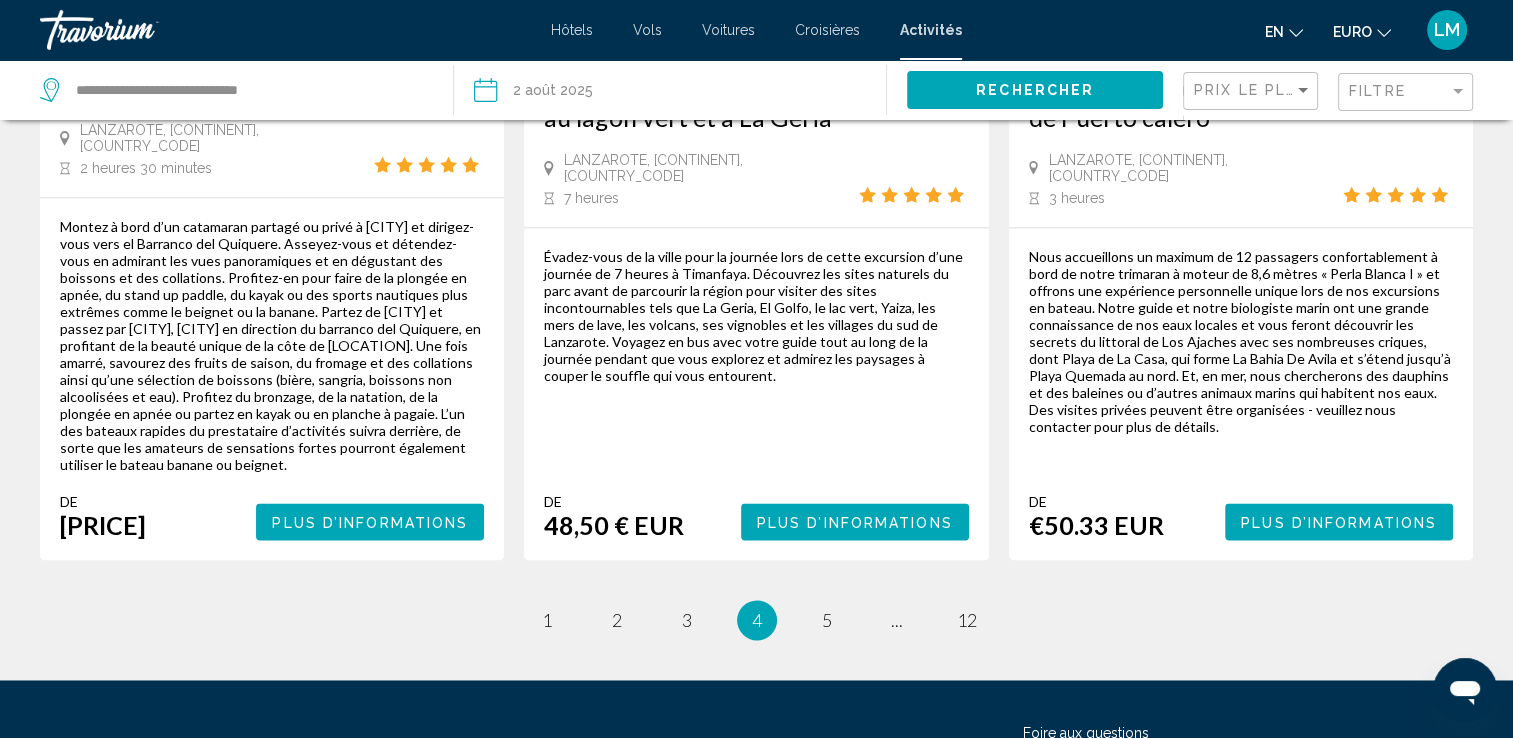 scroll, scrollTop: 2900, scrollLeft: 0, axis: vertical 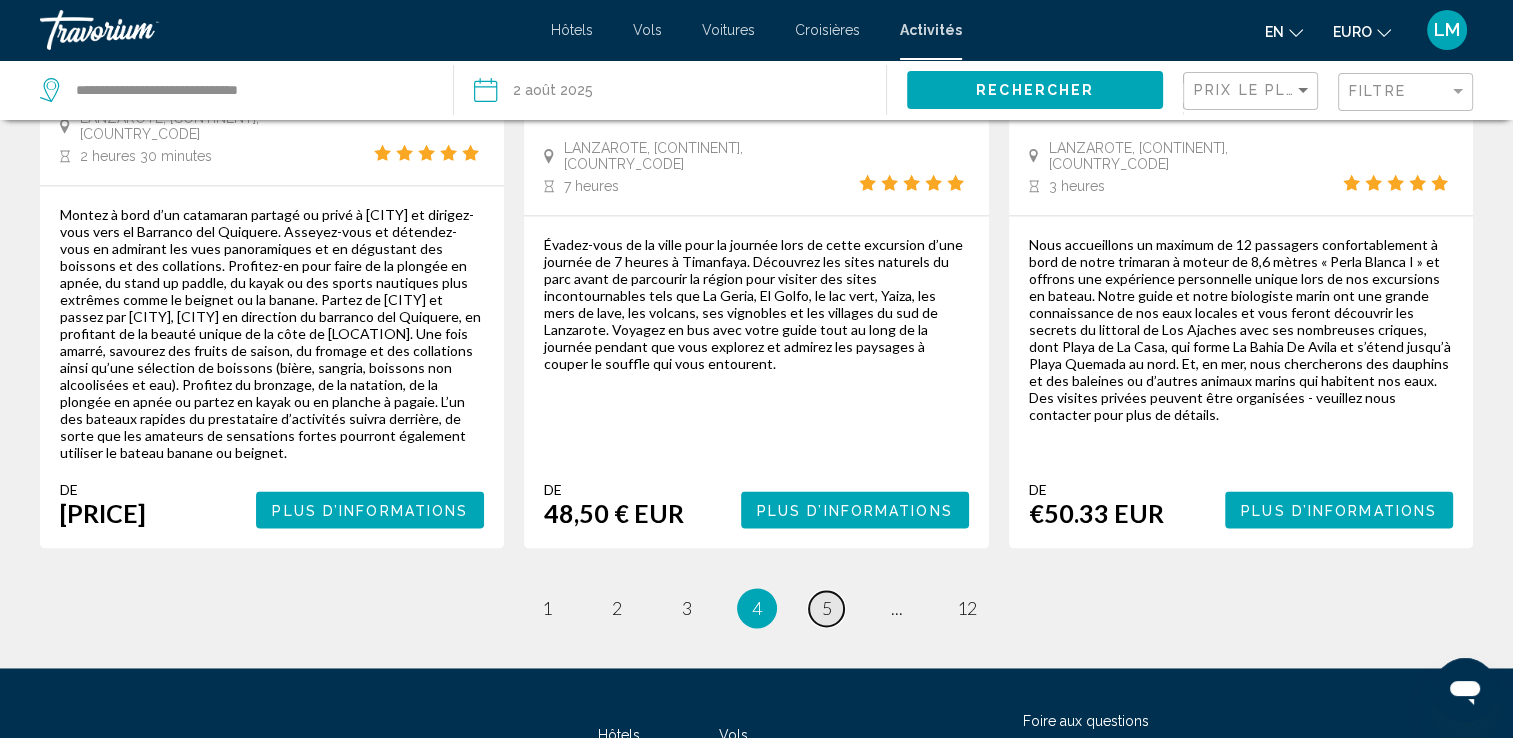 click on "page  5" at bounding box center (826, 608) 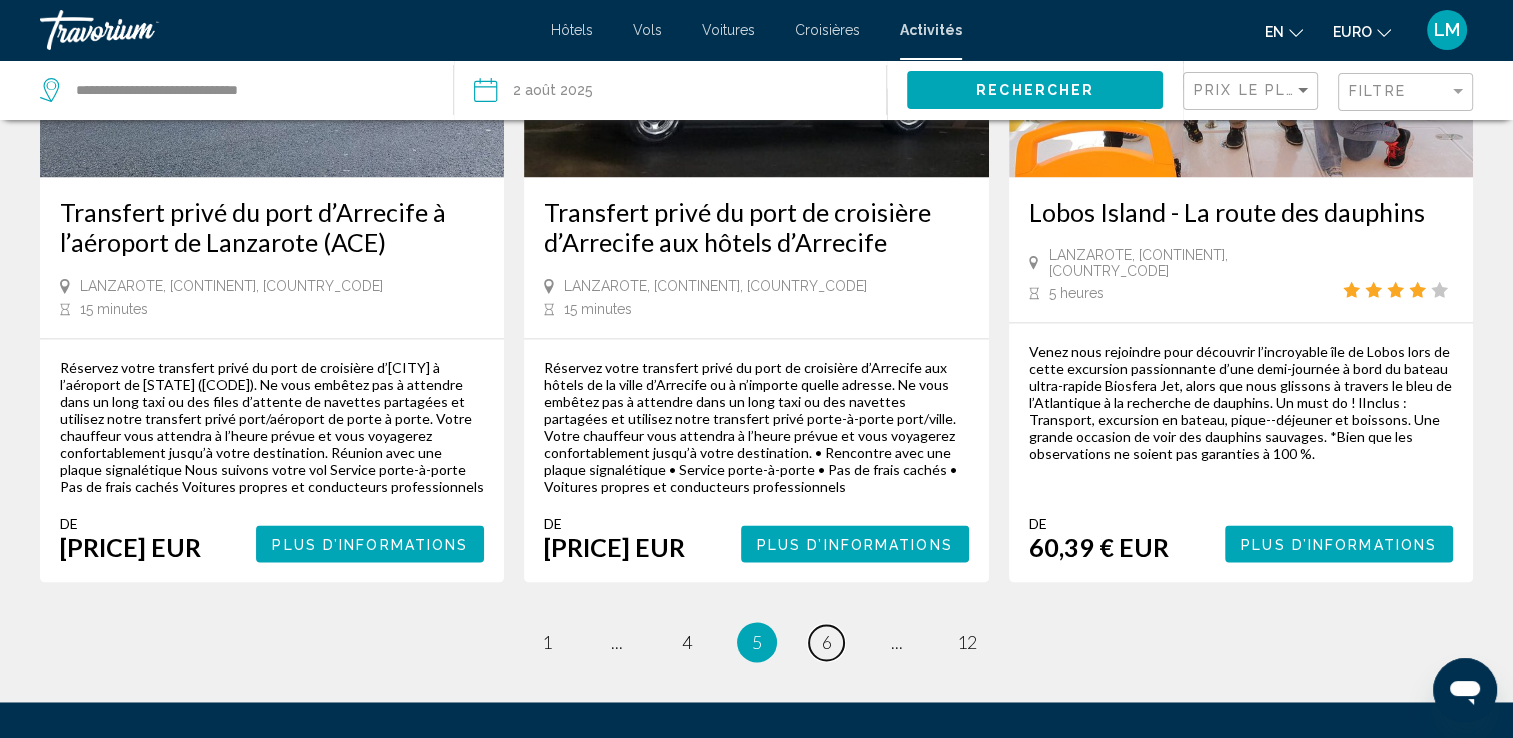 scroll, scrollTop: 3100, scrollLeft: 0, axis: vertical 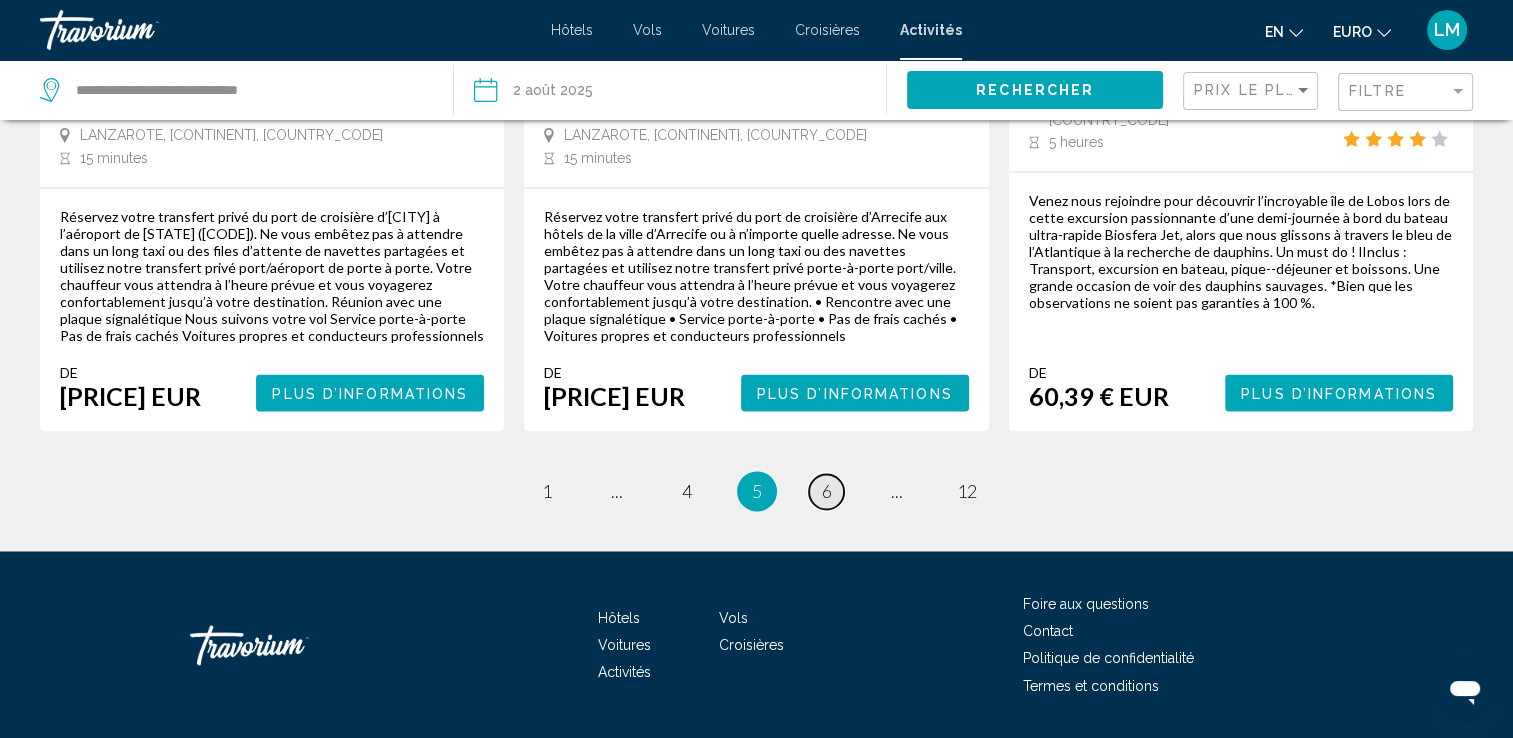 click on "6" at bounding box center (827, 491) 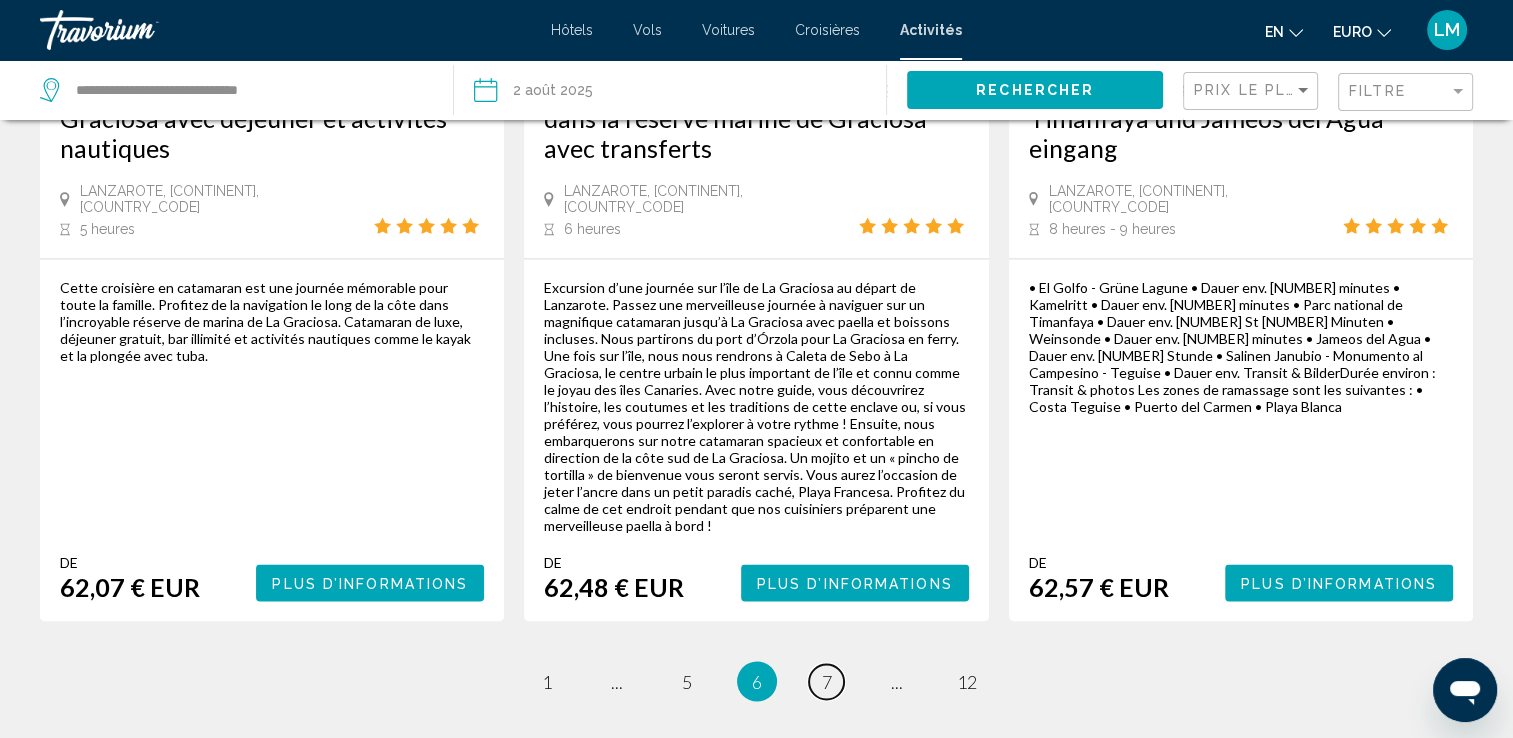 scroll, scrollTop: 3324, scrollLeft: 0, axis: vertical 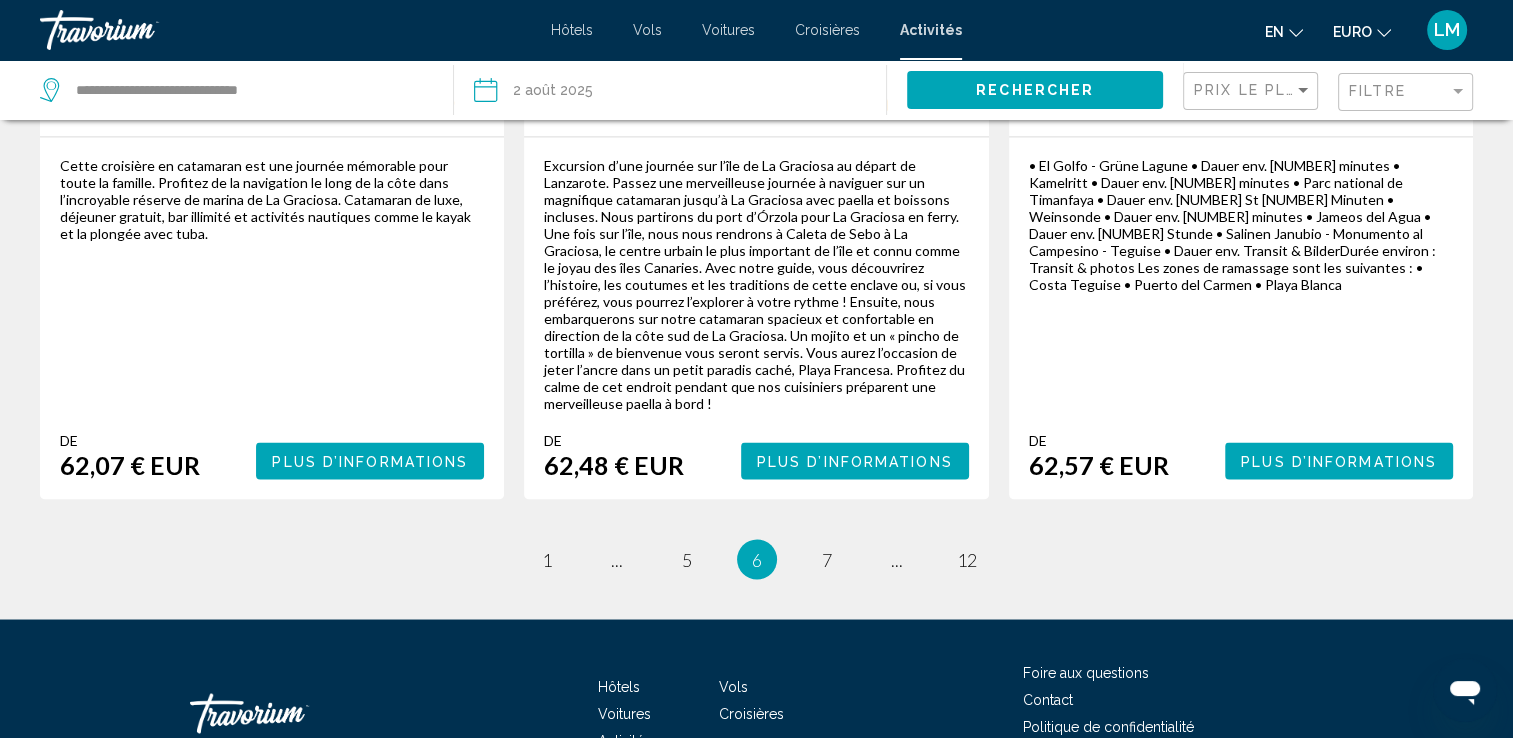 click on "[NUMBER] / [NUMBER] page [NUMBER] page ... page [NUMBER] Vous êtes sur la page [NUMBER] page [NUMBER] page ... page [NUMBER]" at bounding box center [756, 559] 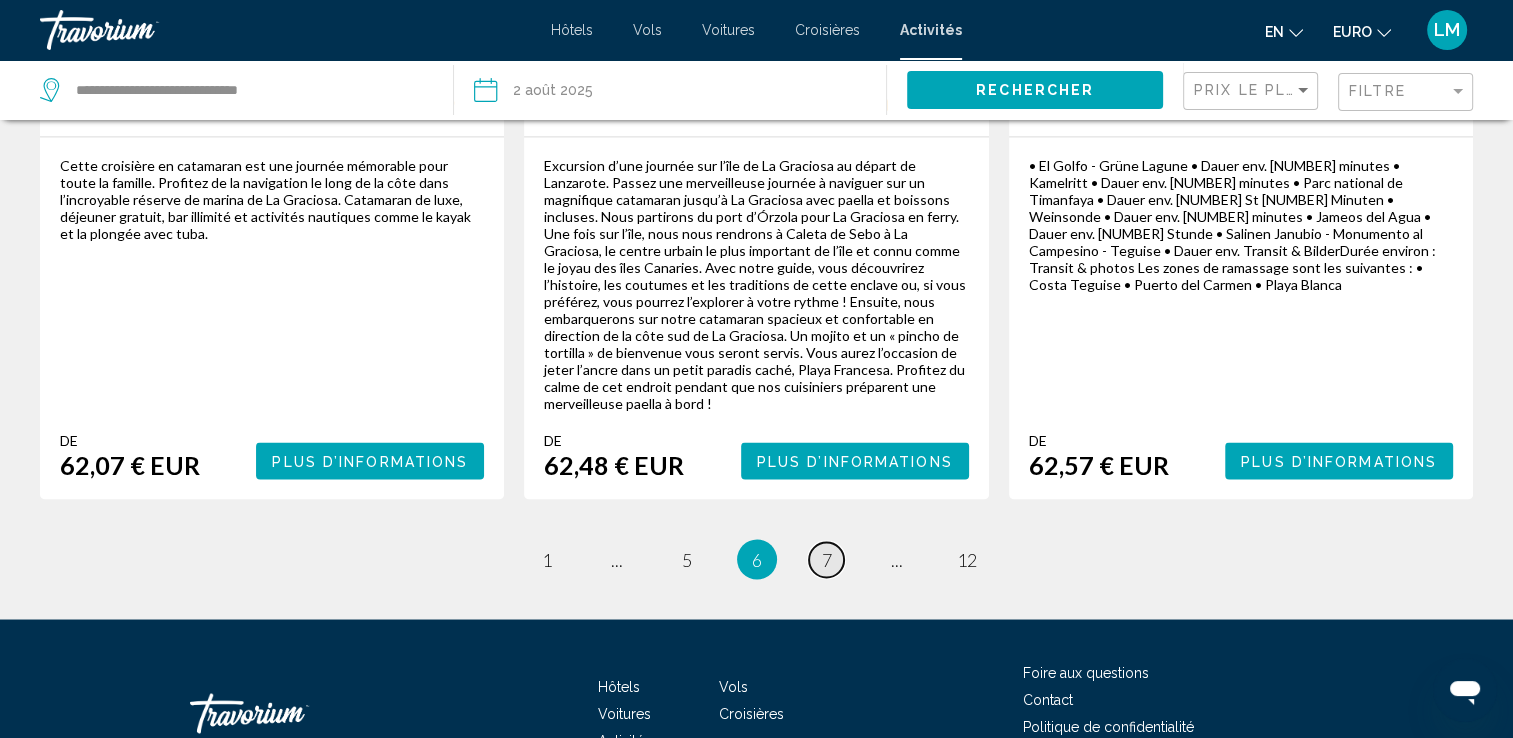click on "7" at bounding box center (827, 559) 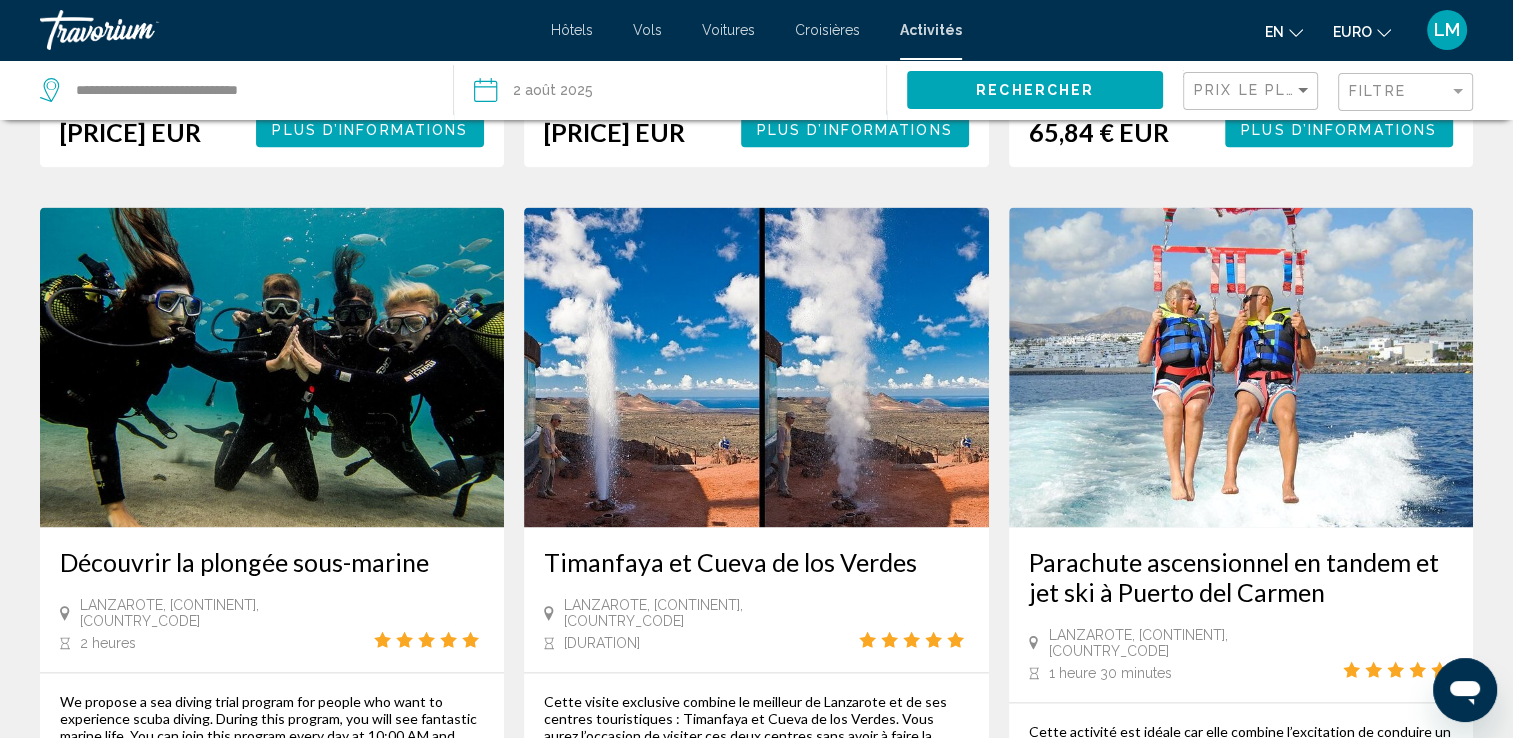 scroll, scrollTop: 2900, scrollLeft: 0, axis: vertical 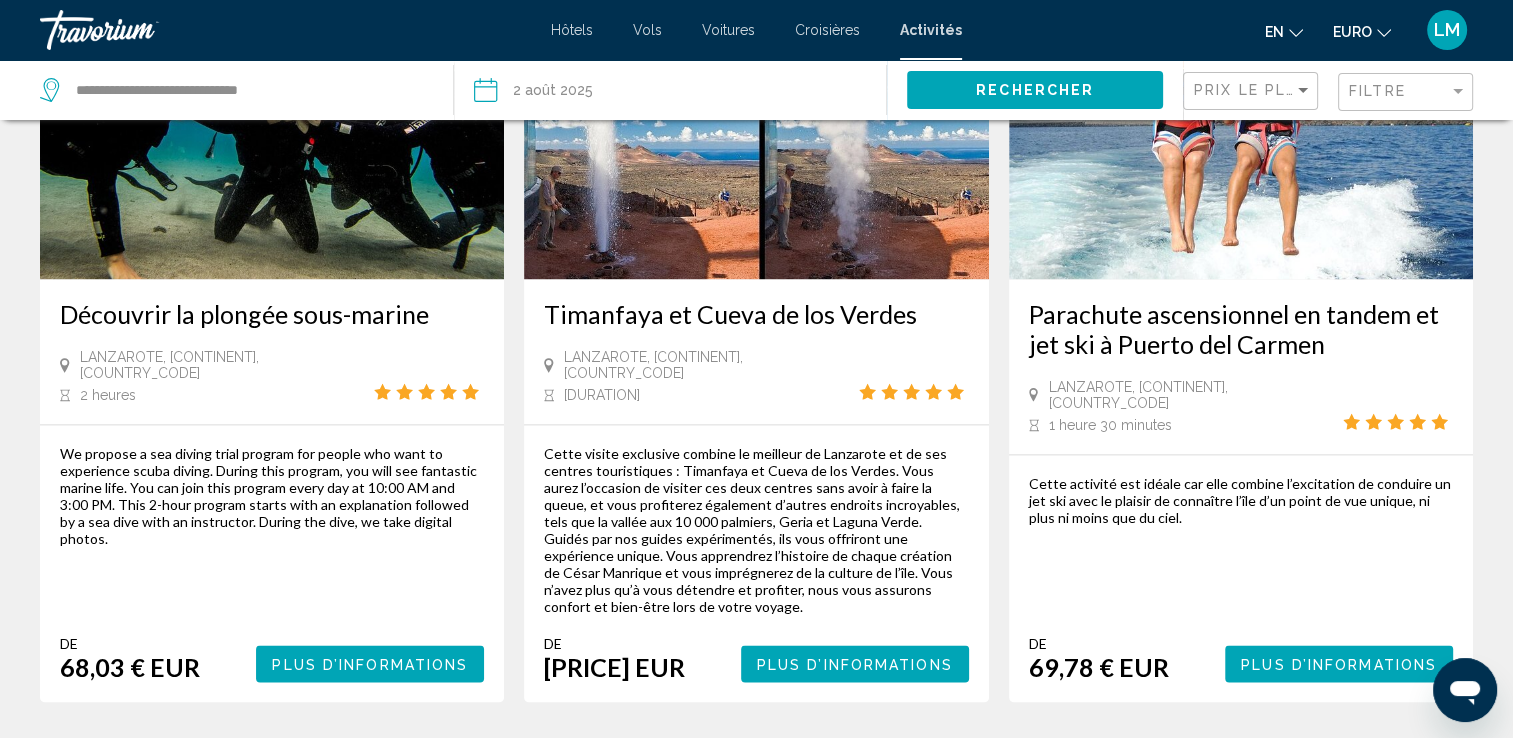 click on "8" at bounding box center [827, 762] 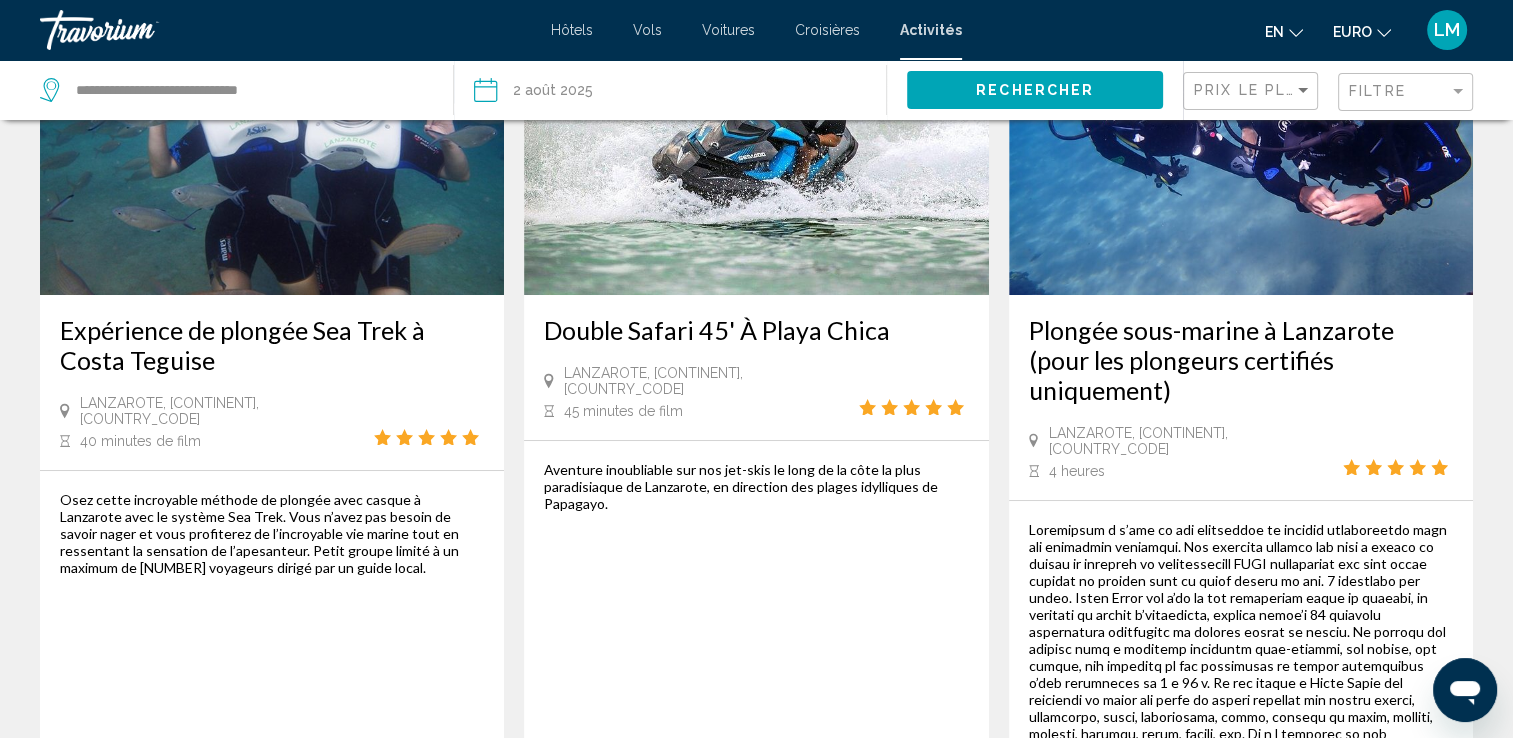 scroll, scrollTop: 0, scrollLeft: 0, axis: both 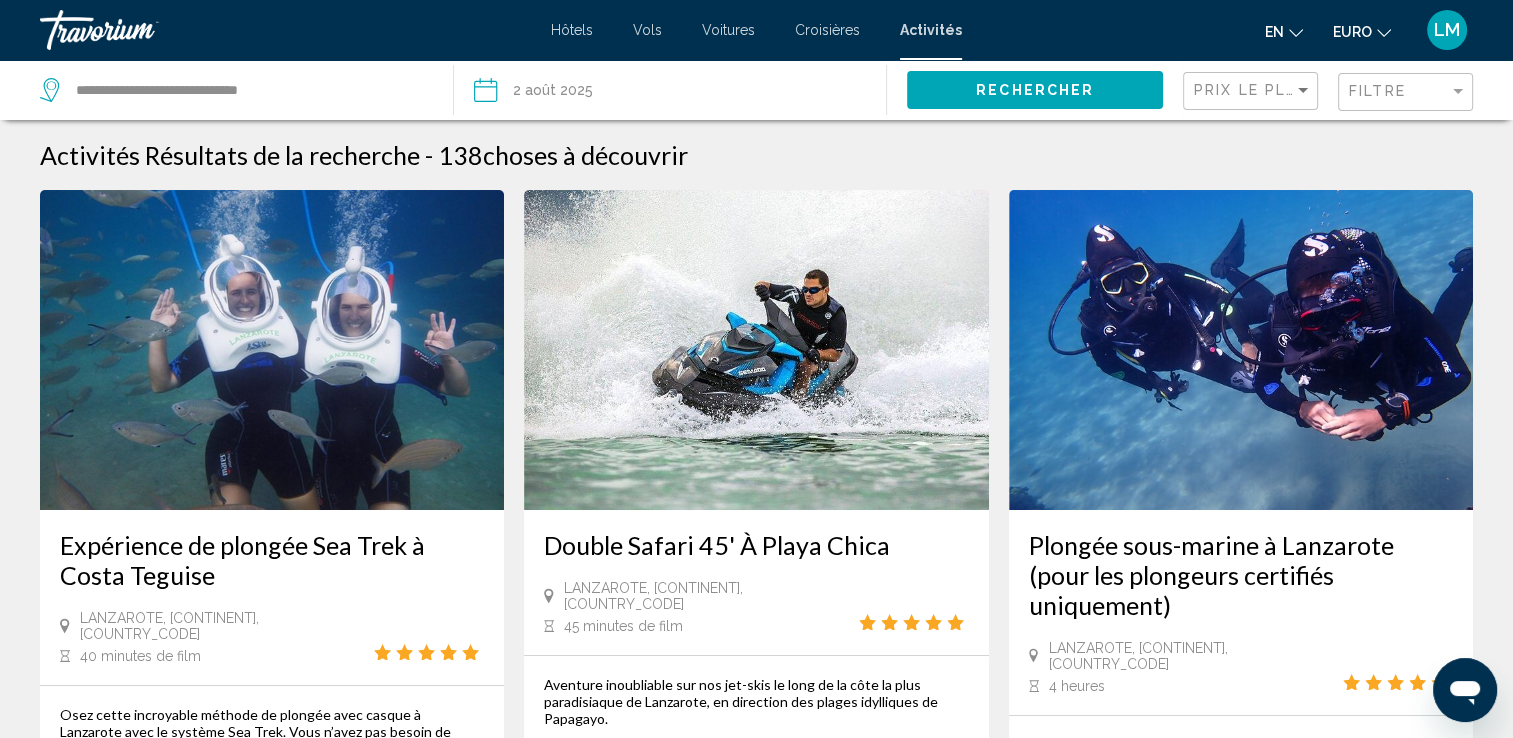 click at bounding box center (756, 350) 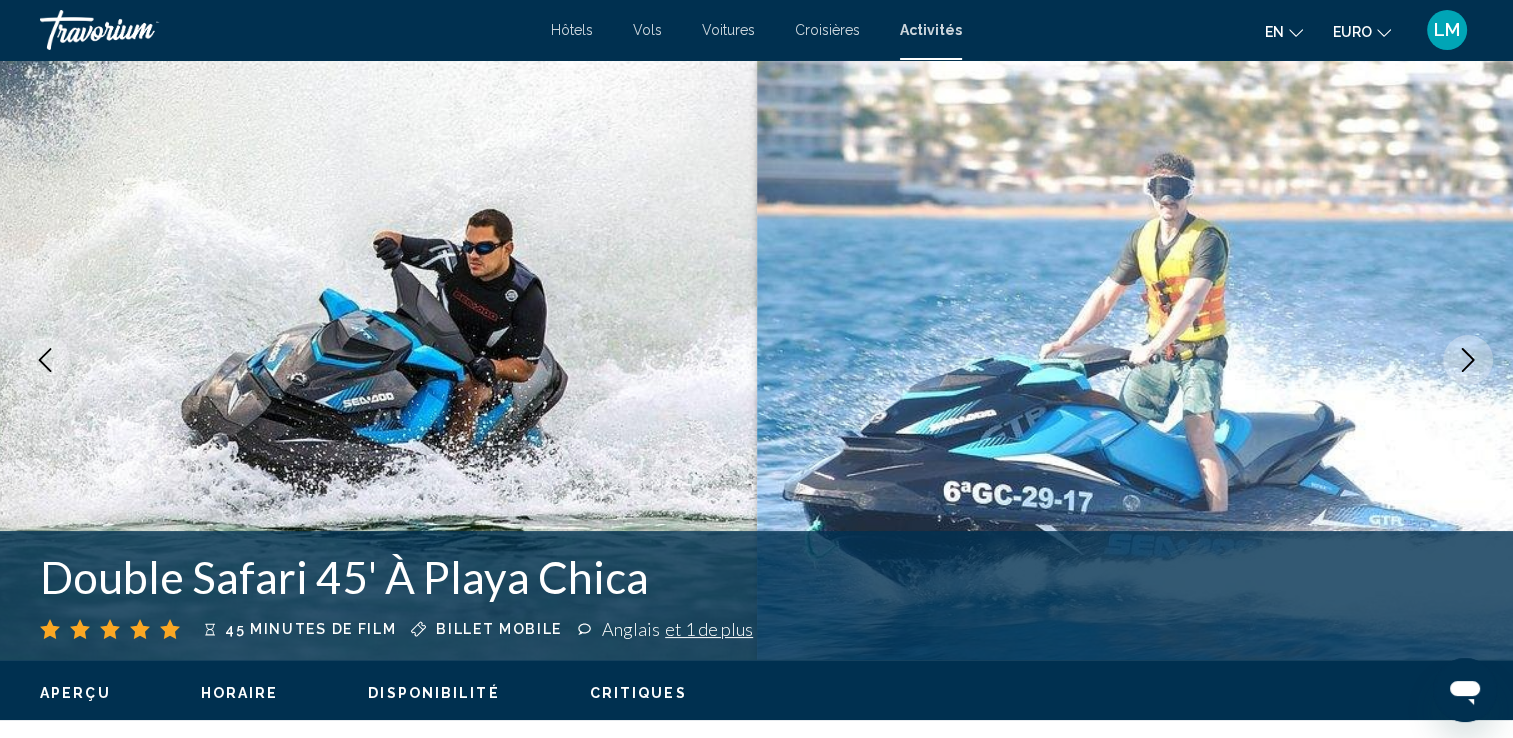 click at bounding box center [1468, 360] 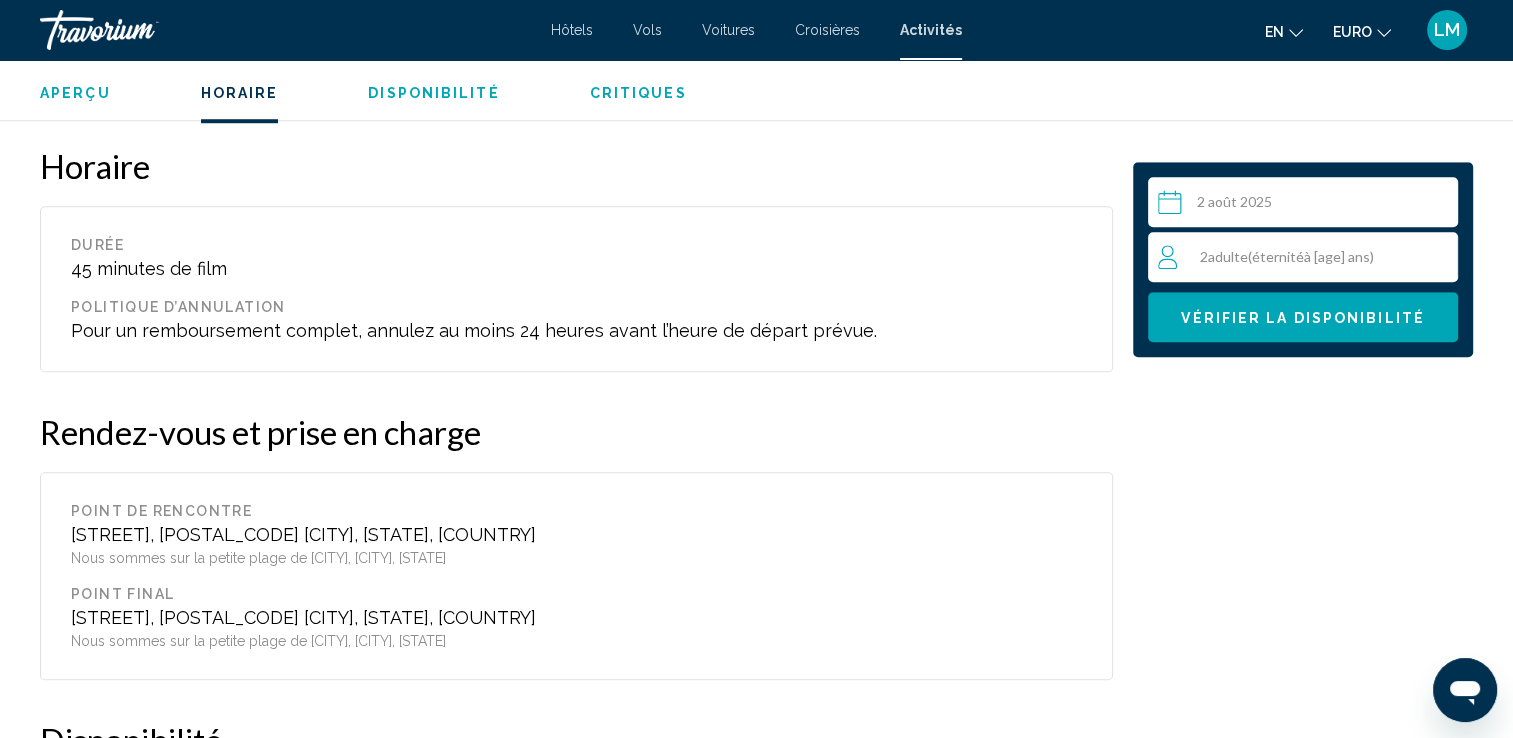 scroll, scrollTop: 1600, scrollLeft: 0, axis: vertical 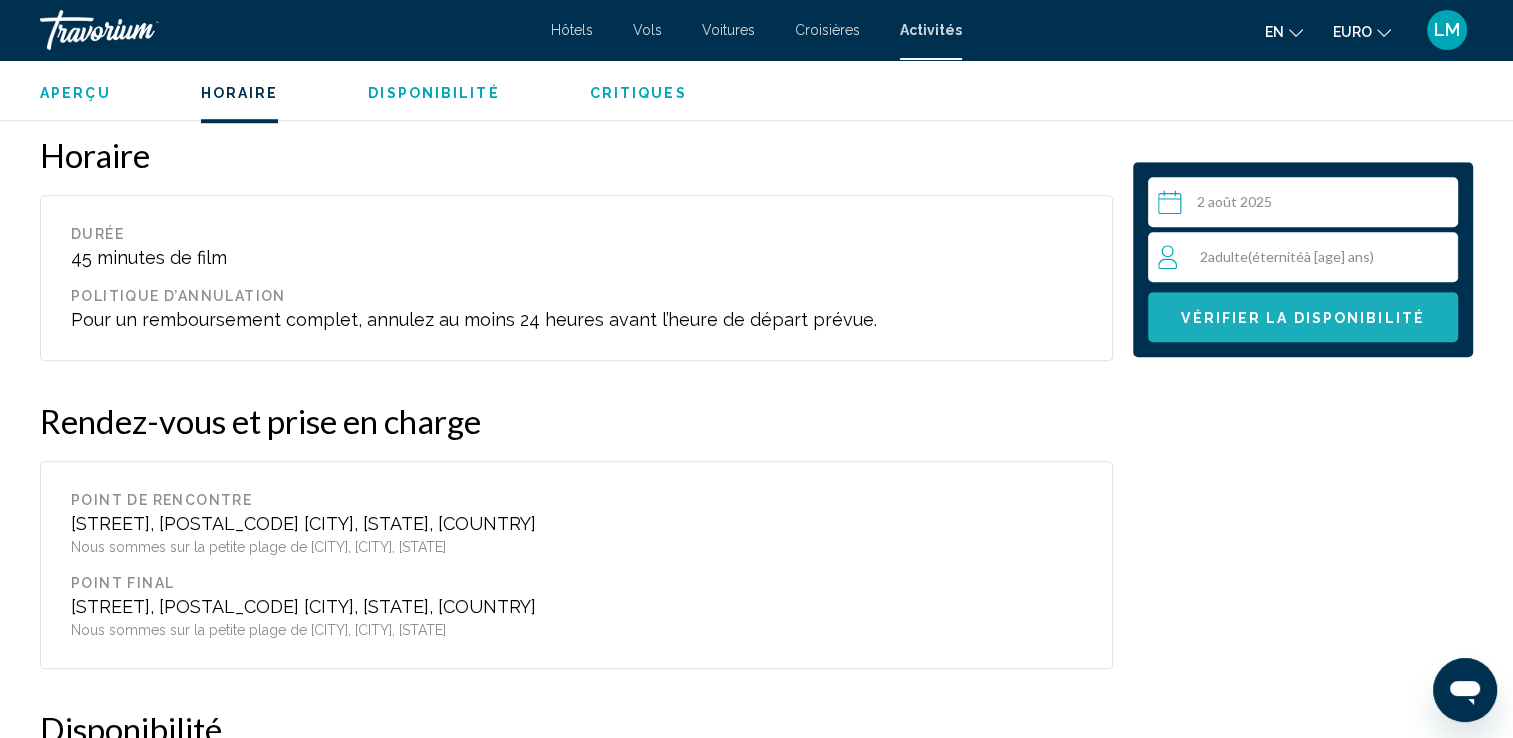 click on "Vérifier la disponibilité" at bounding box center (1303, 317) 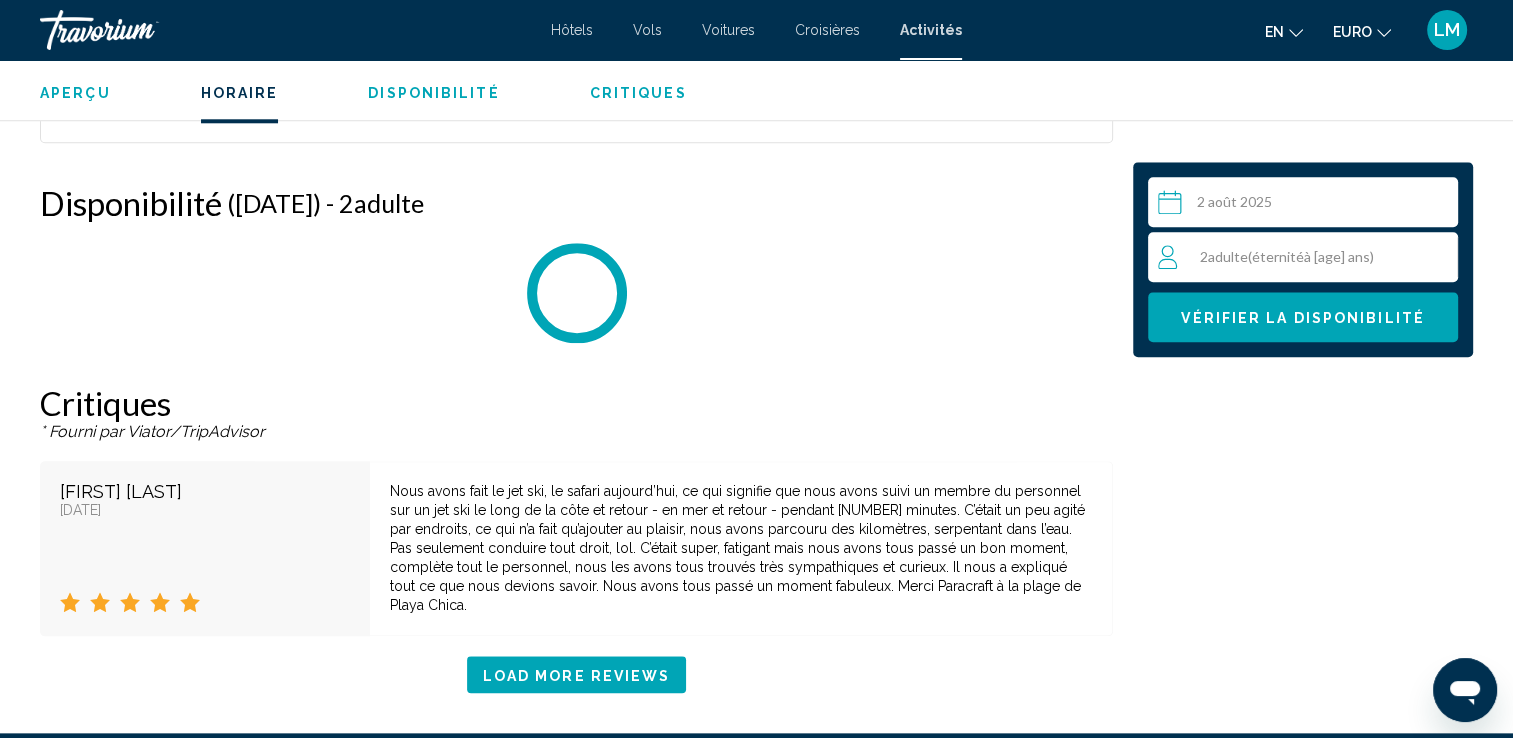 scroll, scrollTop: 2188, scrollLeft: 0, axis: vertical 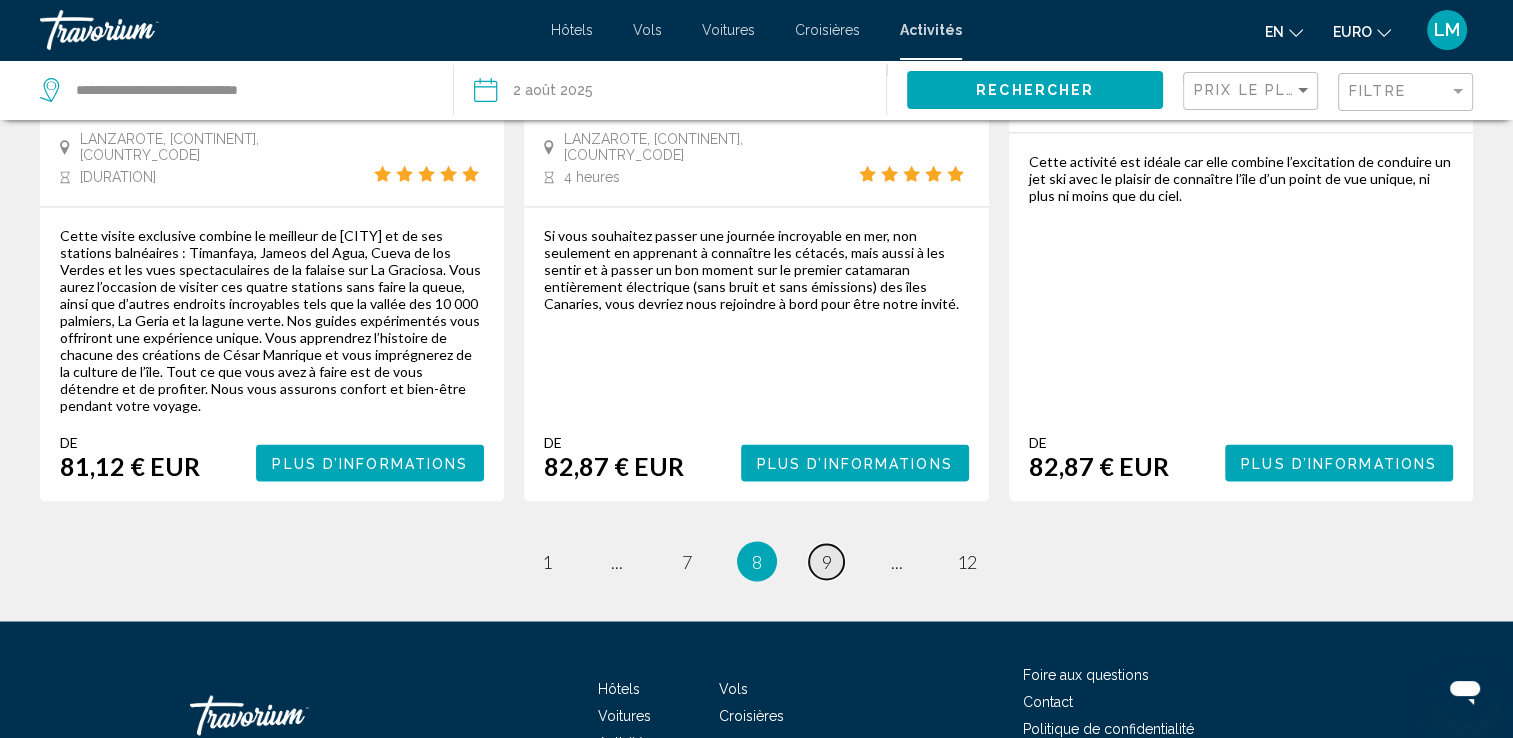 click on "page  9" at bounding box center (826, 561) 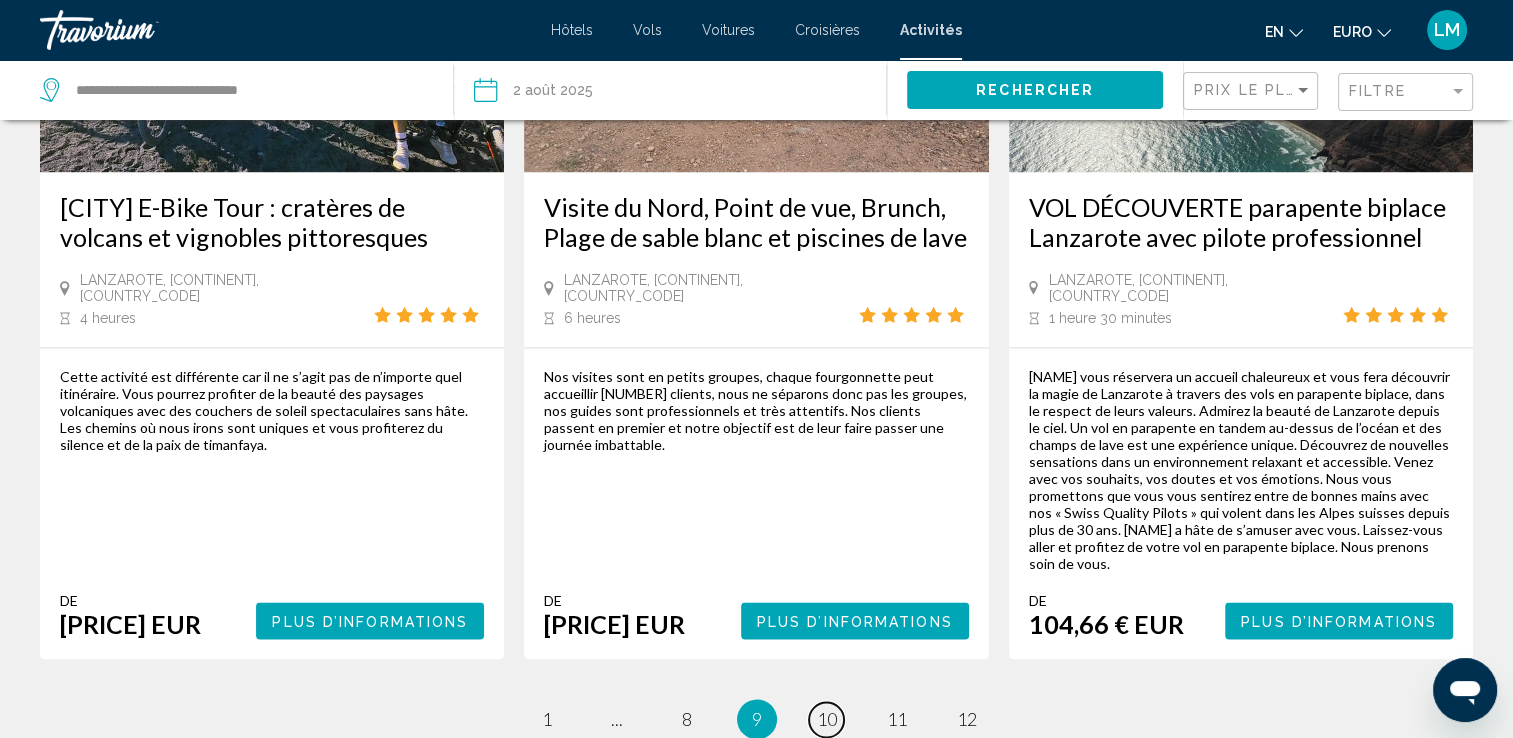 scroll, scrollTop: 3000, scrollLeft: 0, axis: vertical 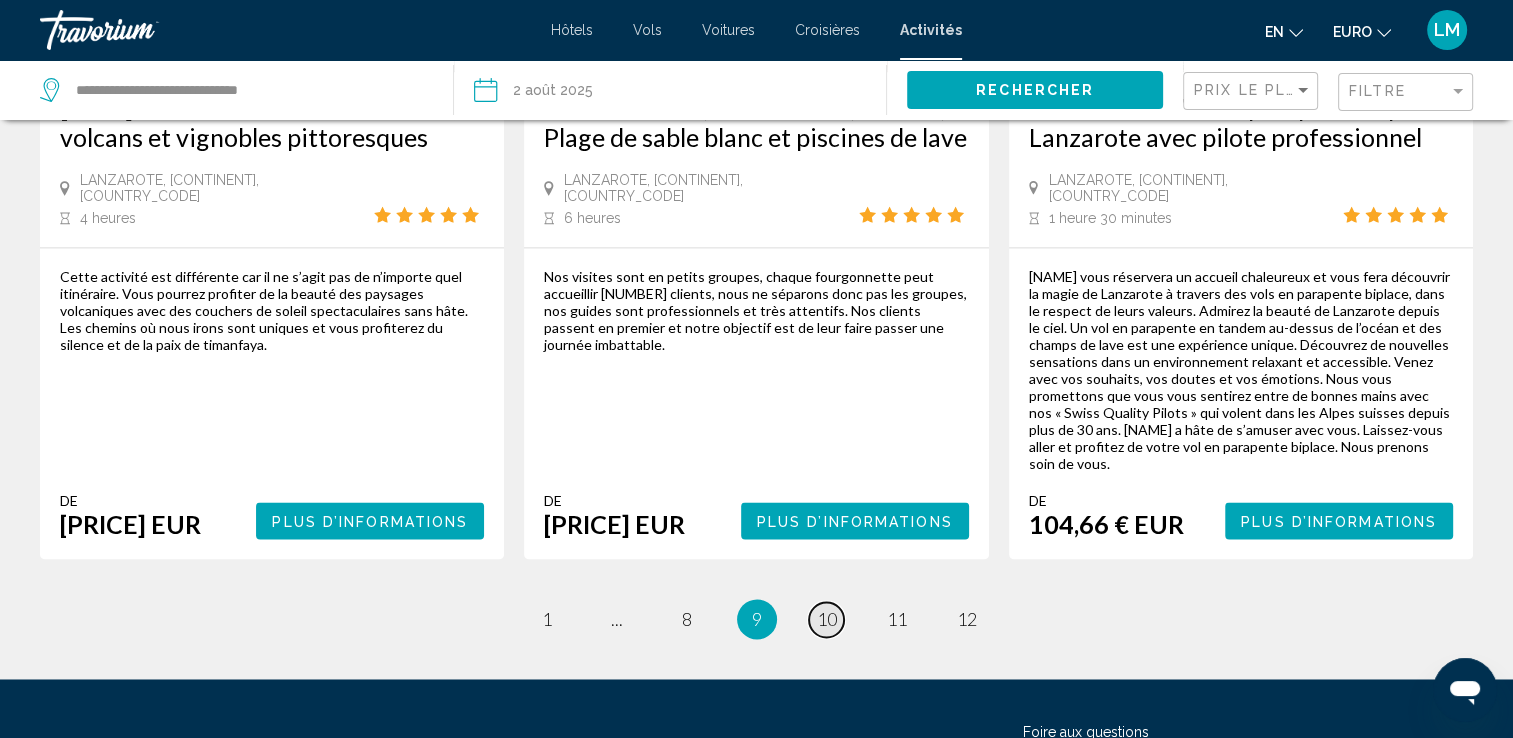 click on "10" at bounding box center [827, 619] 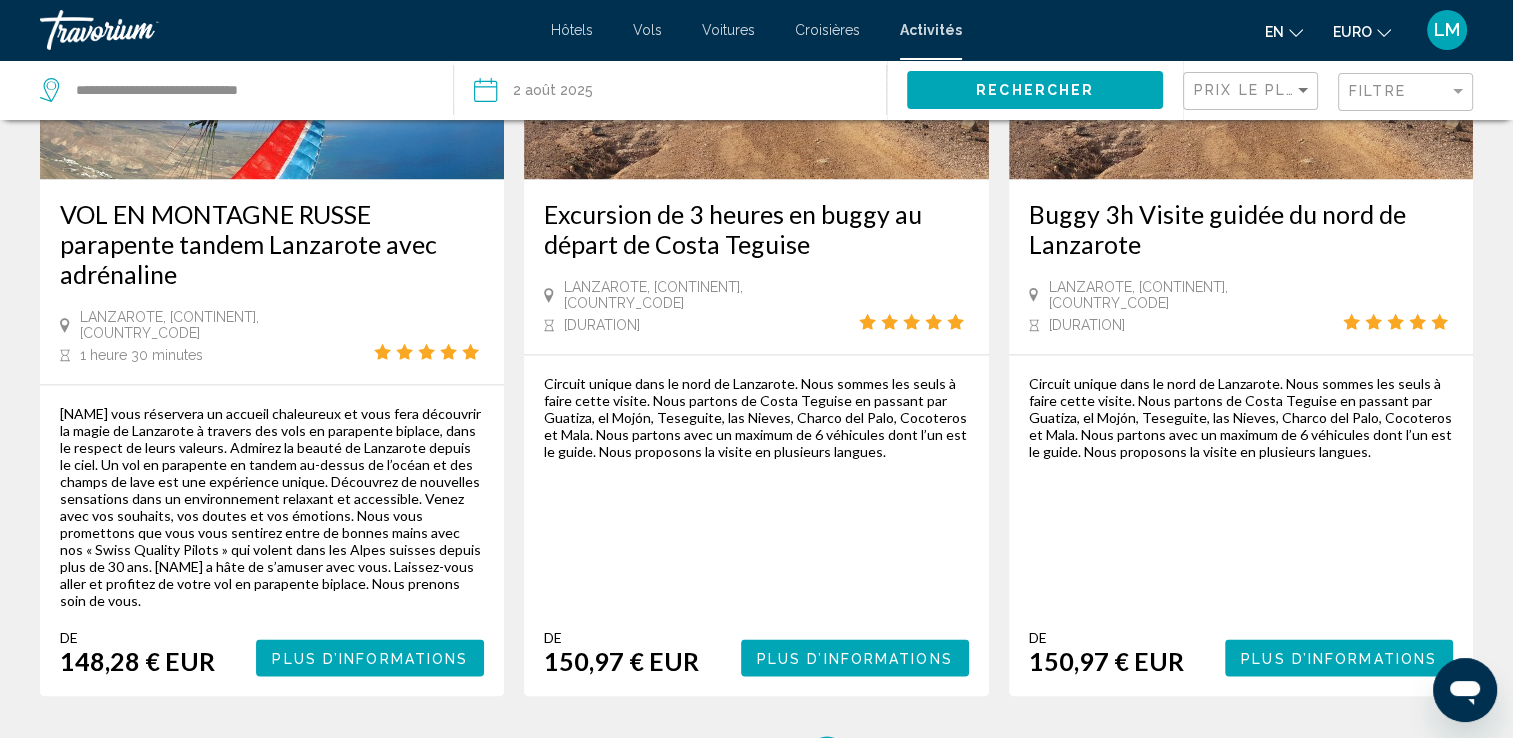 scroll, scrollTop: 3188, scrollLeft: 0, axis: vertical 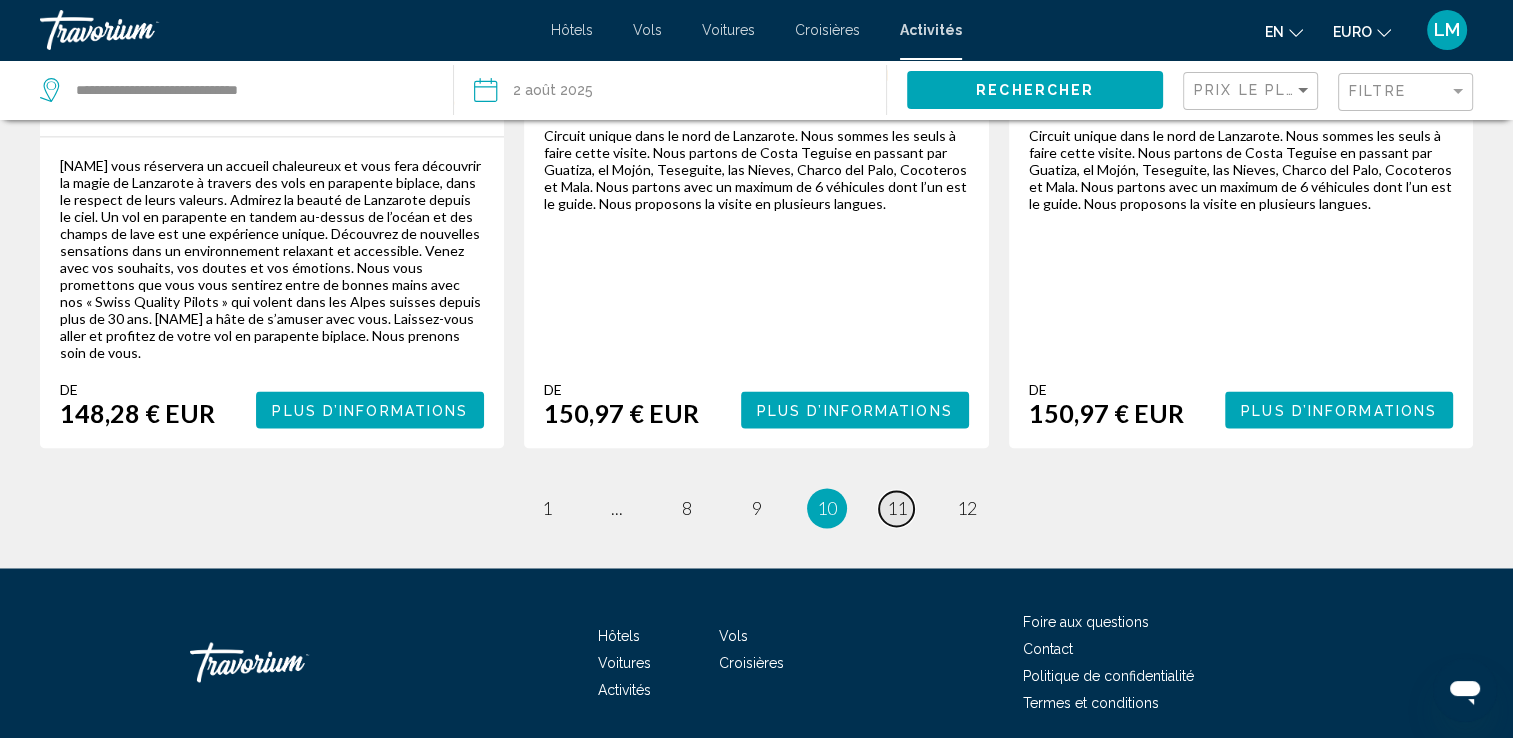 click on "11" at bounding box center (897, 508) 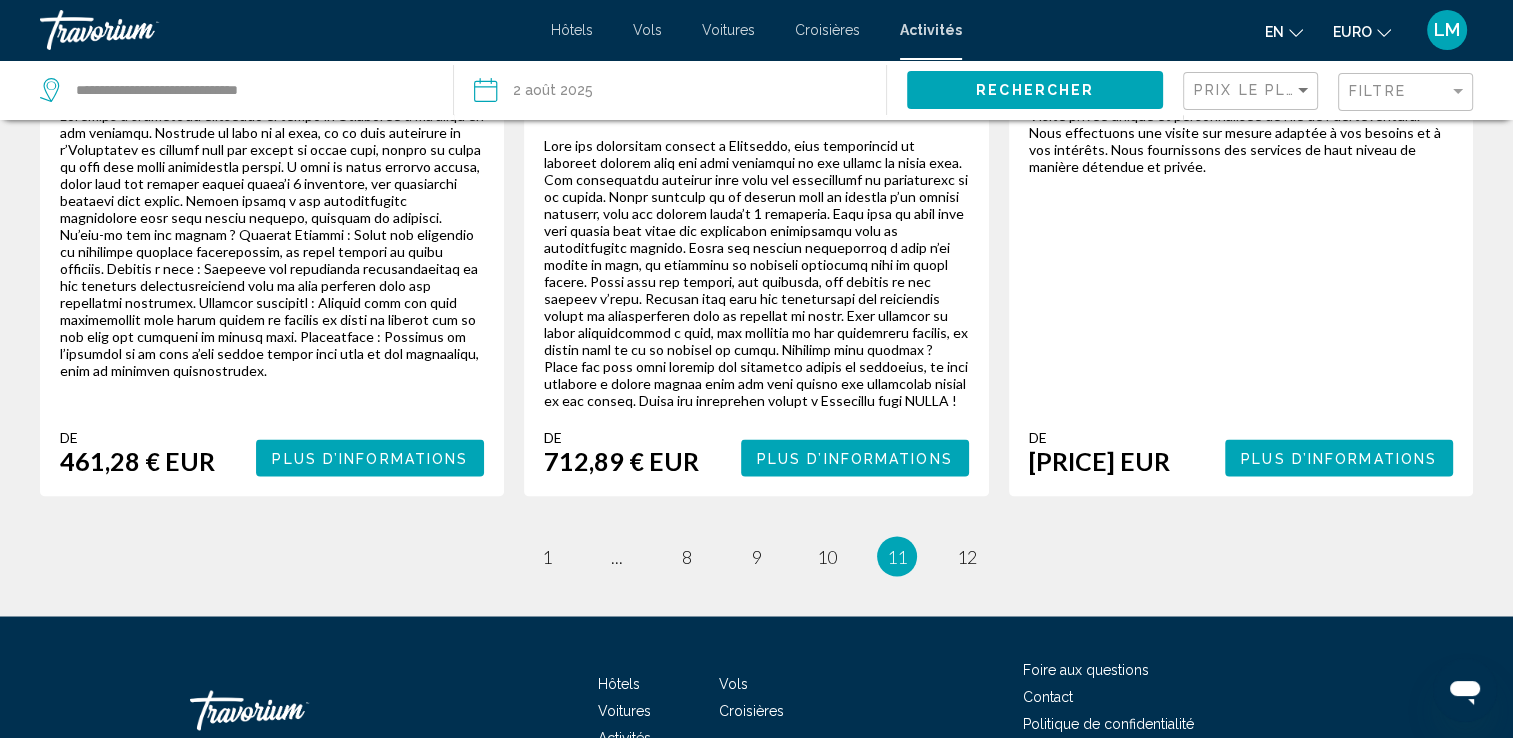 scroll, scrollTop: 3318, scrollLeft: 0, axis: vertical 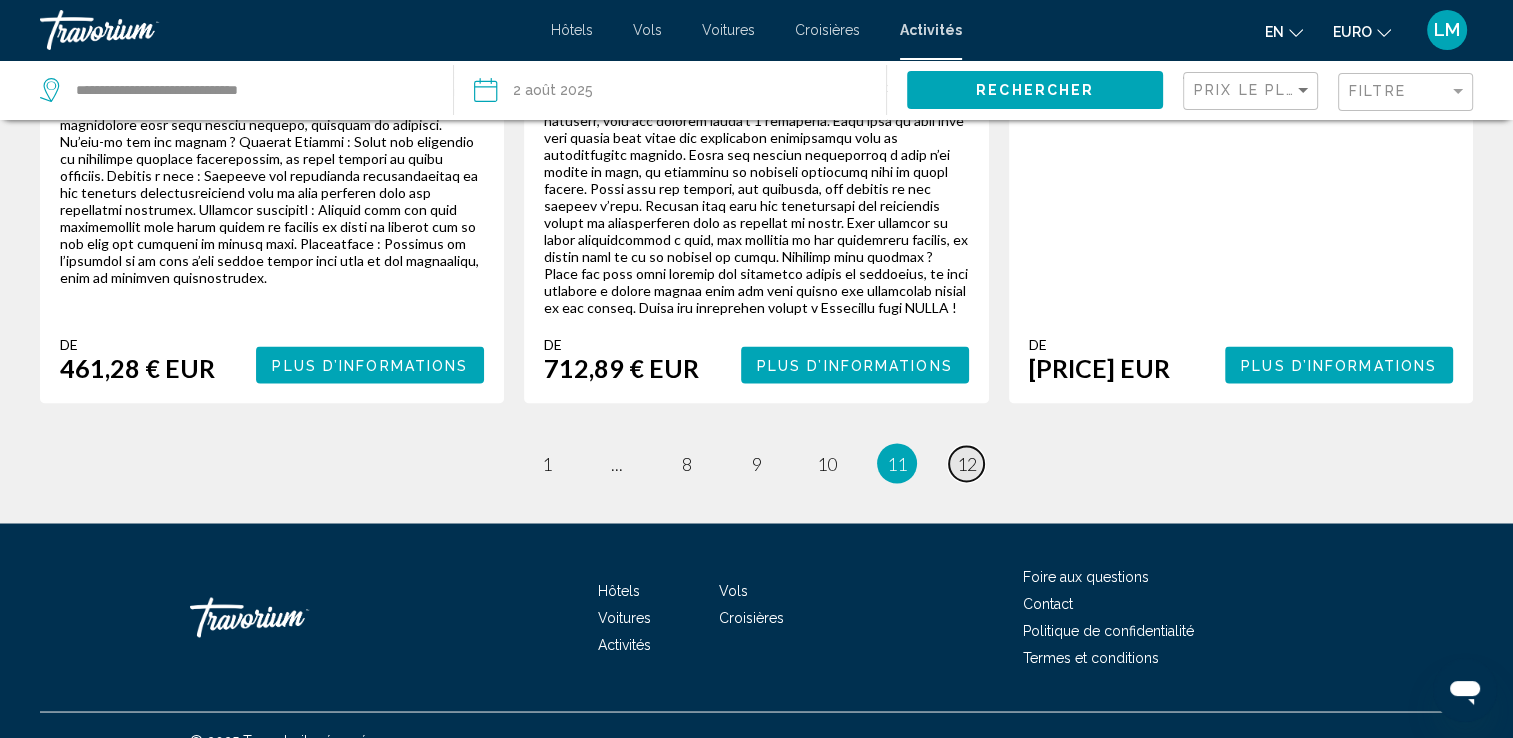 click on "12" at bounding box center (967, 463) 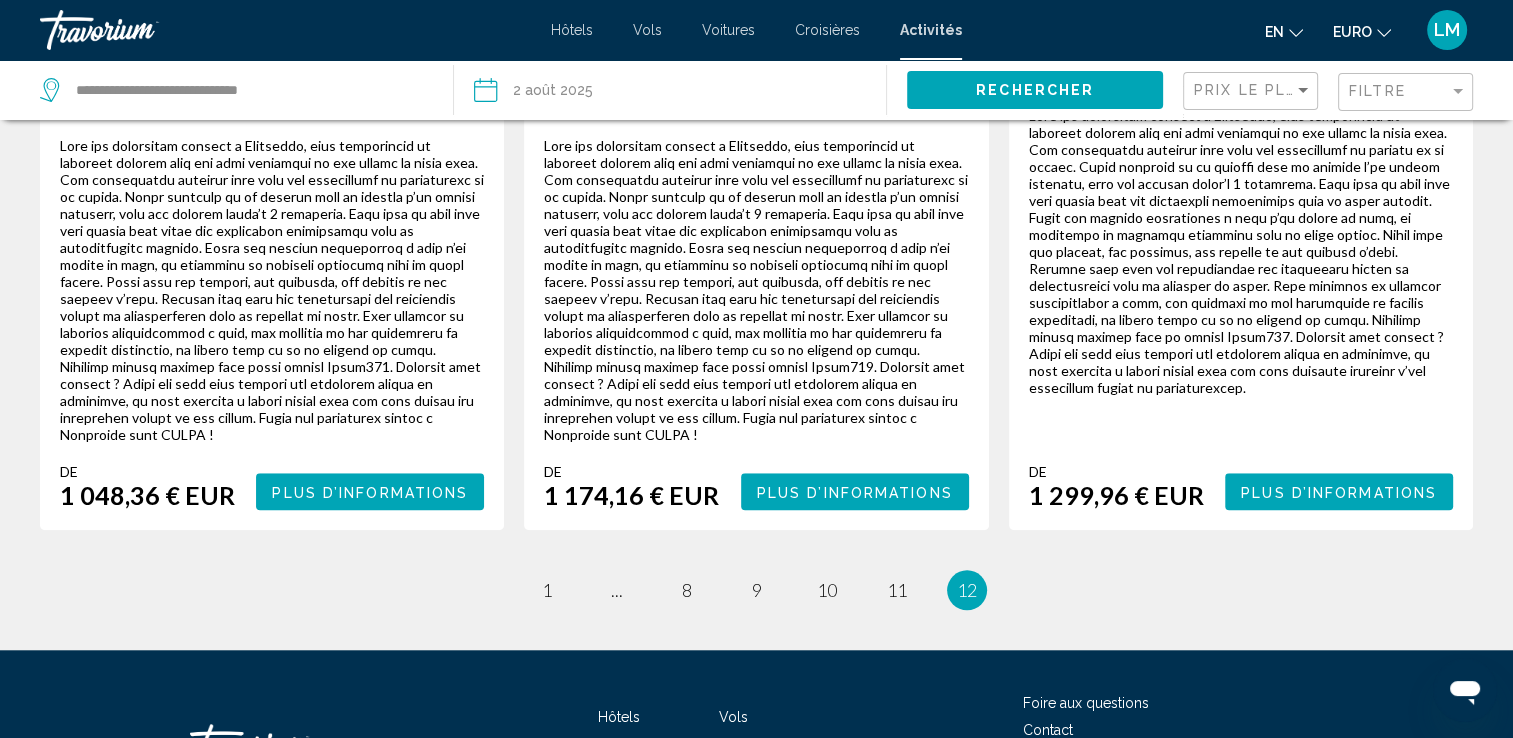 scroll, scrollTop: 1600, scrollLeft: 0, axis: vertical 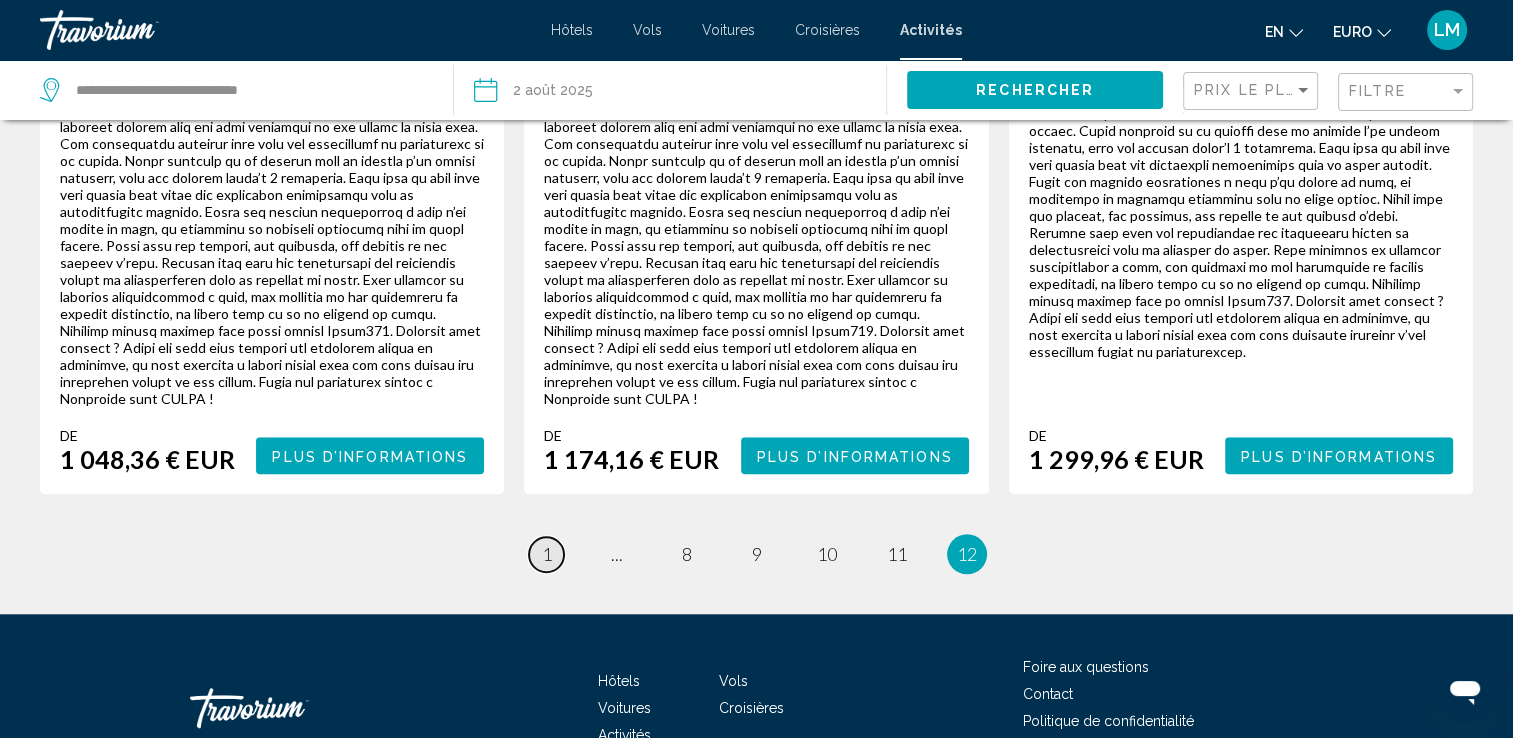 click on "1" at bounding box center (547, 554) 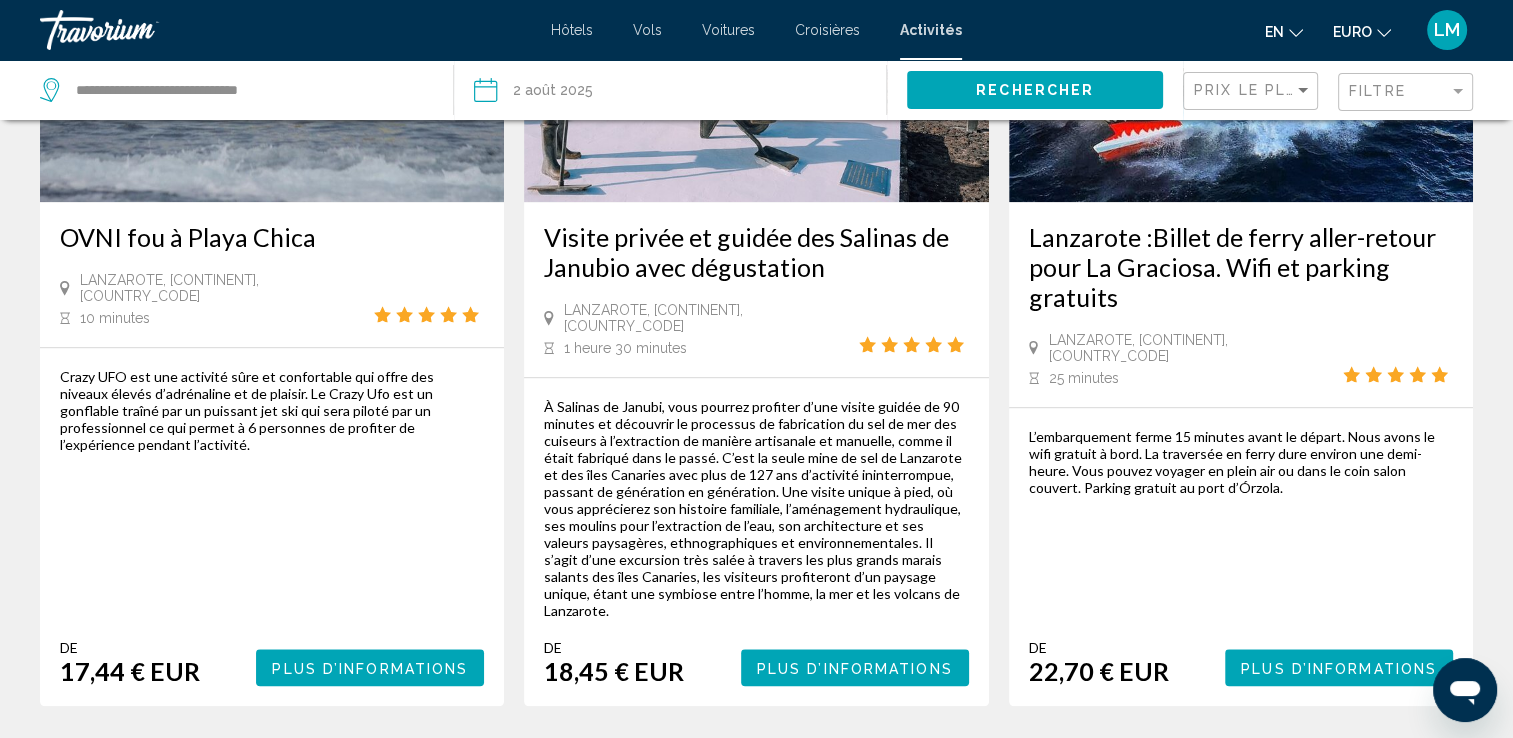 scroll, scrollTop: 2000, scrollLeft: 0, axis: vertical 